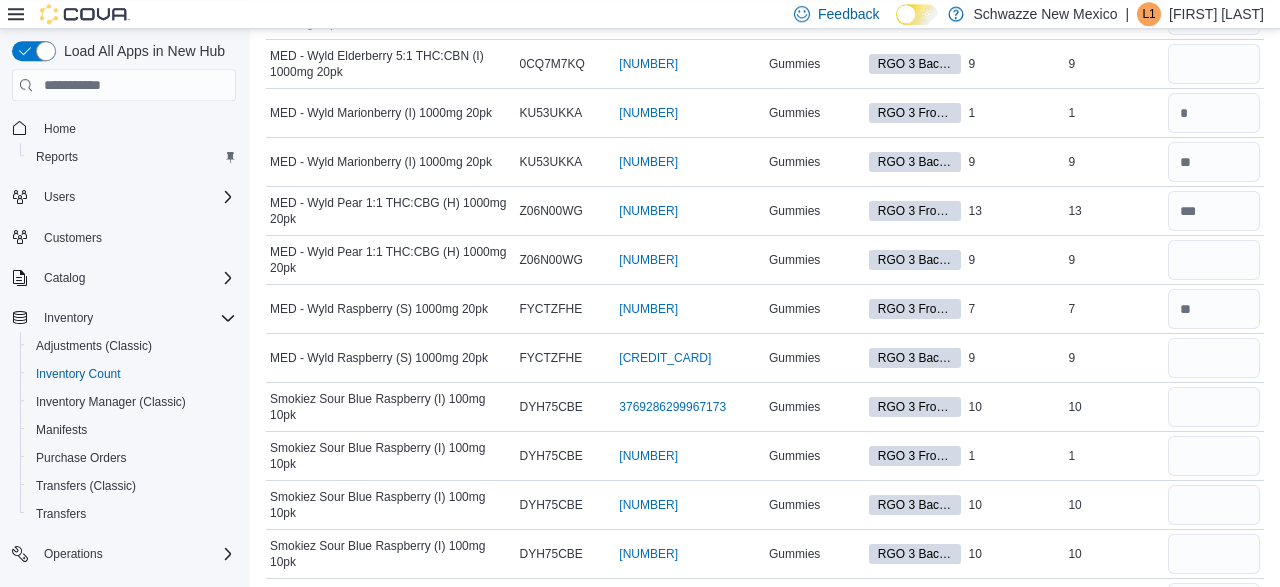 scroll, scrollTop: 3726, scrollLeft: 0, axis: vertical 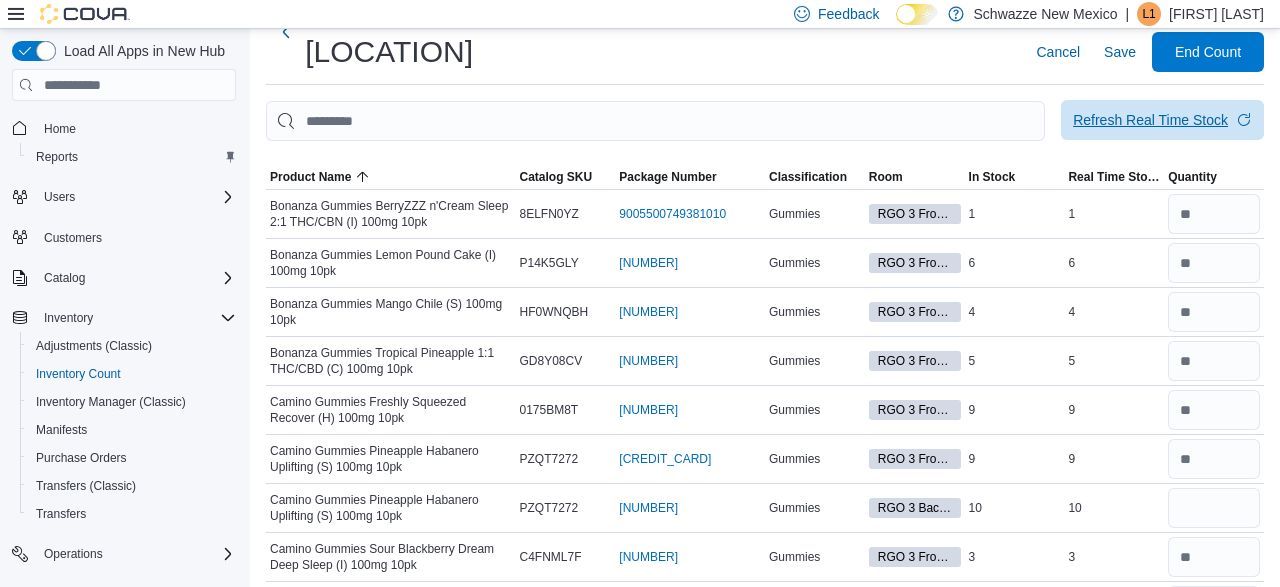 click on "Refresh Real Time Stock" at bounding box center (1150, 120) 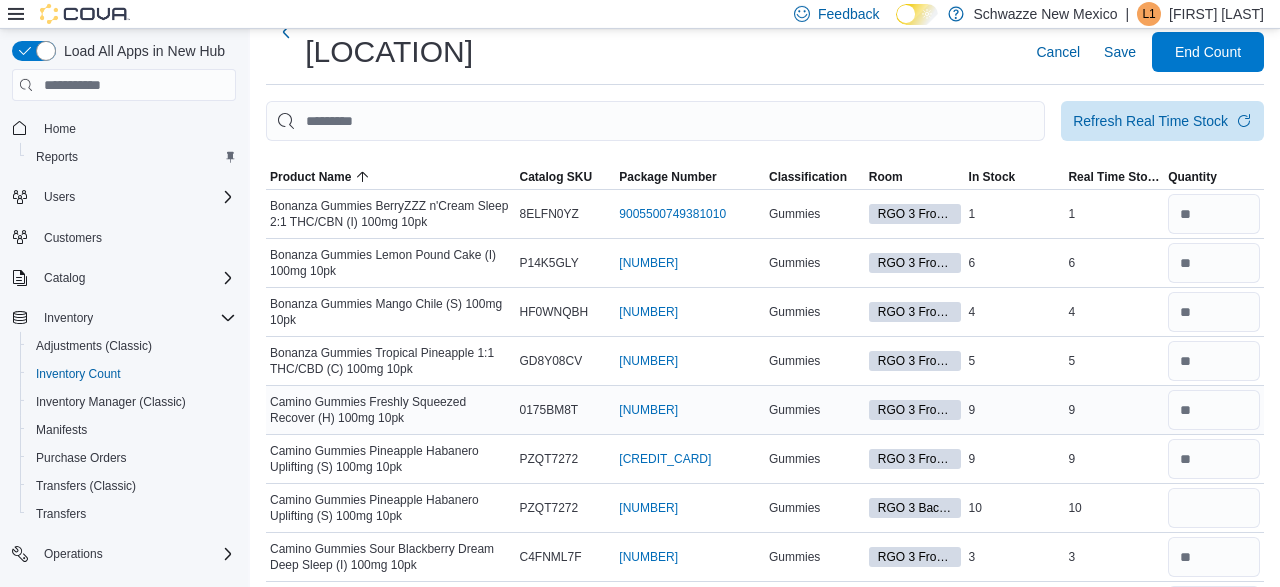 click on "9" at bounding box center (1114, 410) 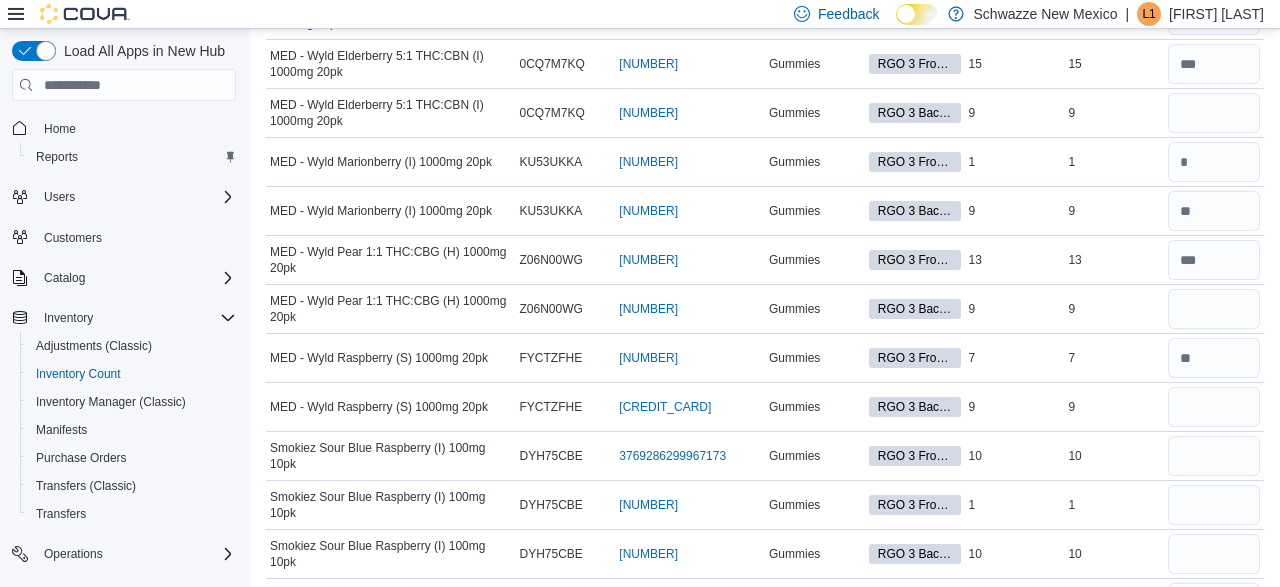 scroll, scrollTop: 3729, scrollLeft: 0, axis: vertical 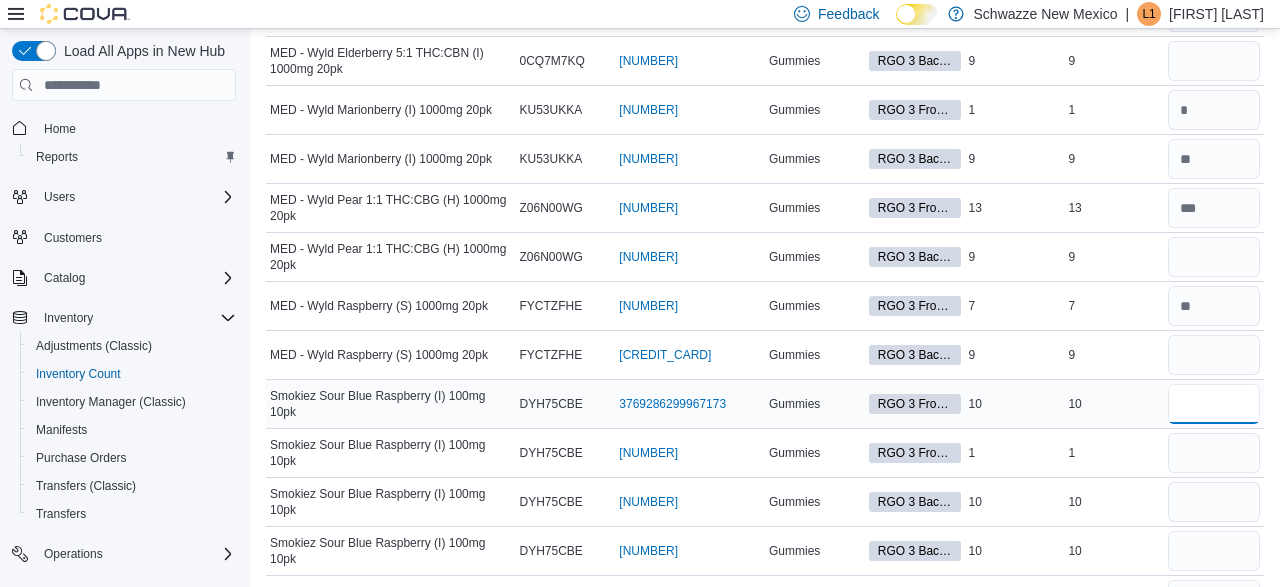 click at bounding box center (1214, 404) 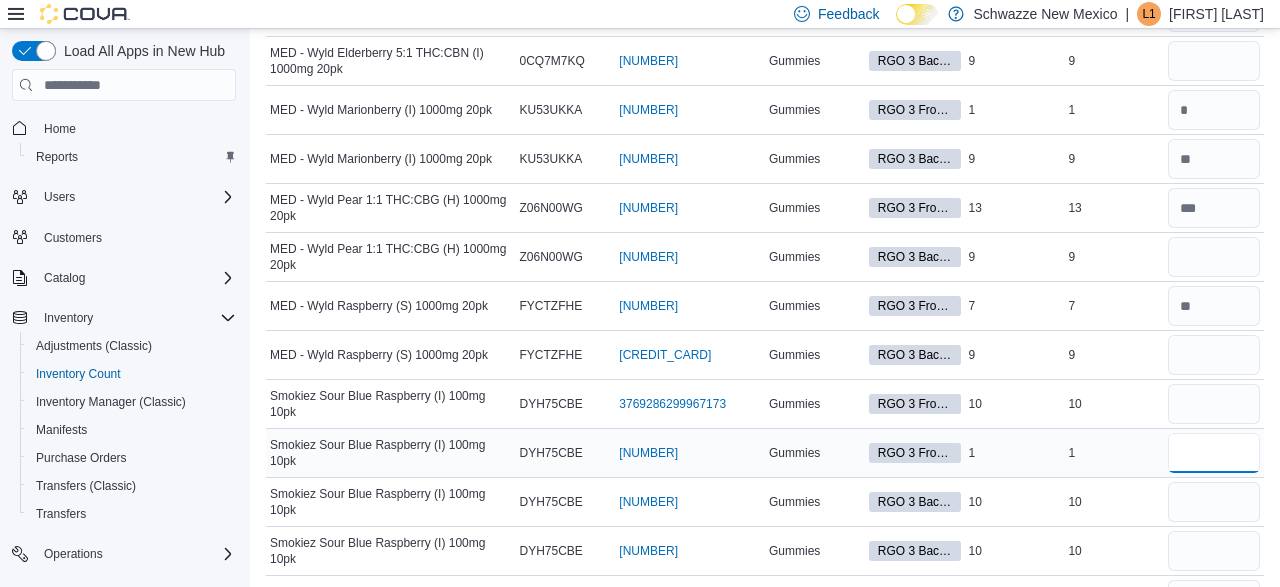 click at bounding box center (1214, 453) 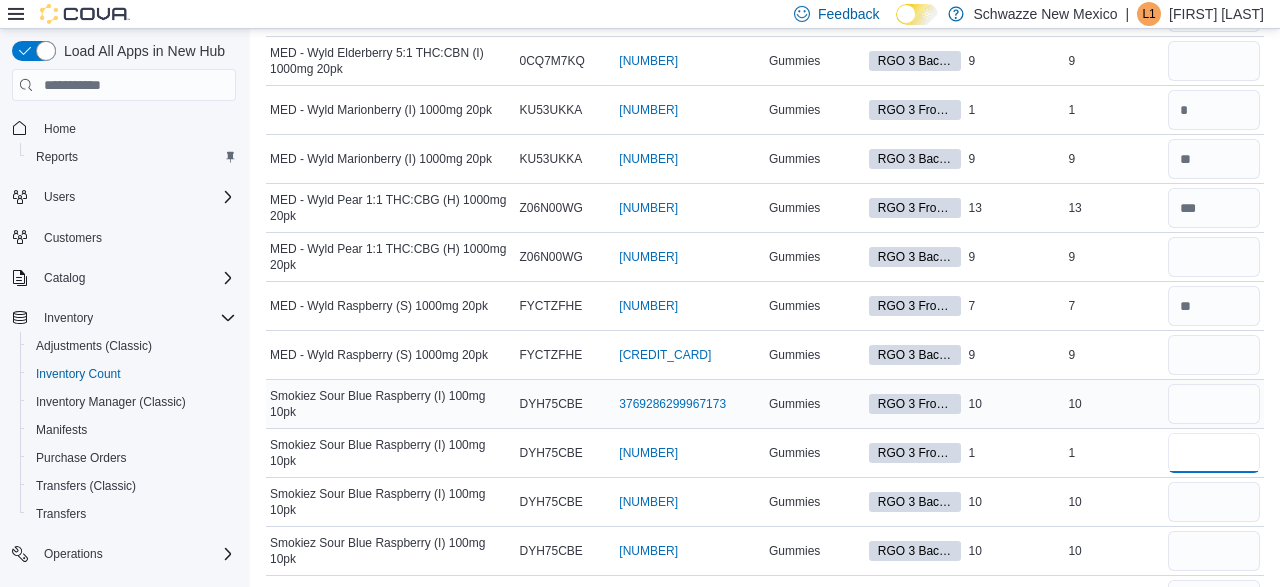type on "*" 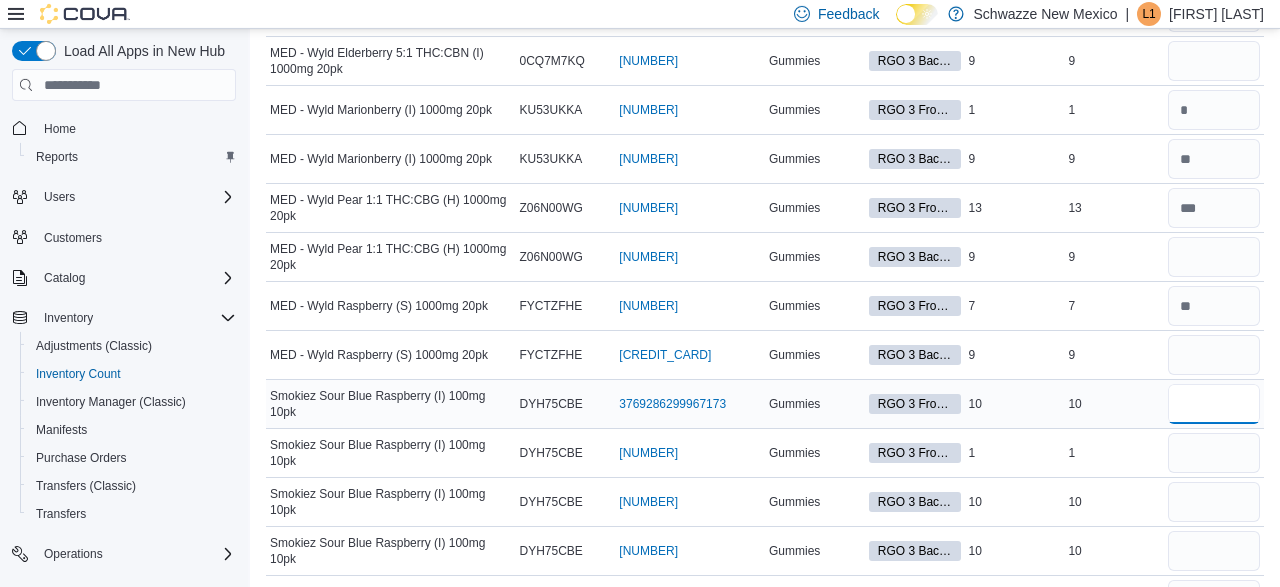 click at bounding box center (1214, 404) 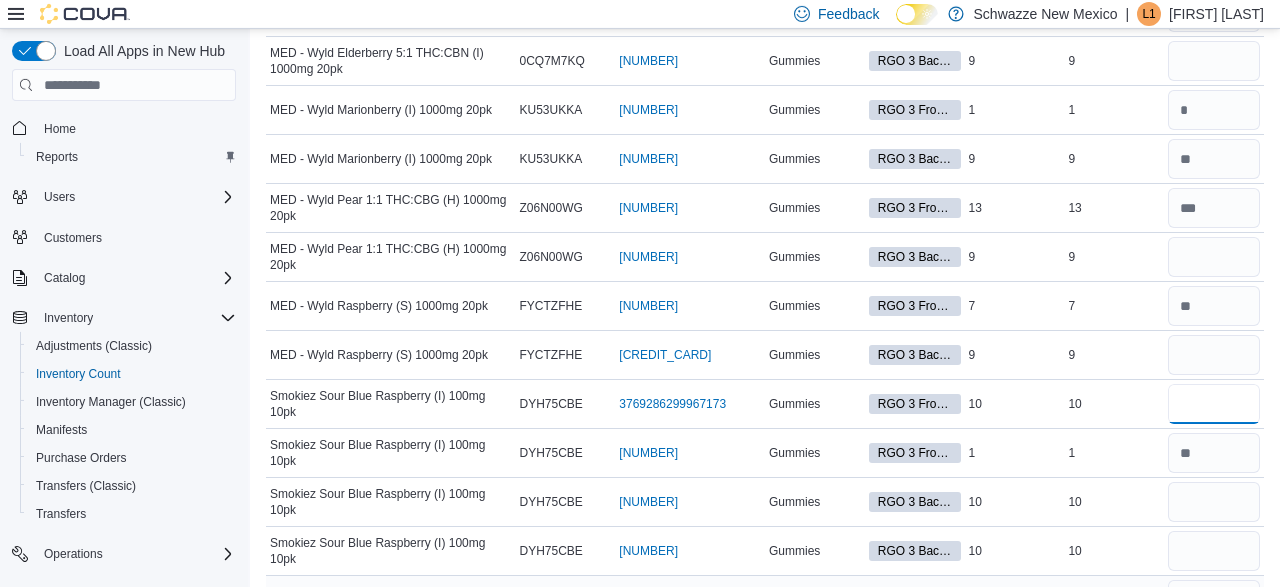 type on "**" 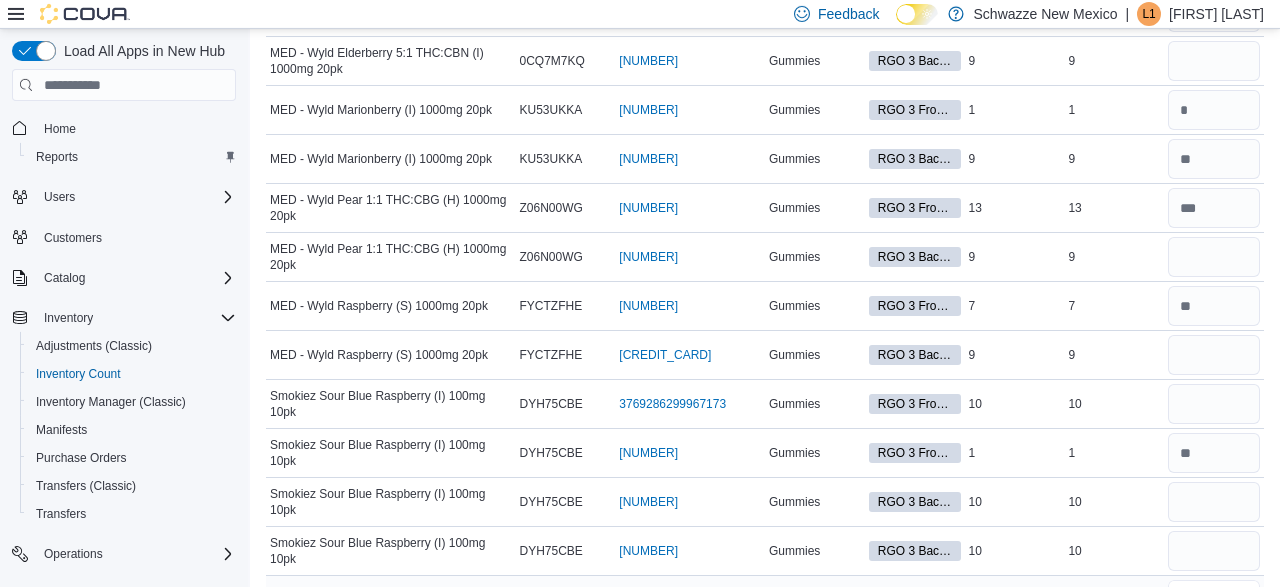 click at bounding box center (1214, 600) 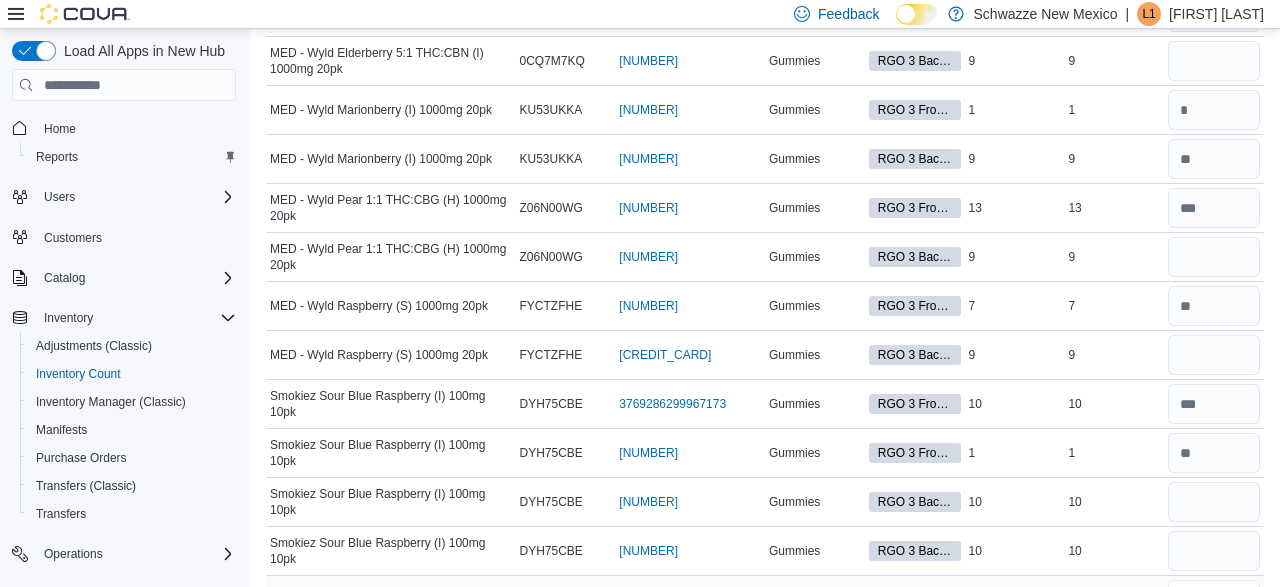 type on "*" 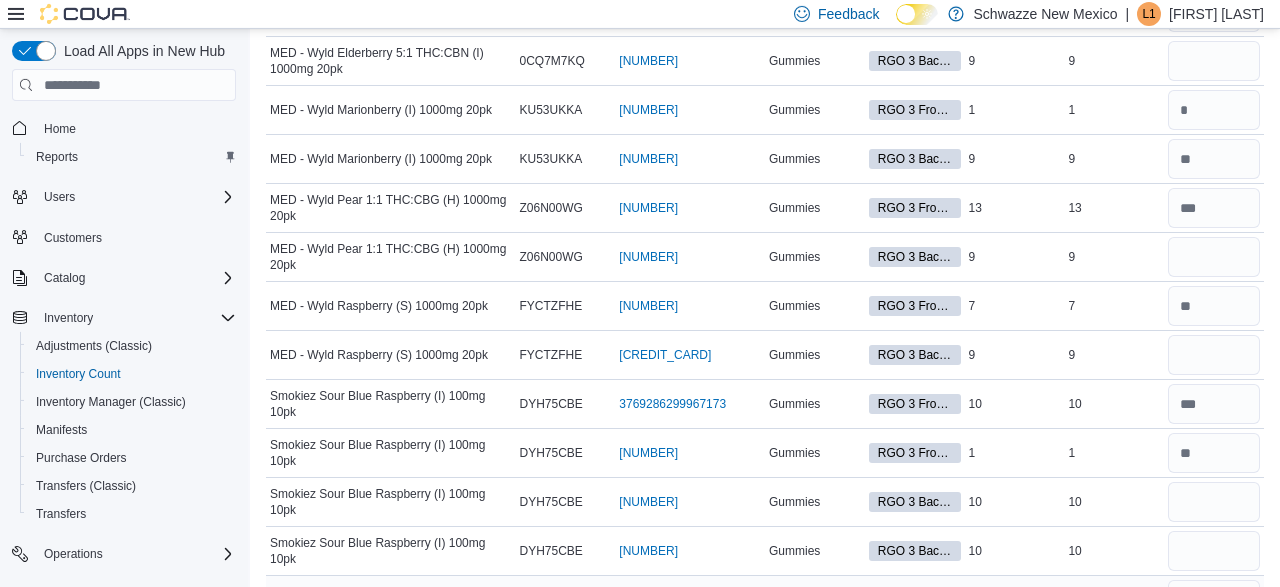 type 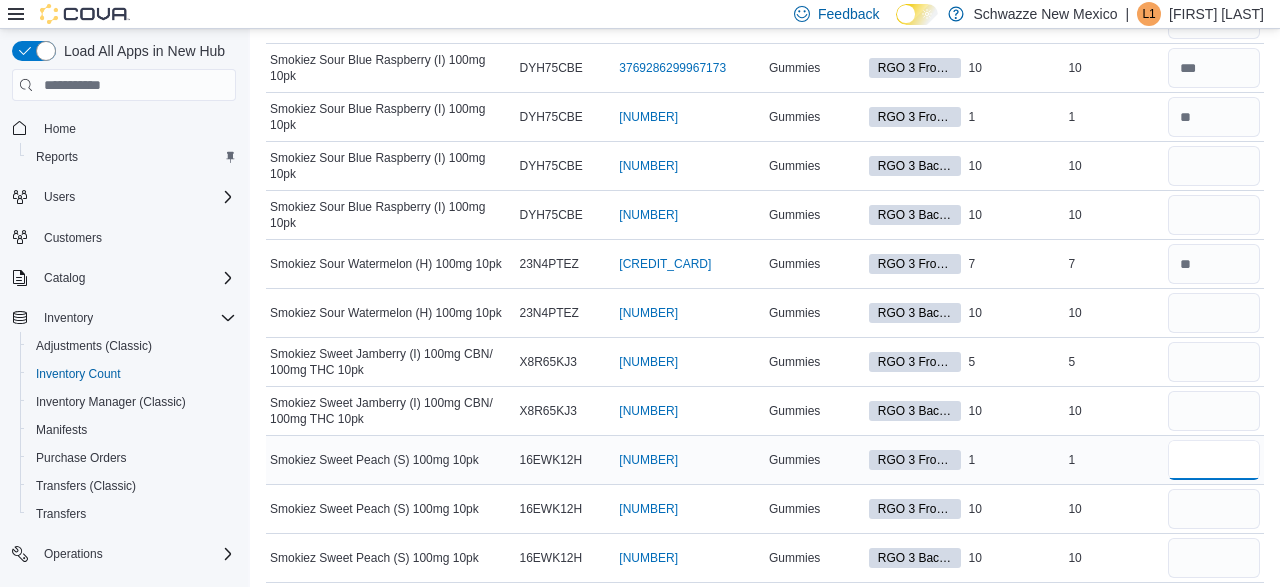 click at bounding box center [1214, 460] 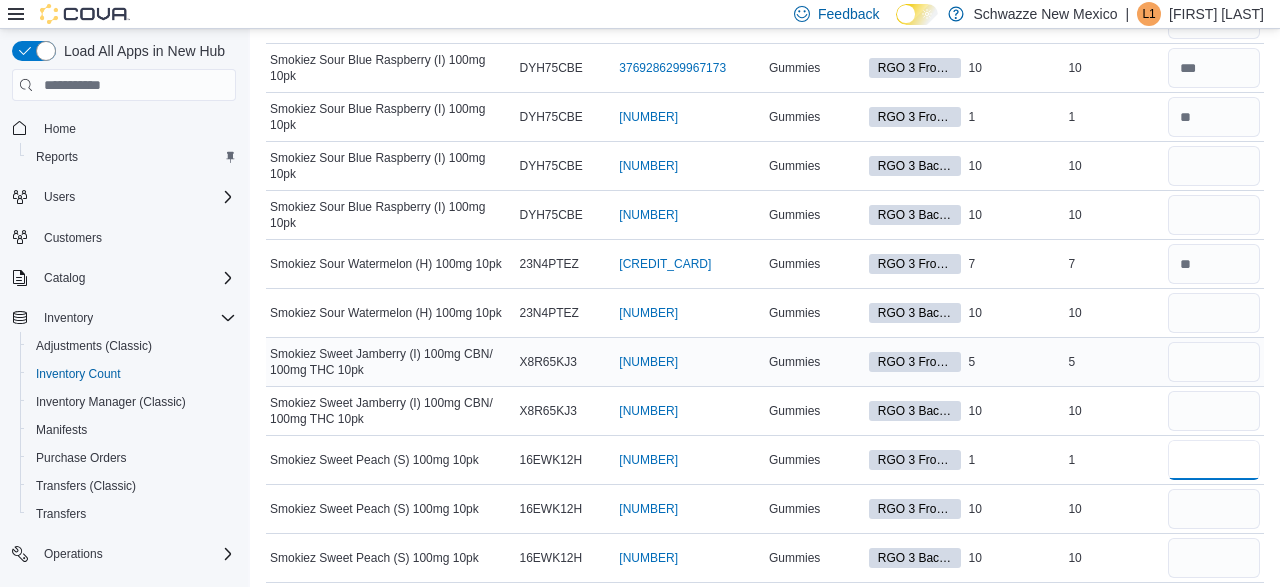 type on "*" 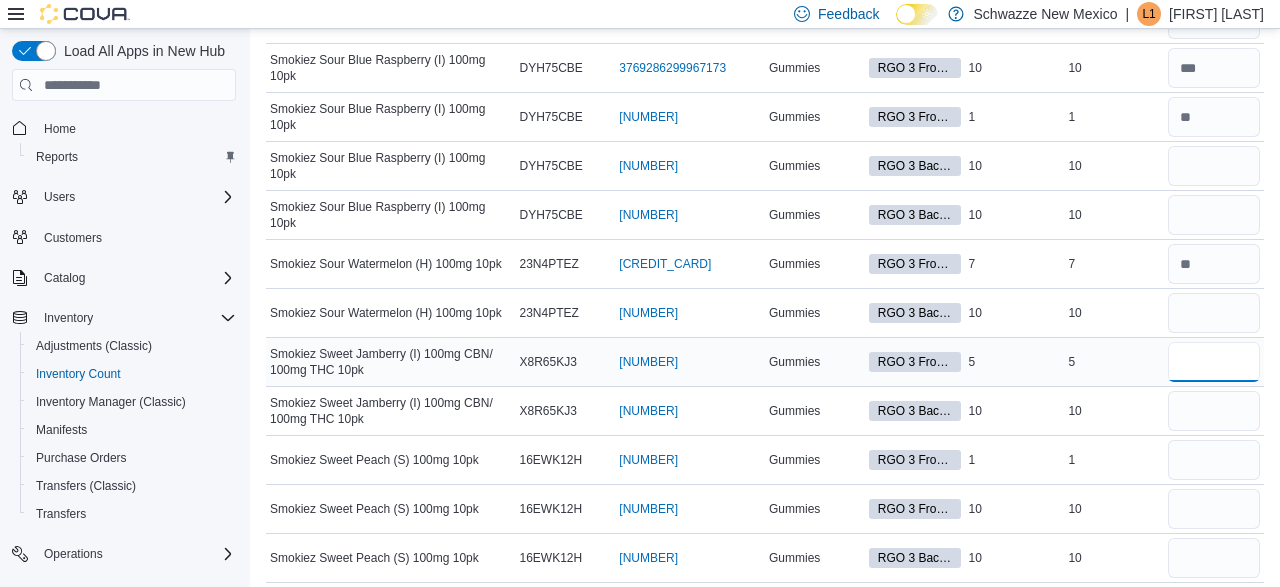 click at bounding box center (1214, 362) 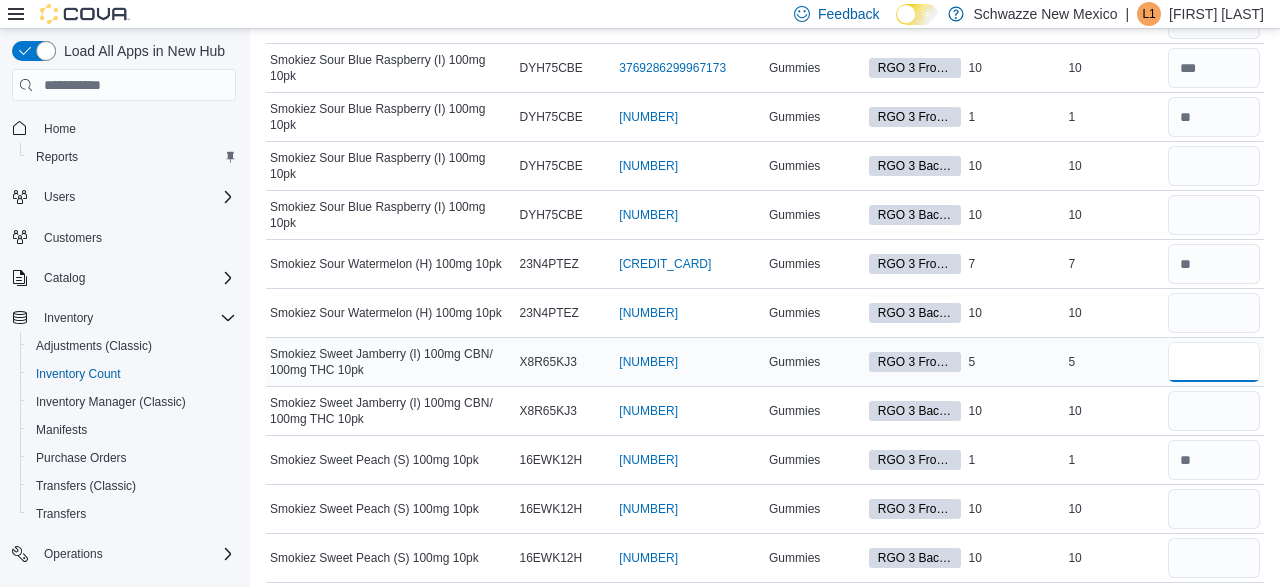 type on "*" 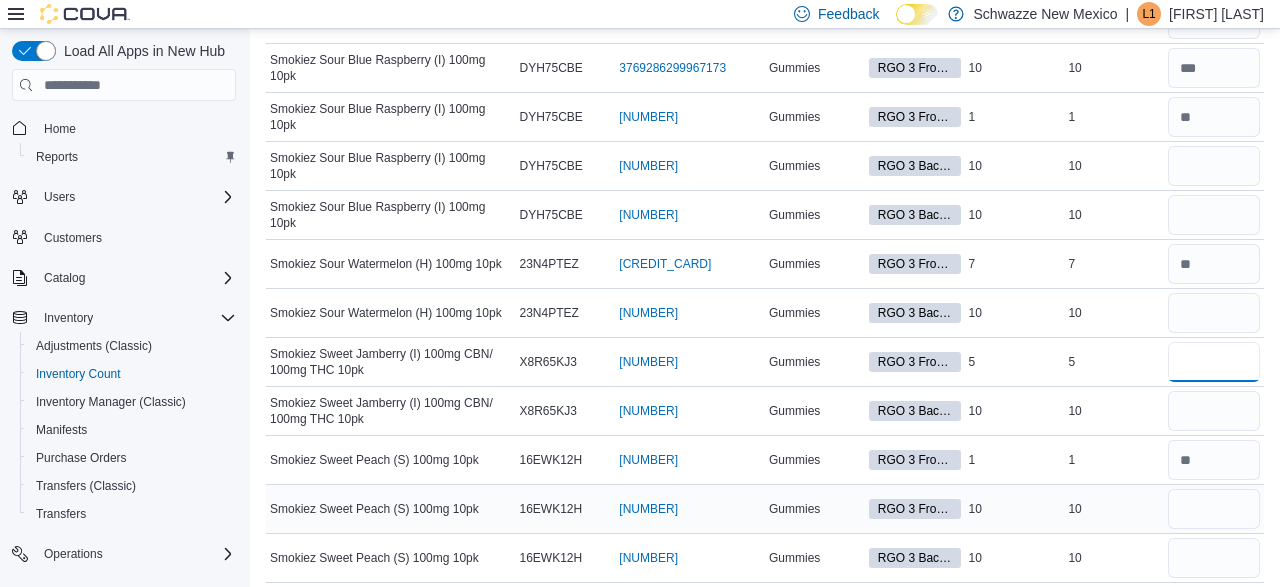 type on "*" 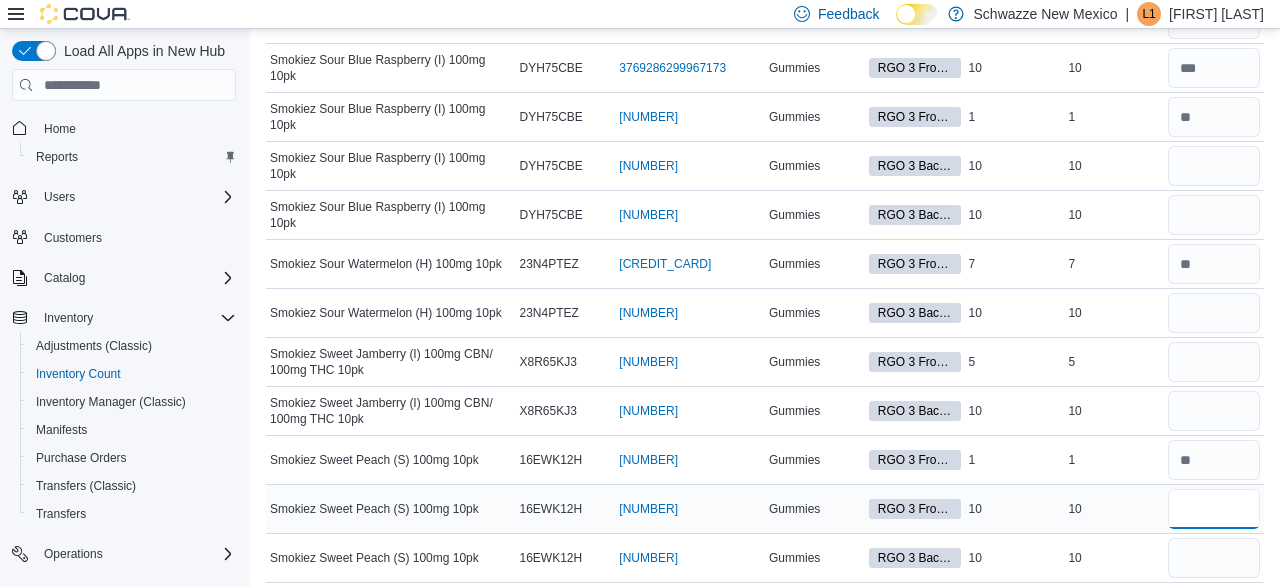 click at bounding box center [1214, 509] 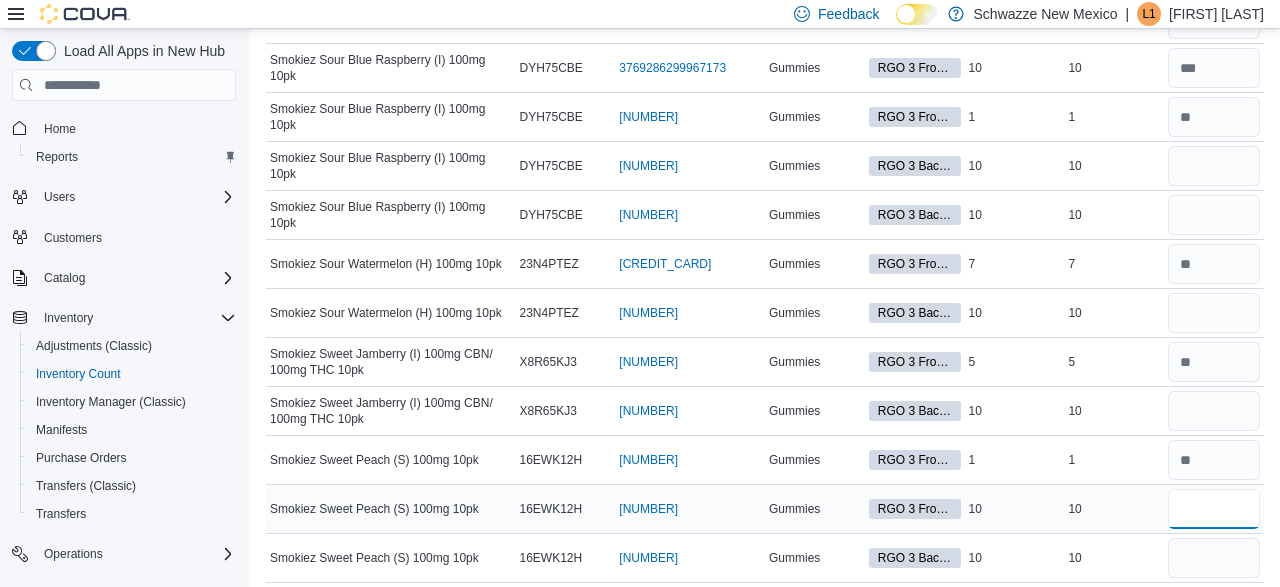 type on "**" 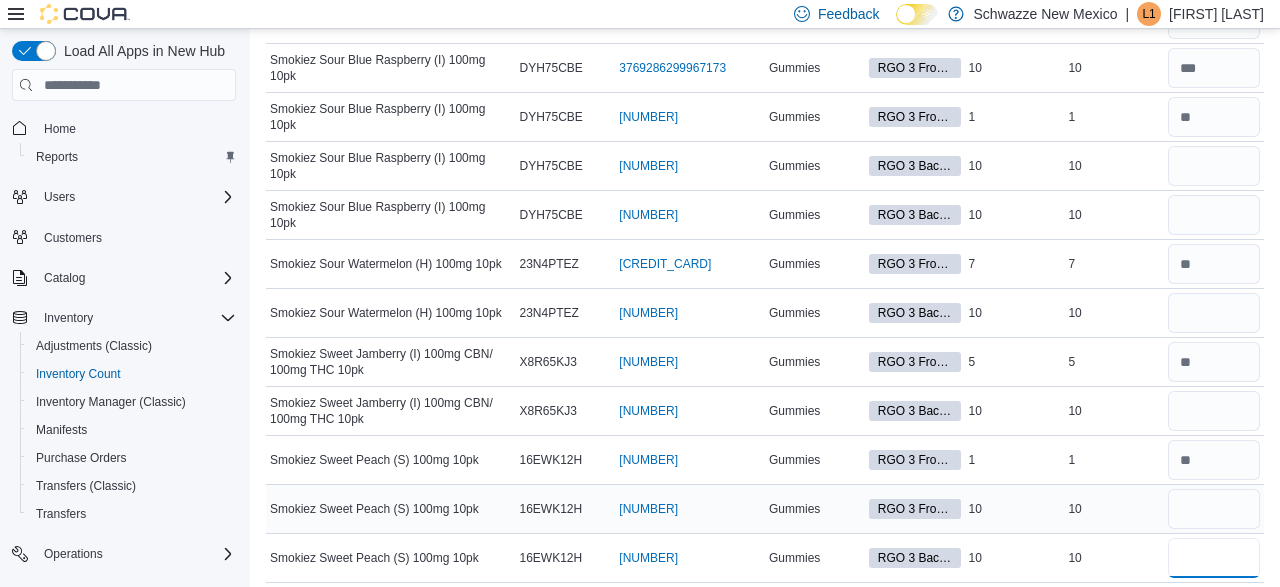 type 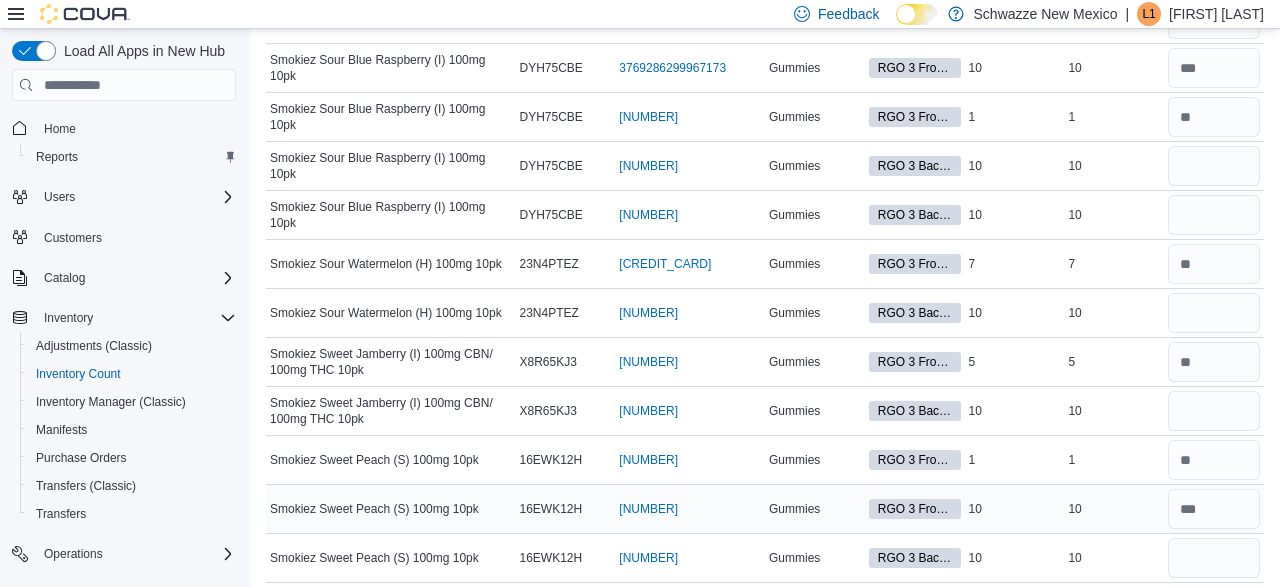 scroll, scrollTop: 4406, scrollLeft: 0, axis: vertical 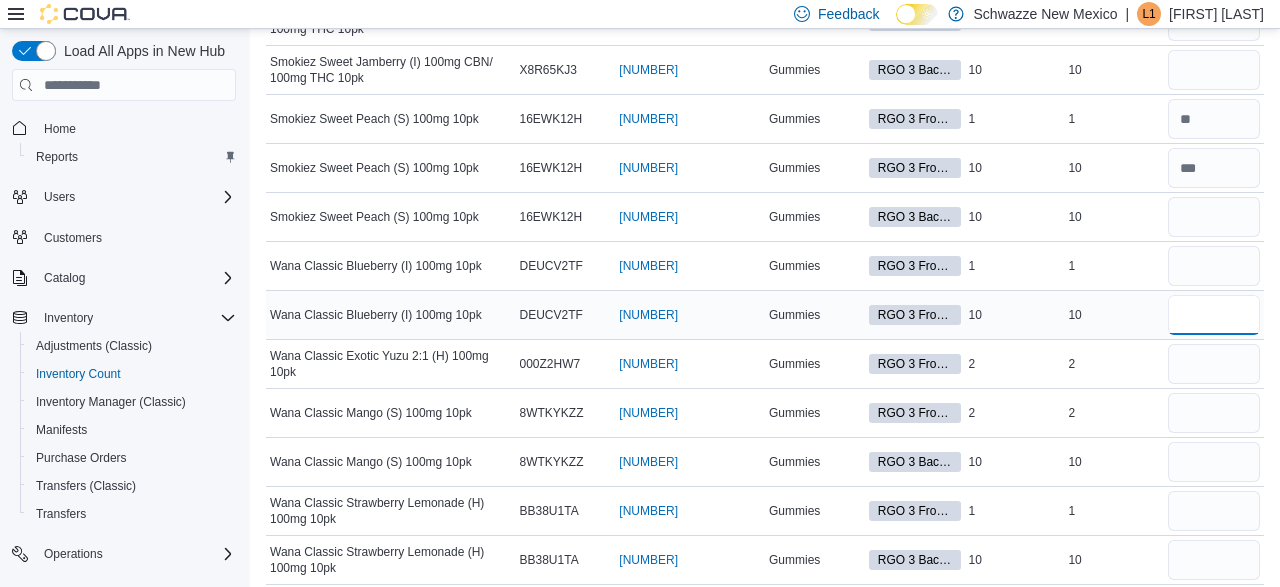 click at bounding box center [1214, 315] 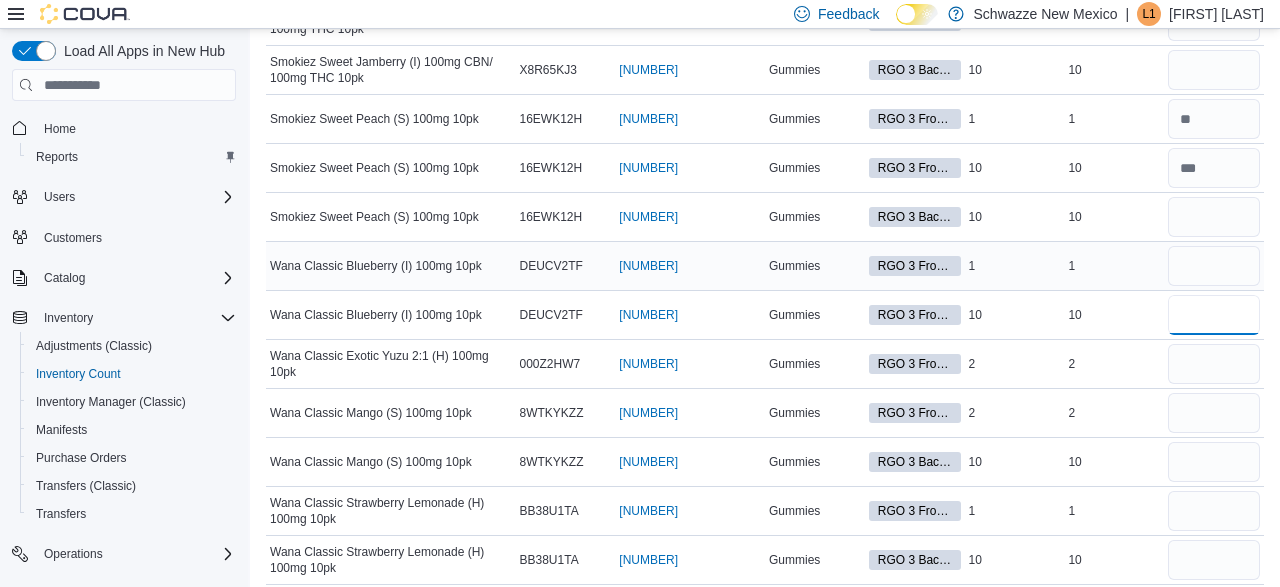type on "**" 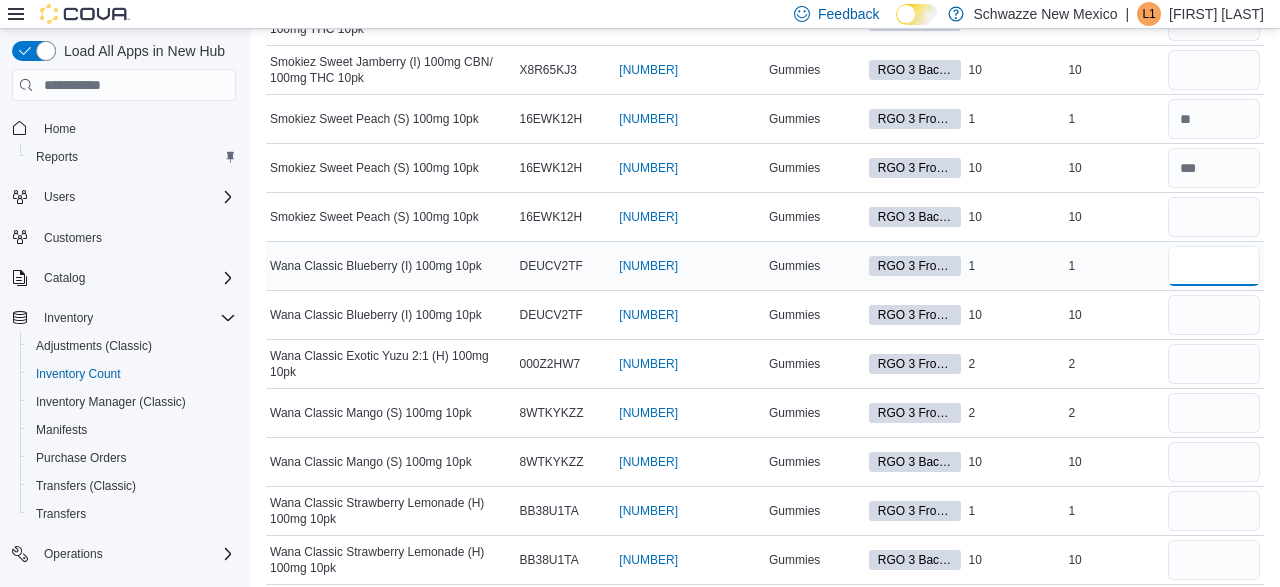 click at bounding box center (1214, 266) 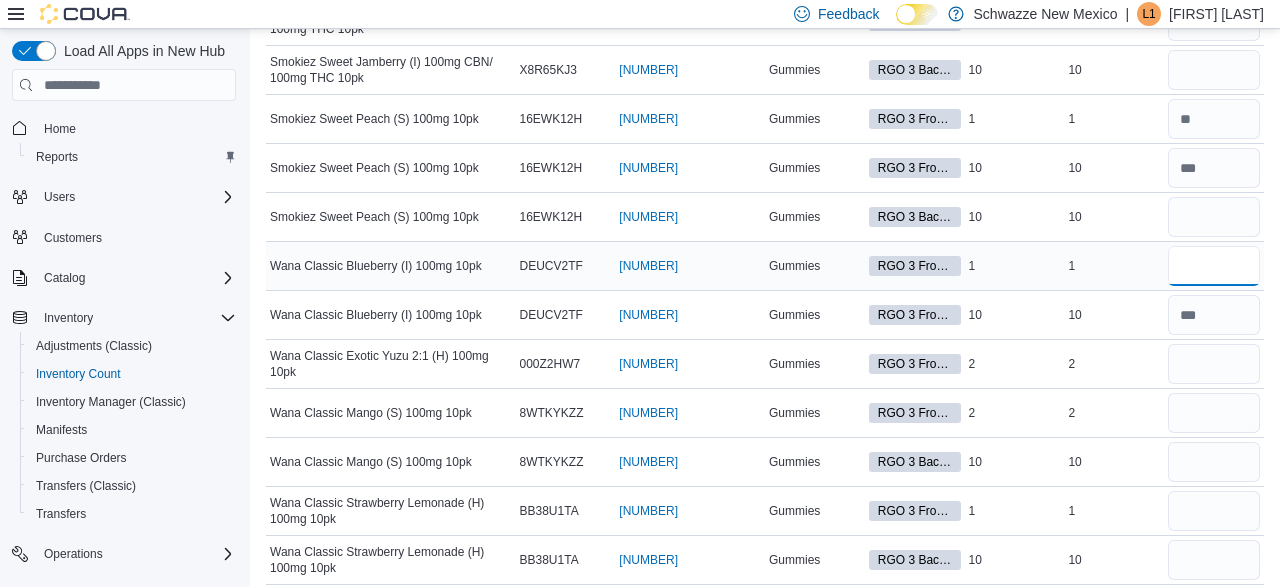 type on "*" 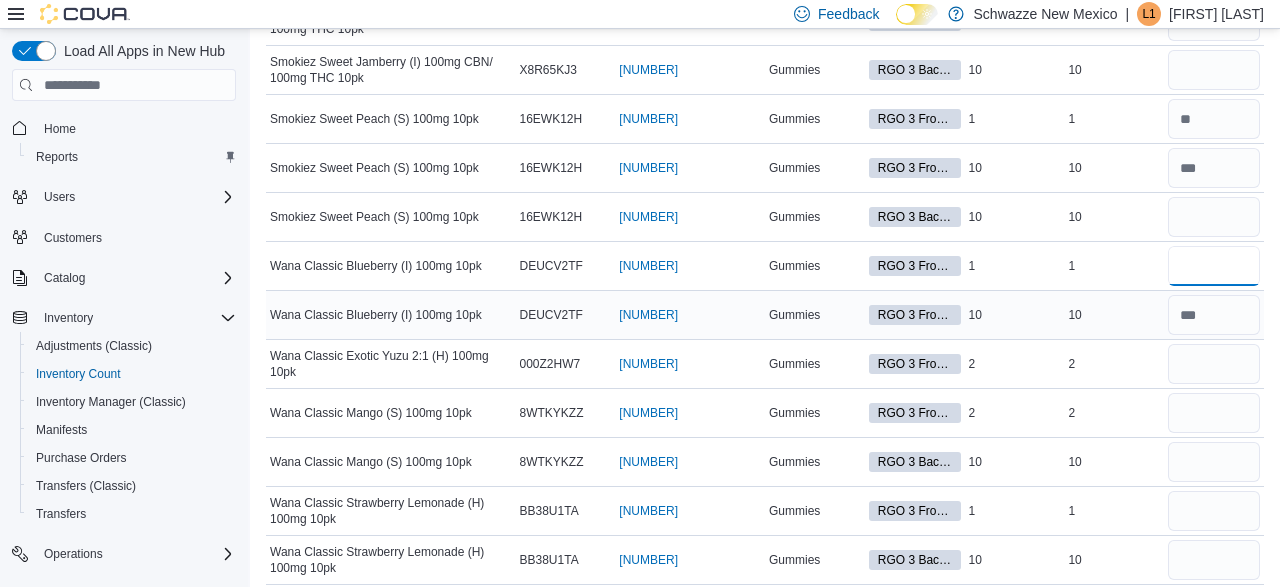 type on "*" 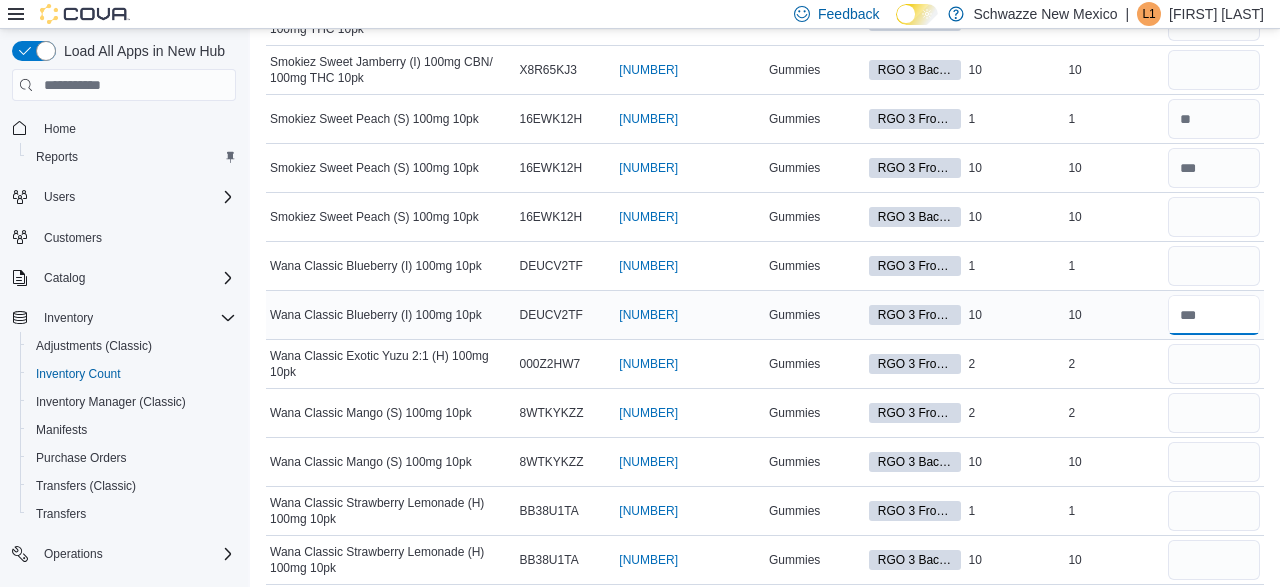click at bounding box center (1214, 315) 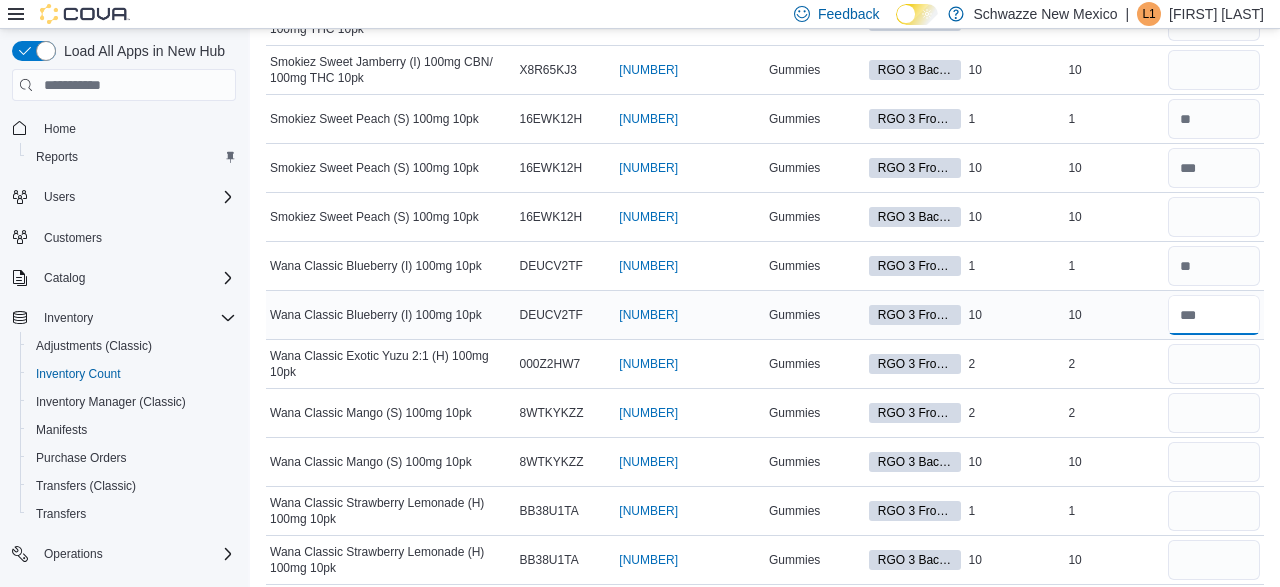 type on "**" 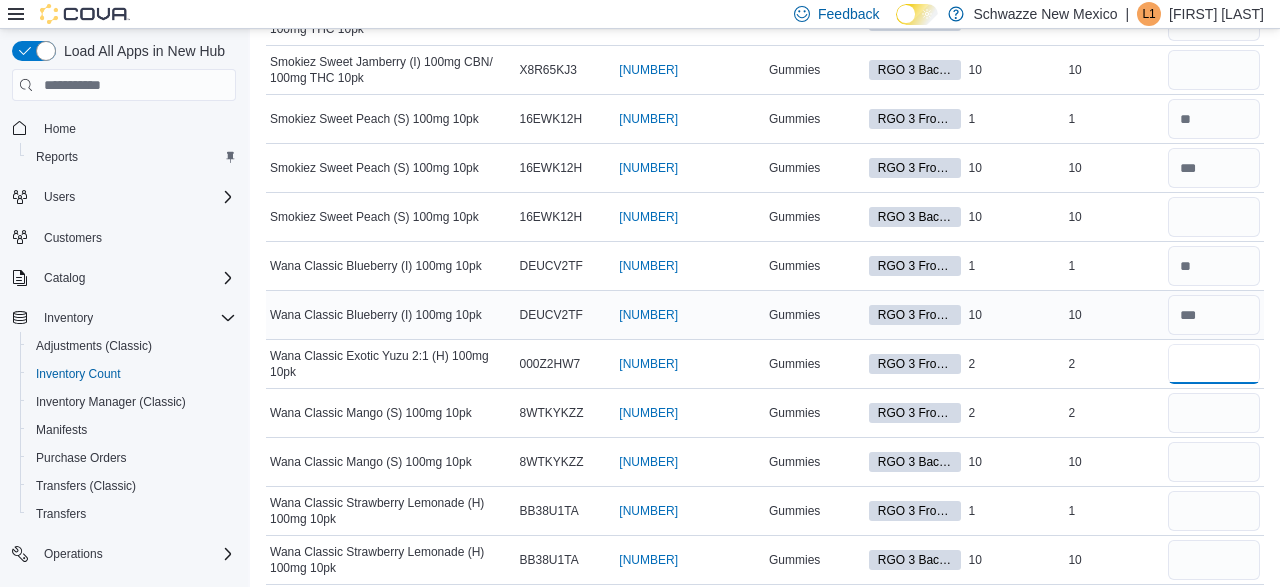 type 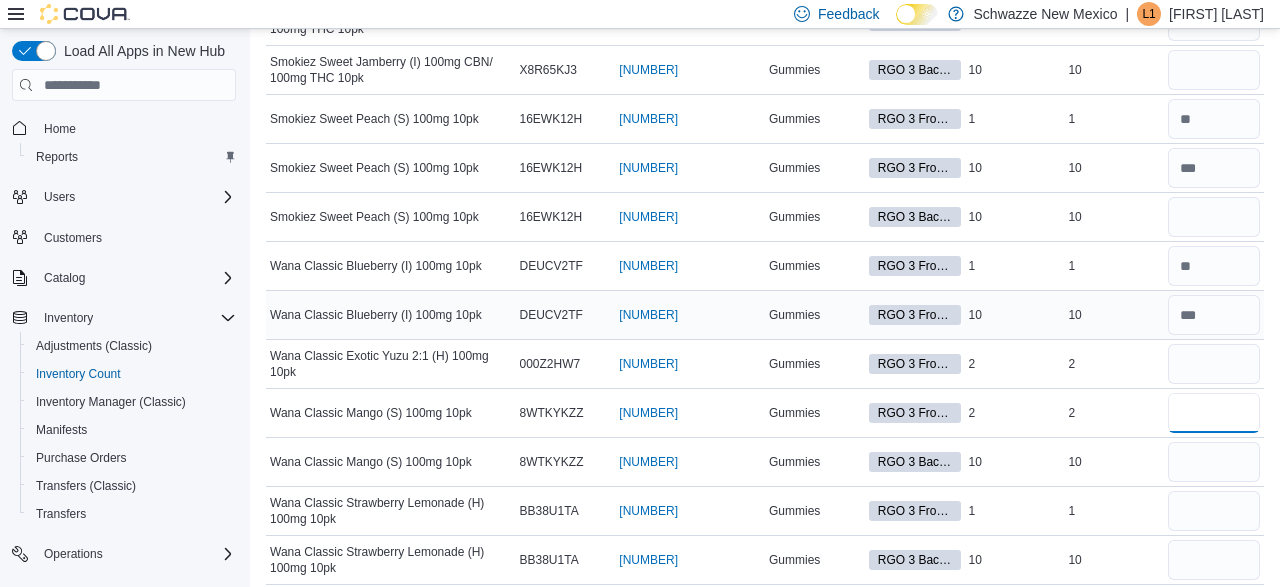 type 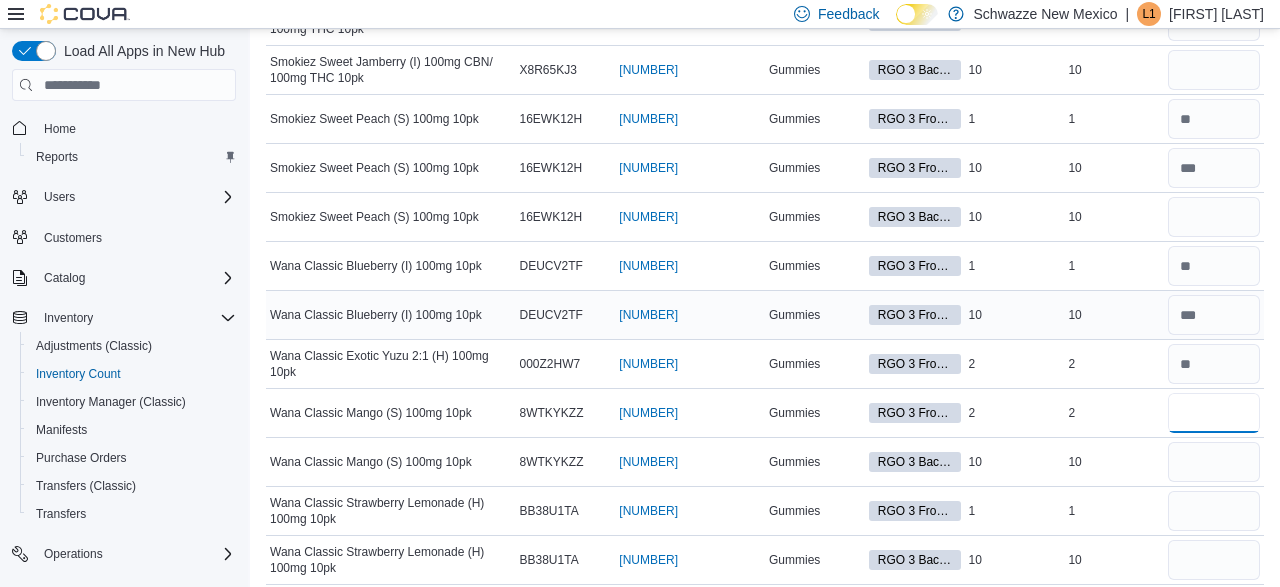 type on "*" 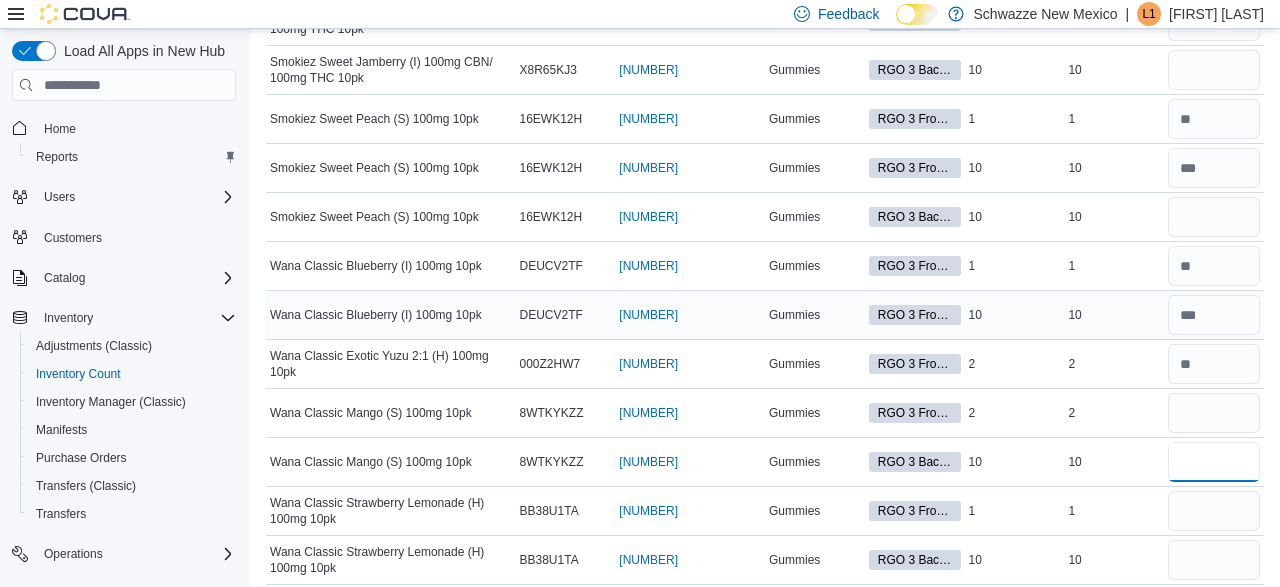 type 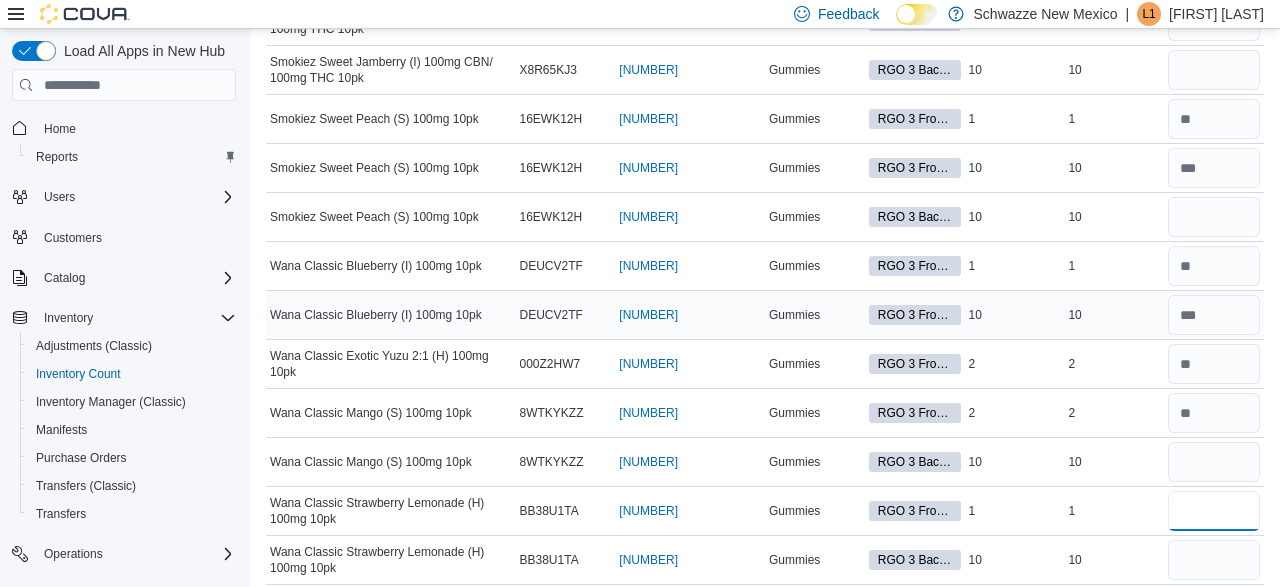 type on "*" 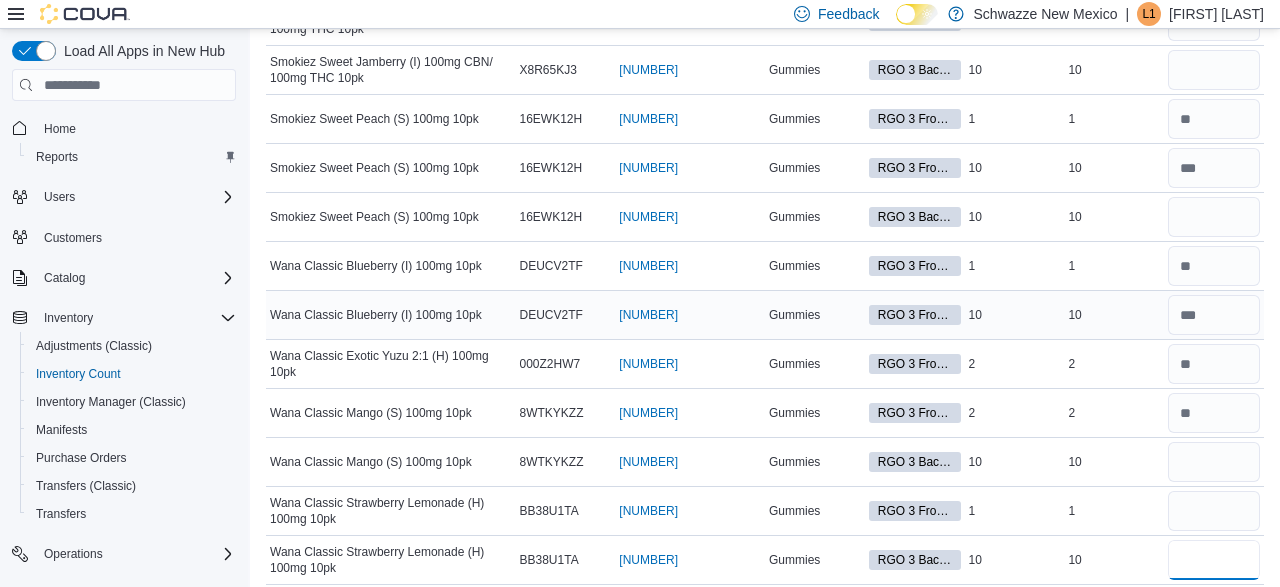 type 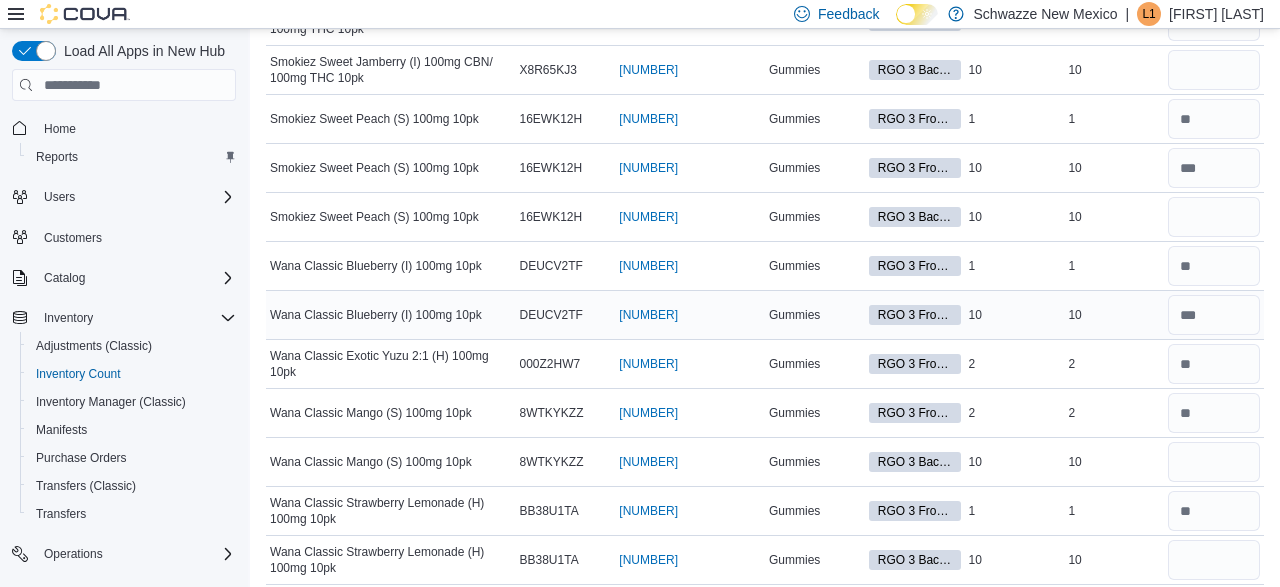 scroll, scrollTop: 4746, scrollLeft: 0, axis: vertical 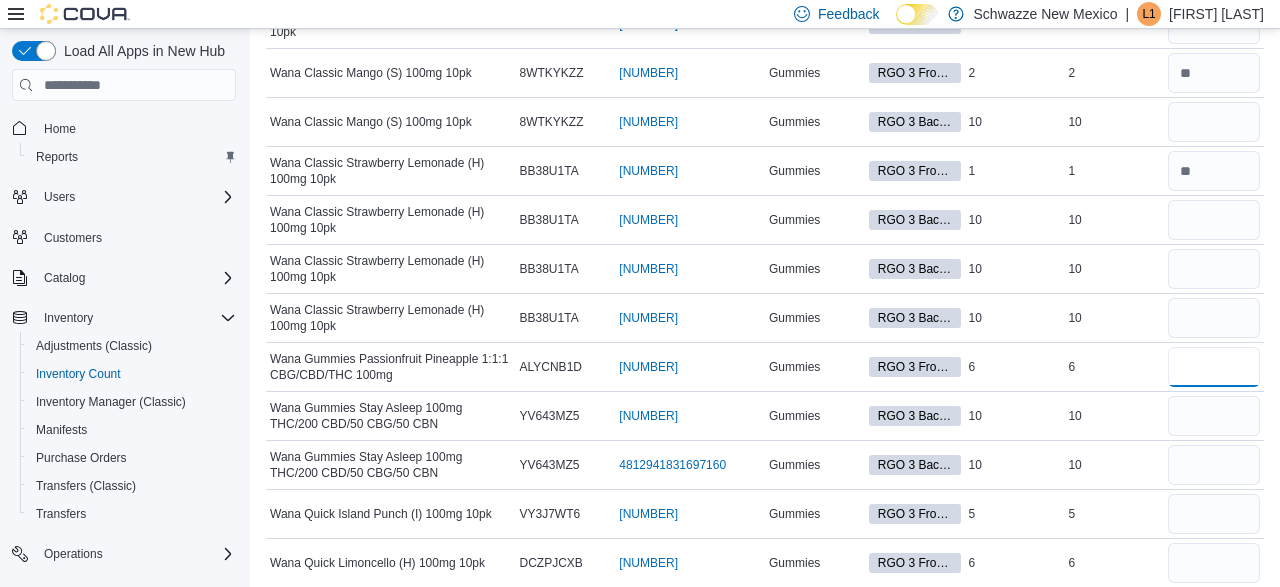type on "*" 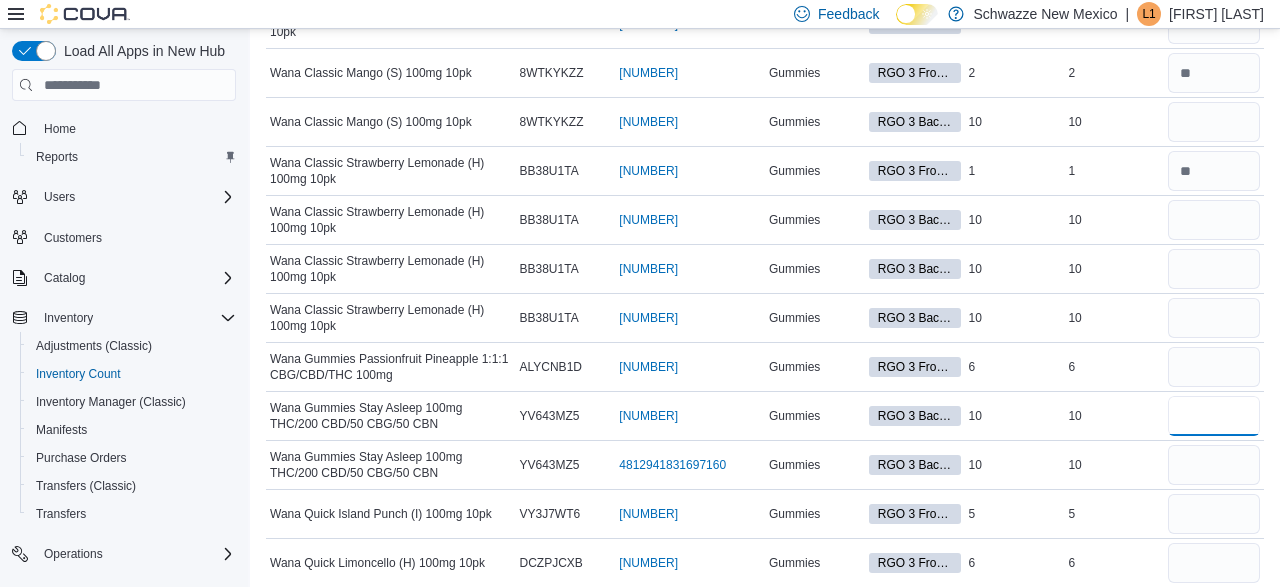 type 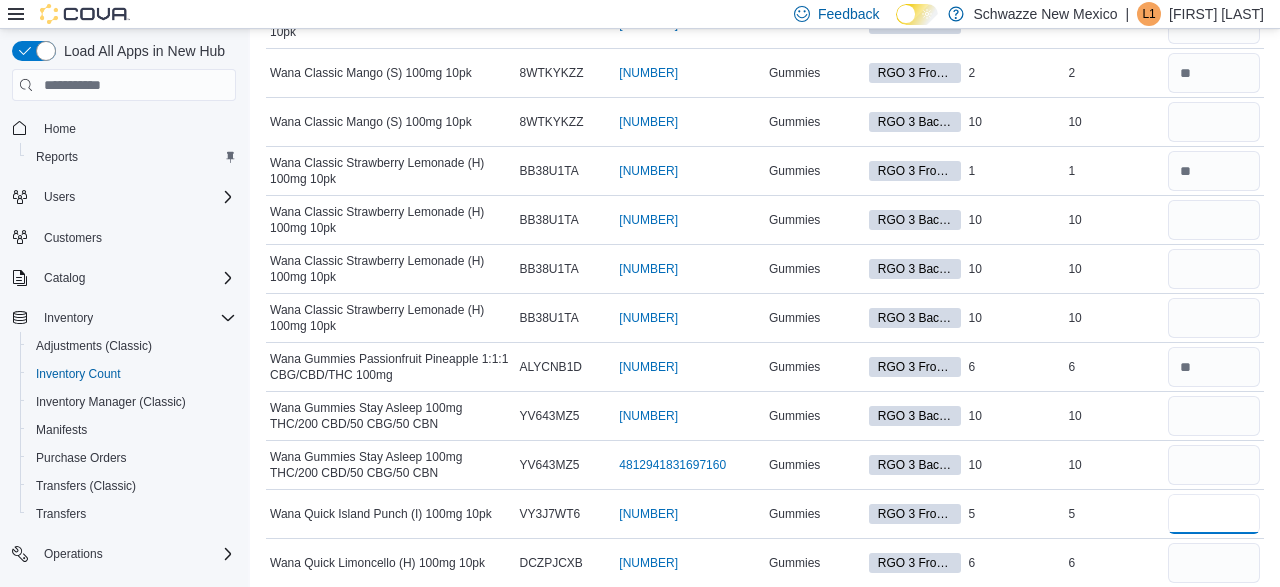 type on "*" 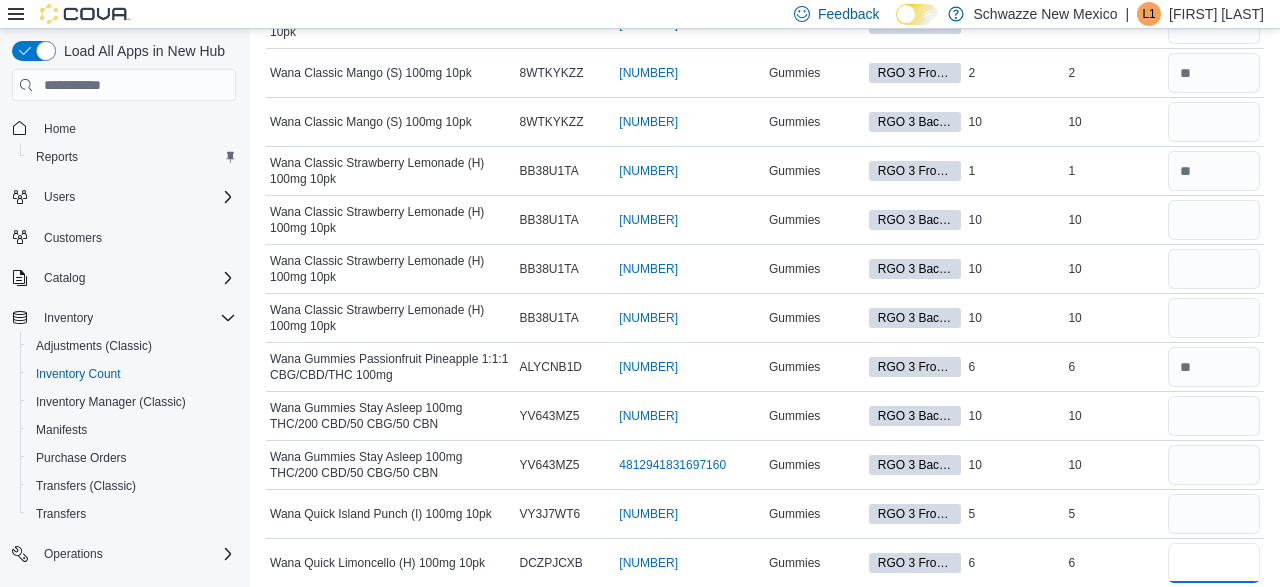 type 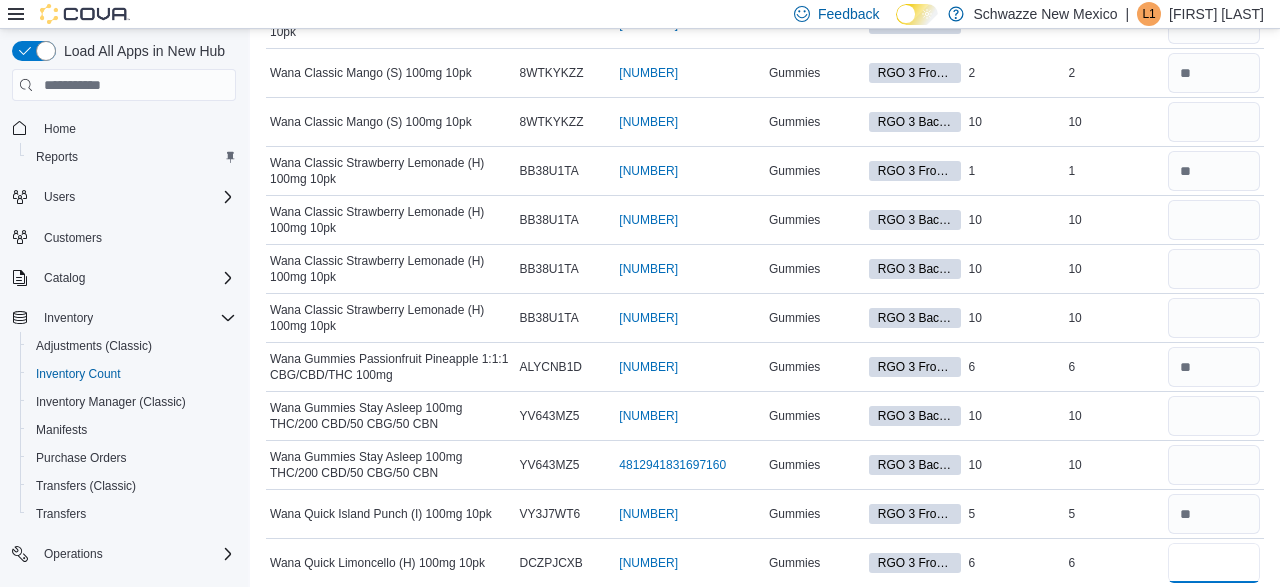 type on "*" 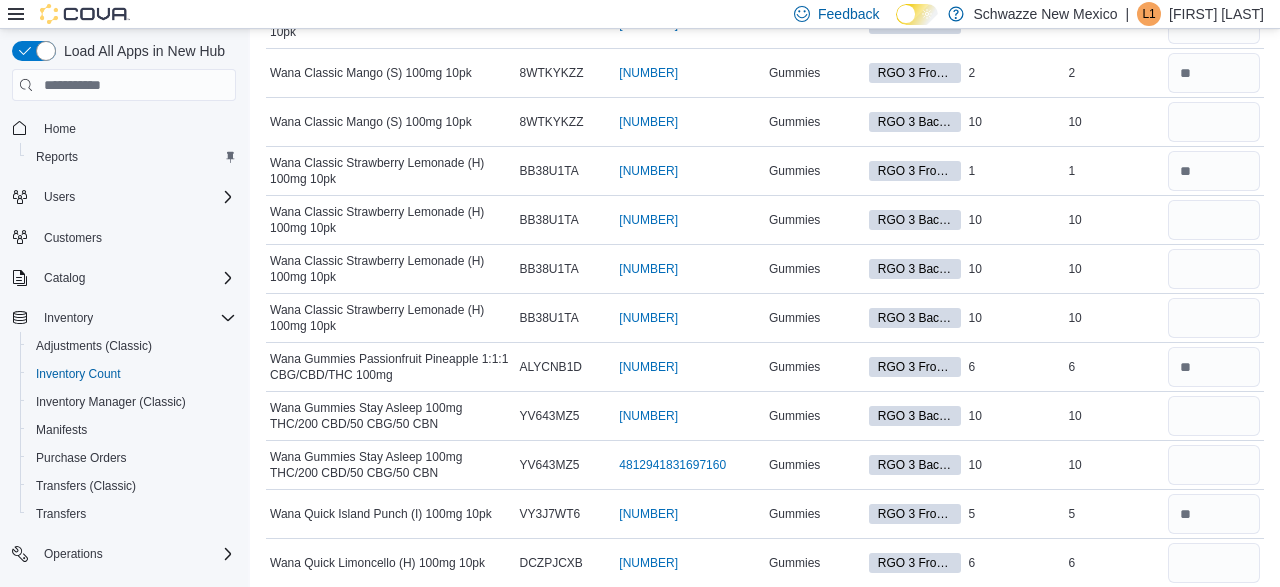 type 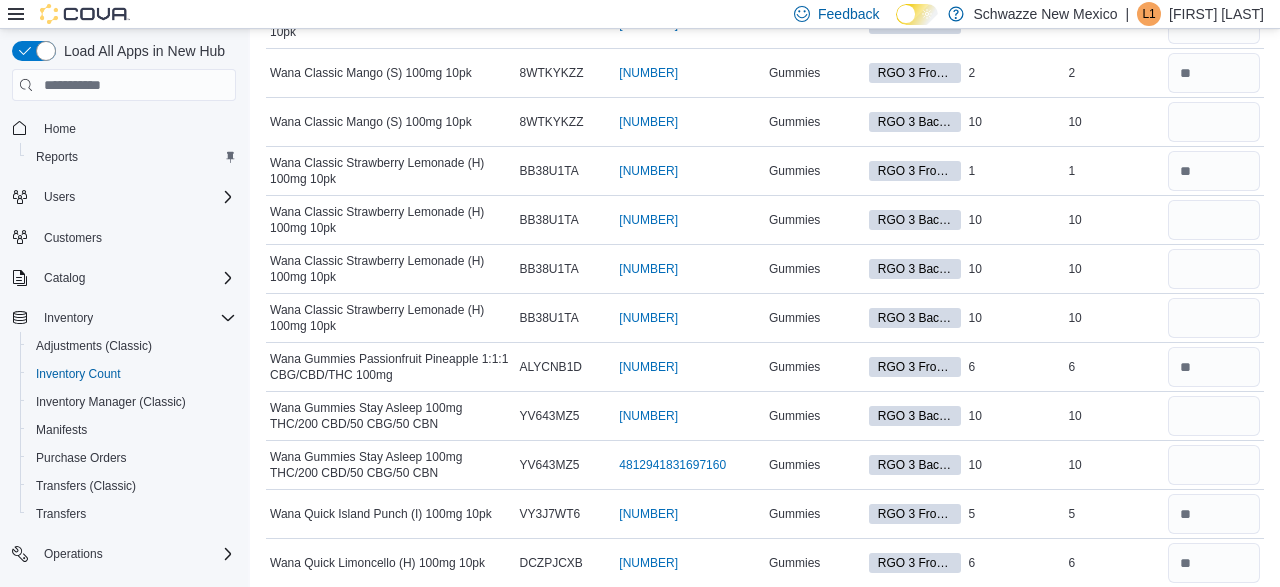 scroll, scrollTop: 5087, scrollLeft: 0, axis: vertical 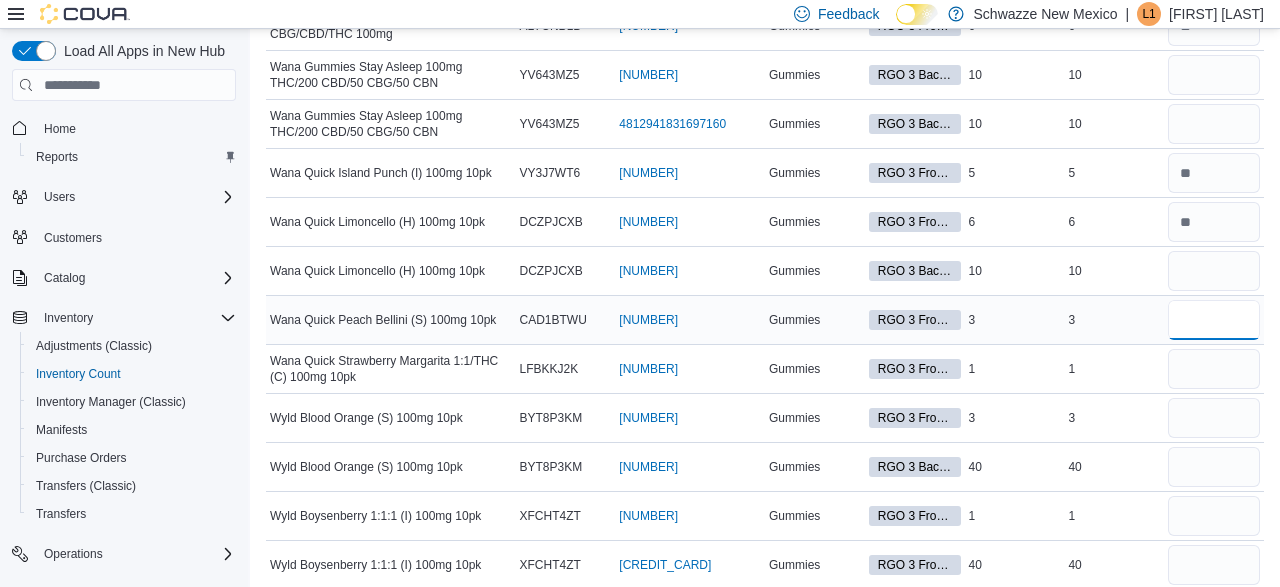 click at bounding box center (1214, 320) 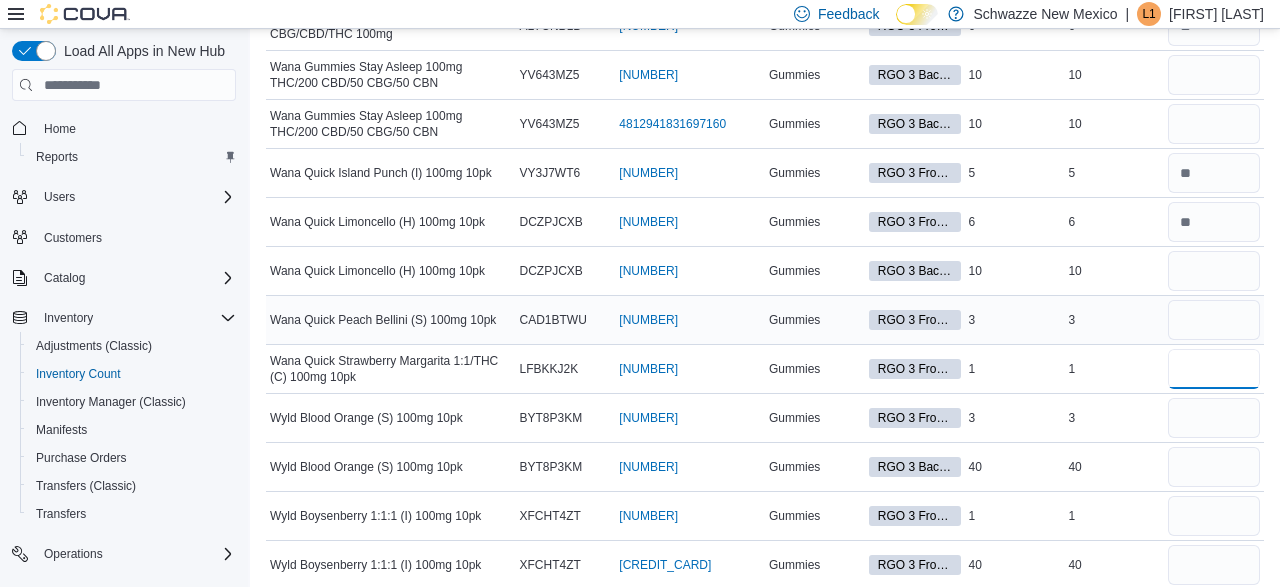 type 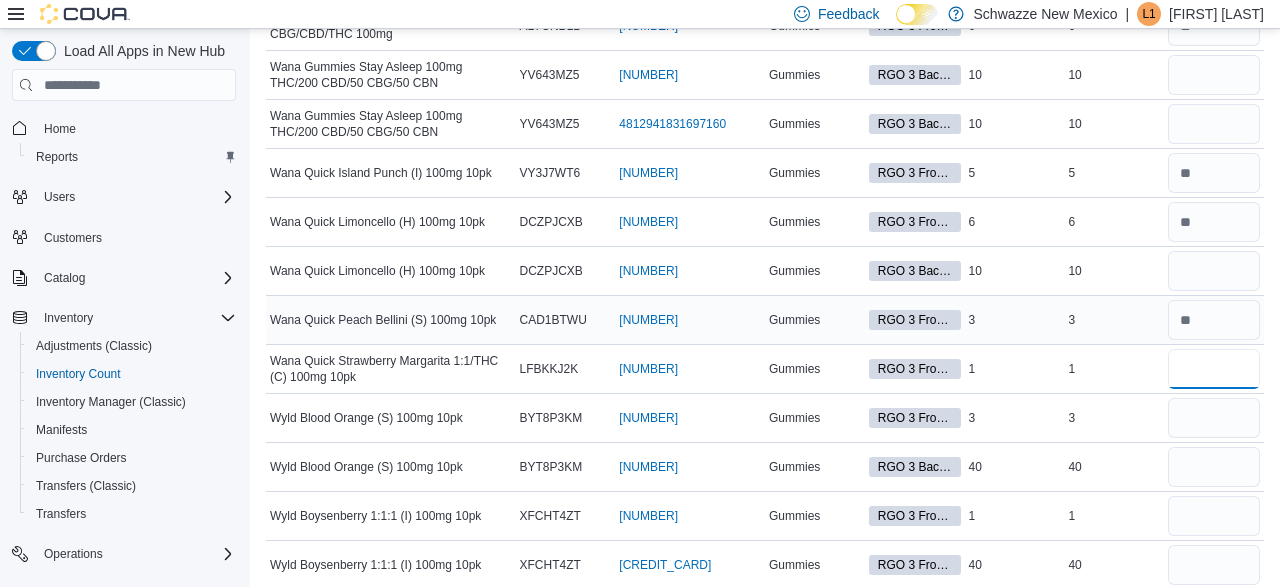 type on "*" 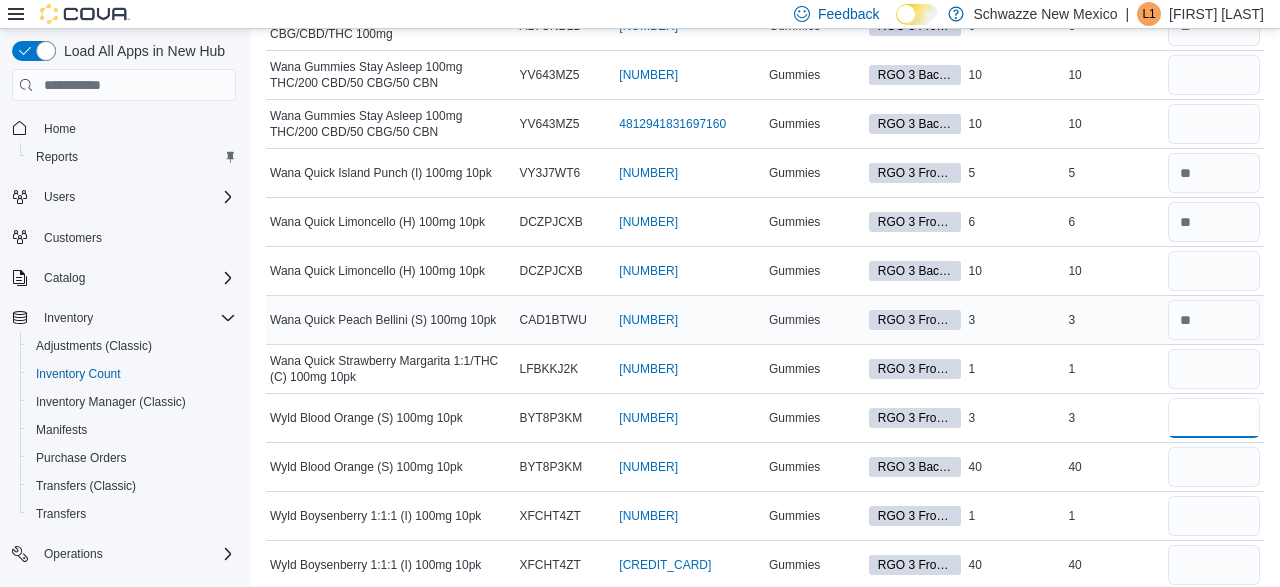 type 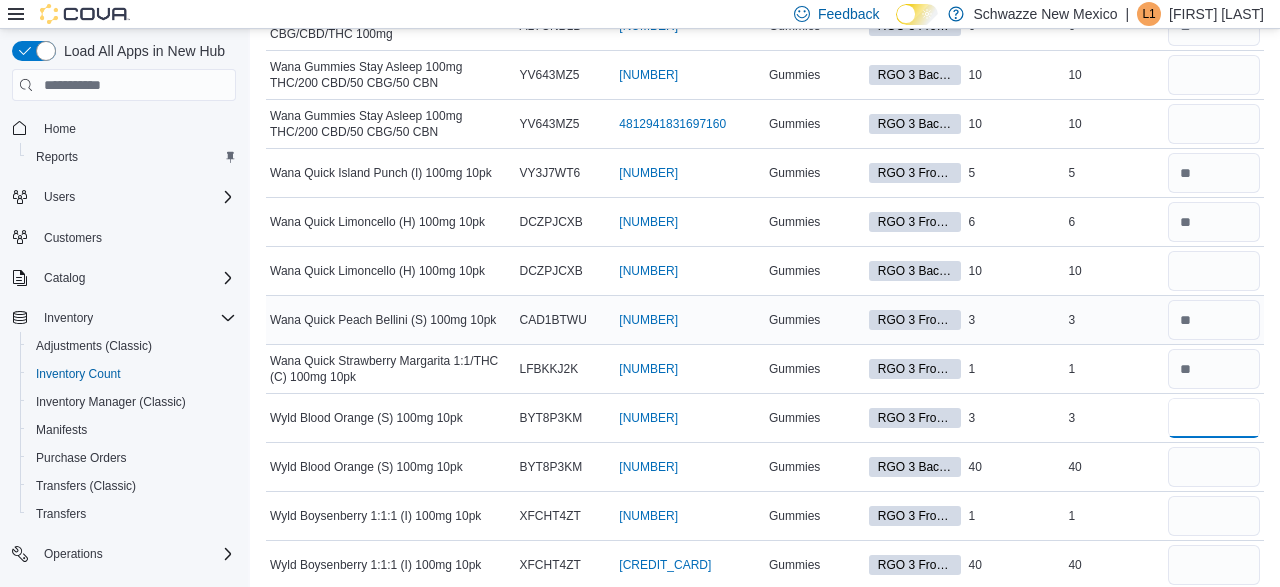 type on "*" 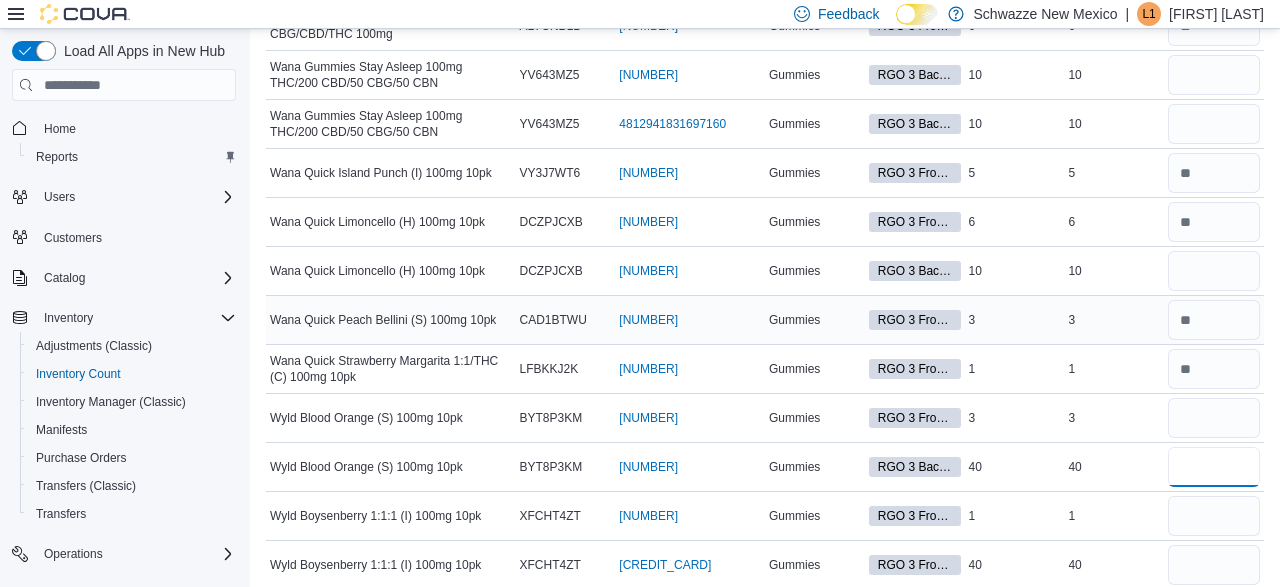 type 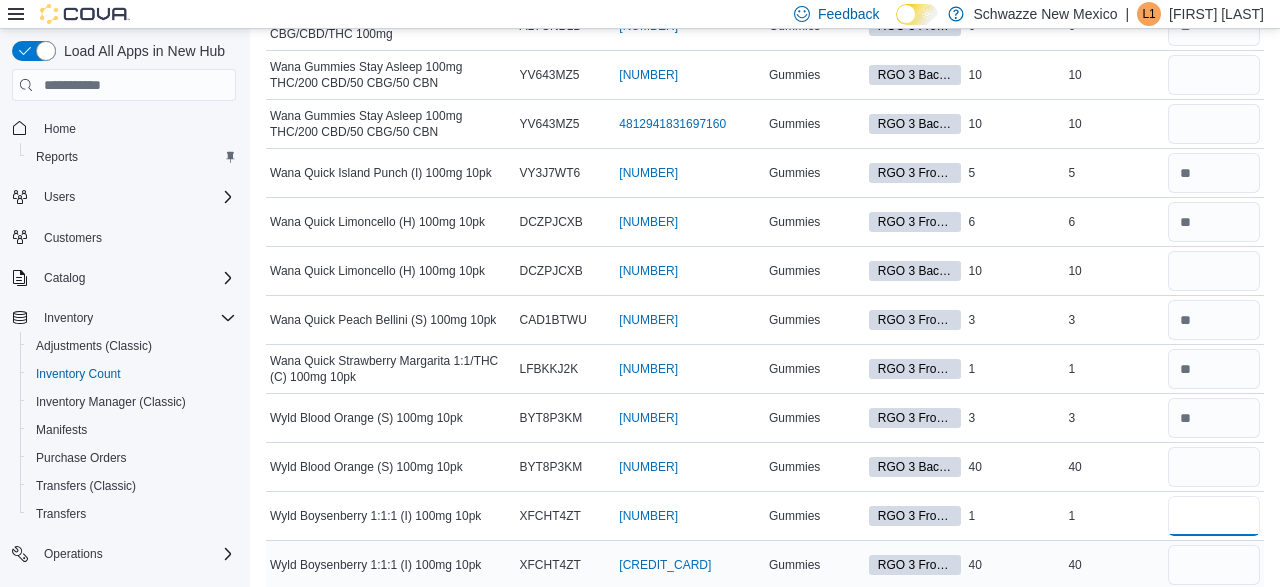 type on "*" 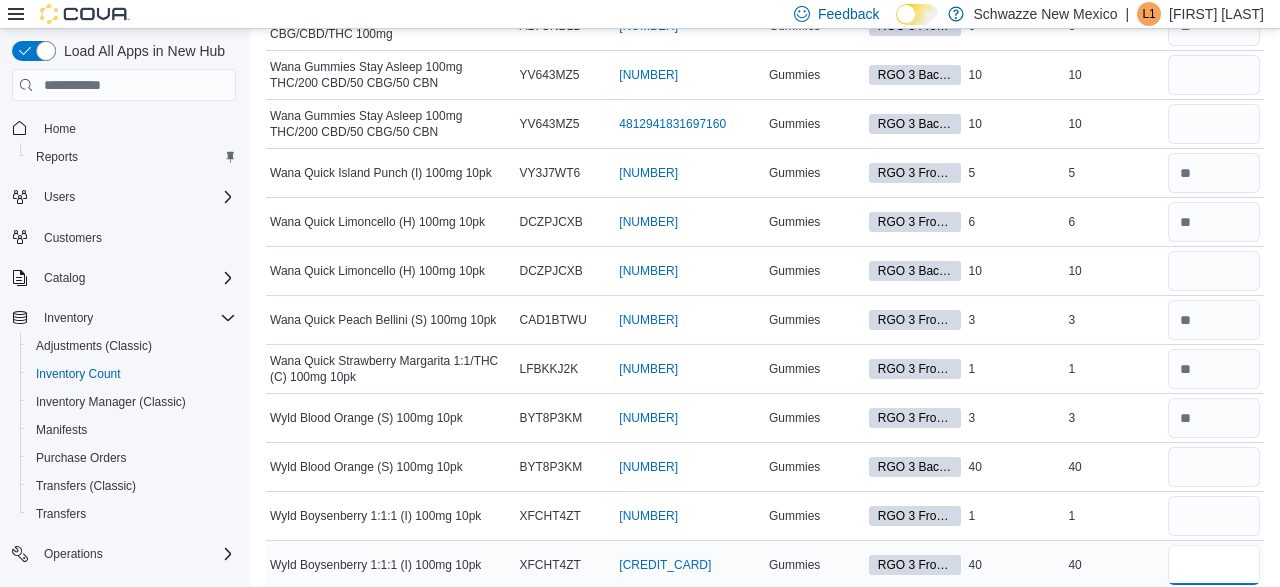 click at bounding box center [1214, 565] 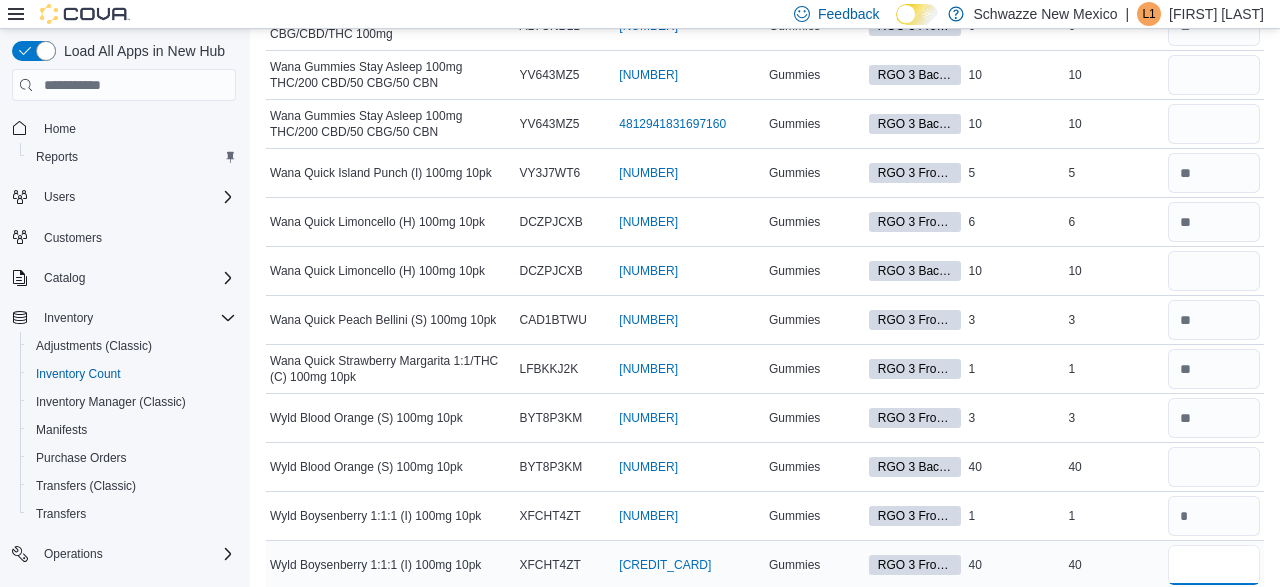 type on "*" 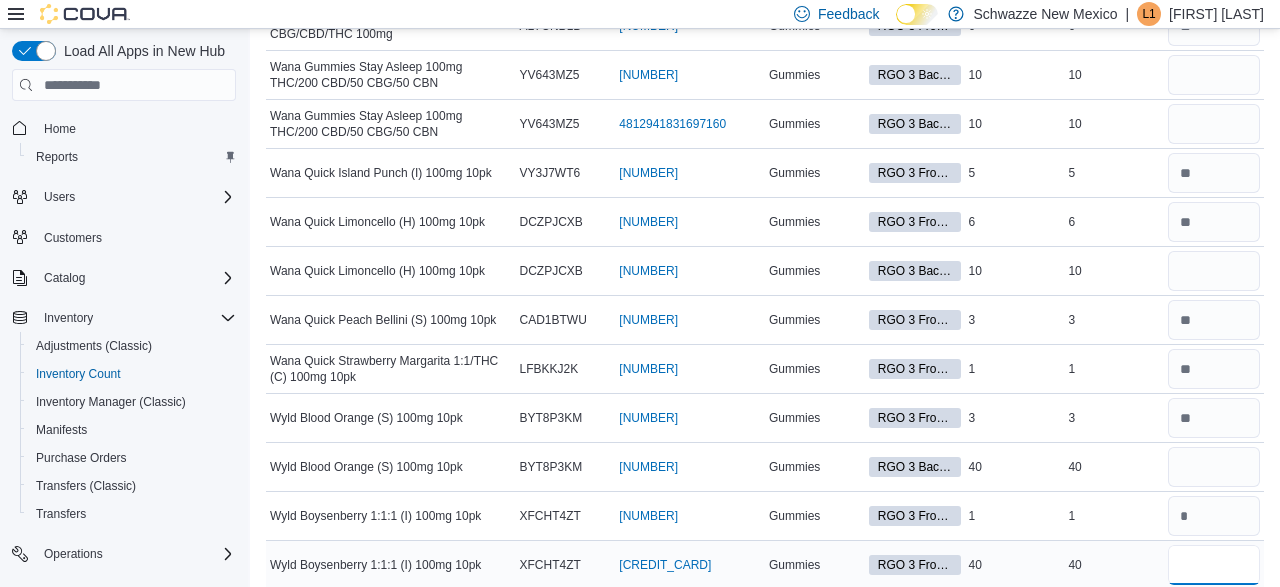 type on "**" 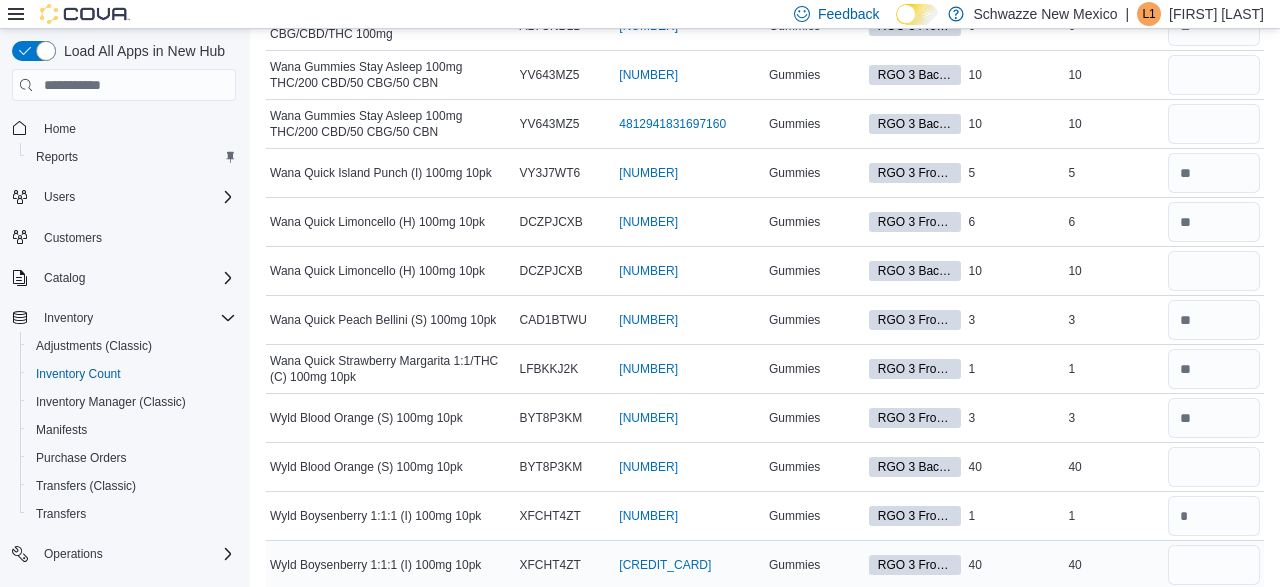 type 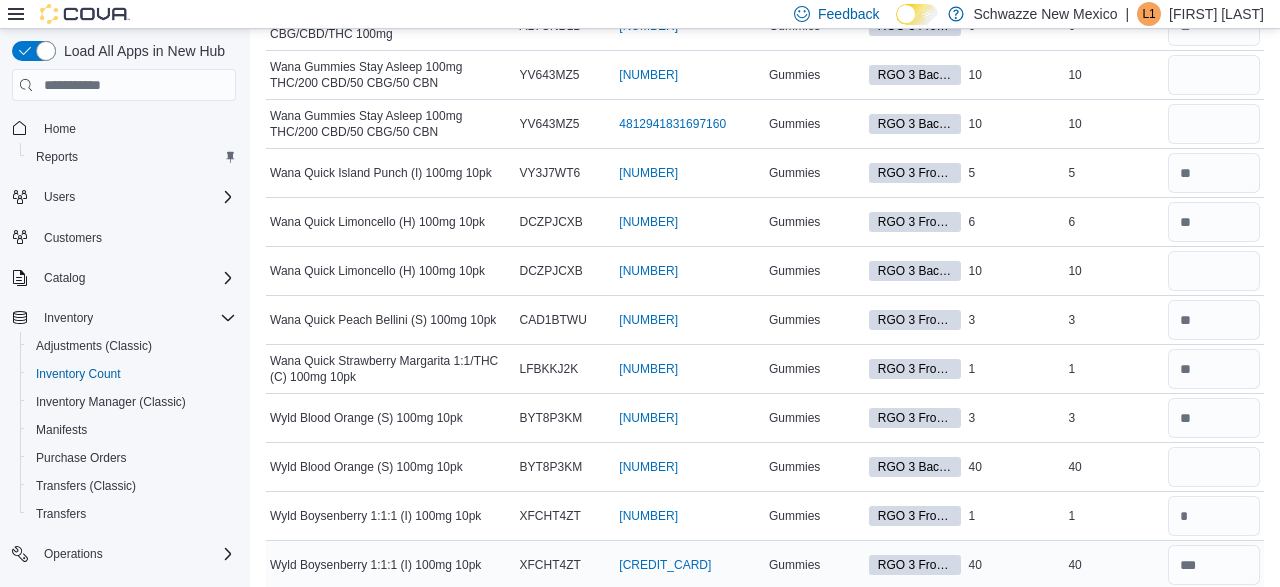type on "**" 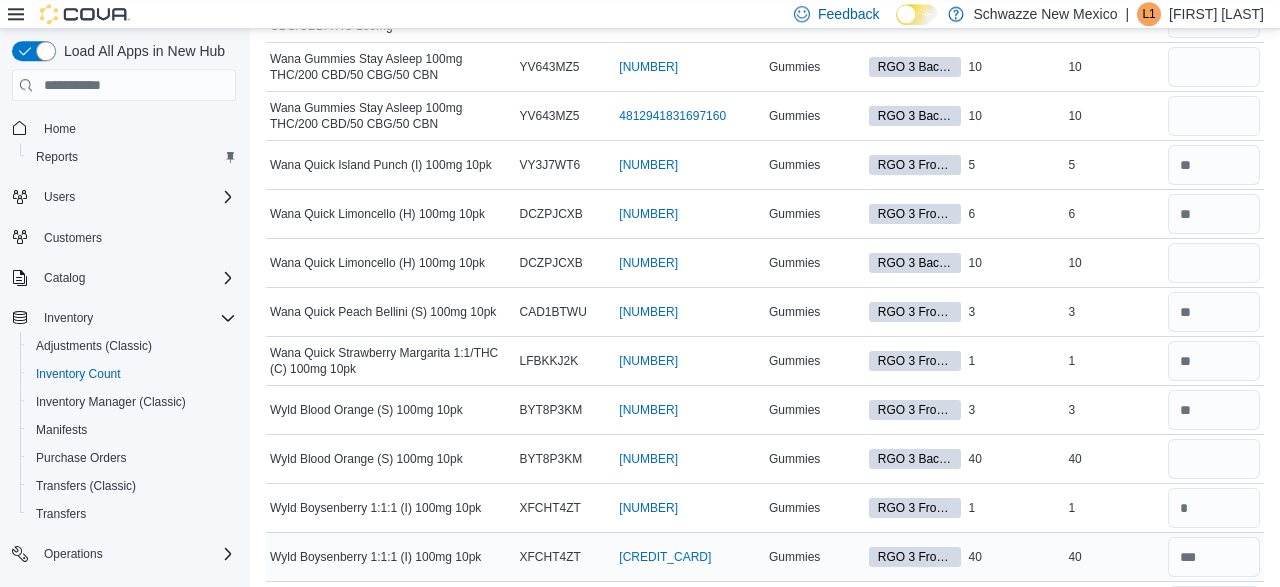 type on "**" 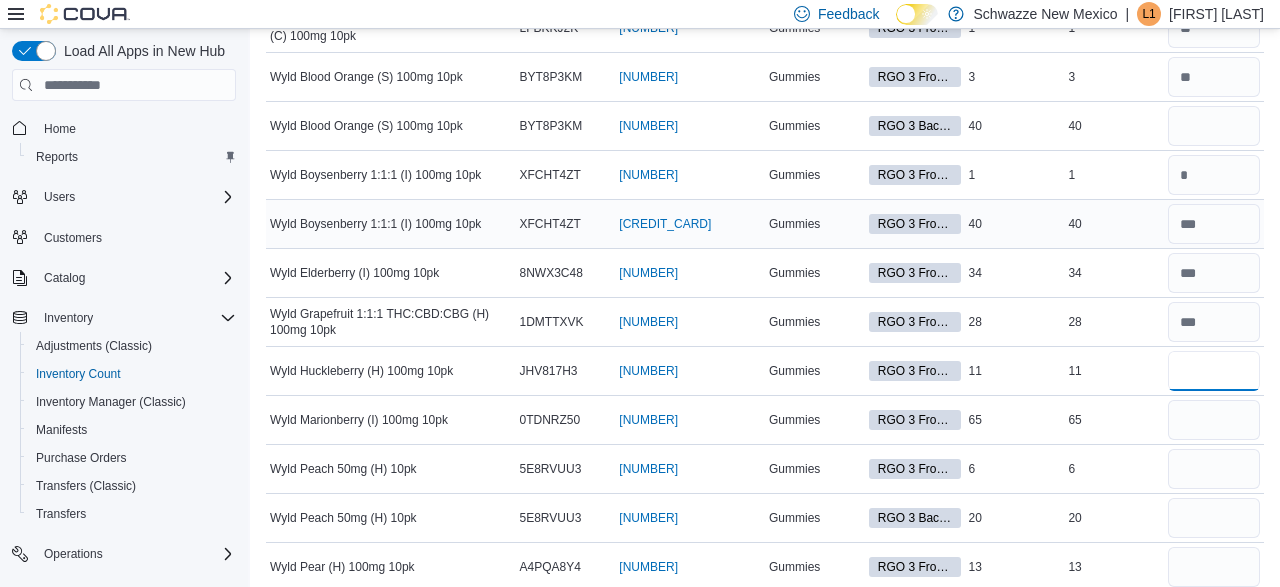 type on "**" 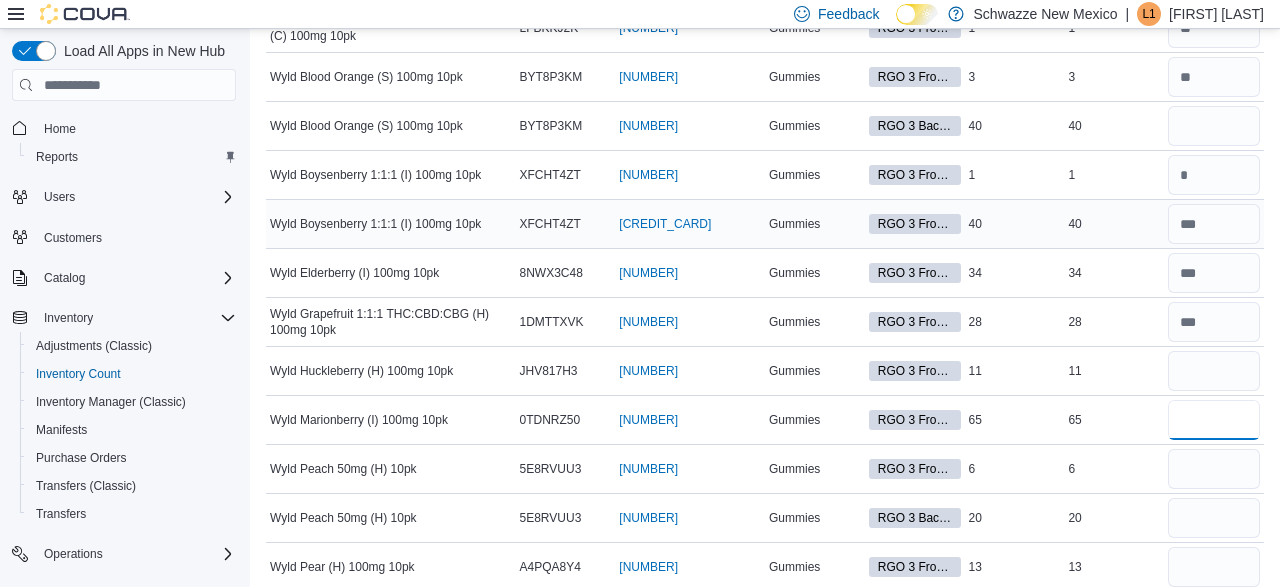 type 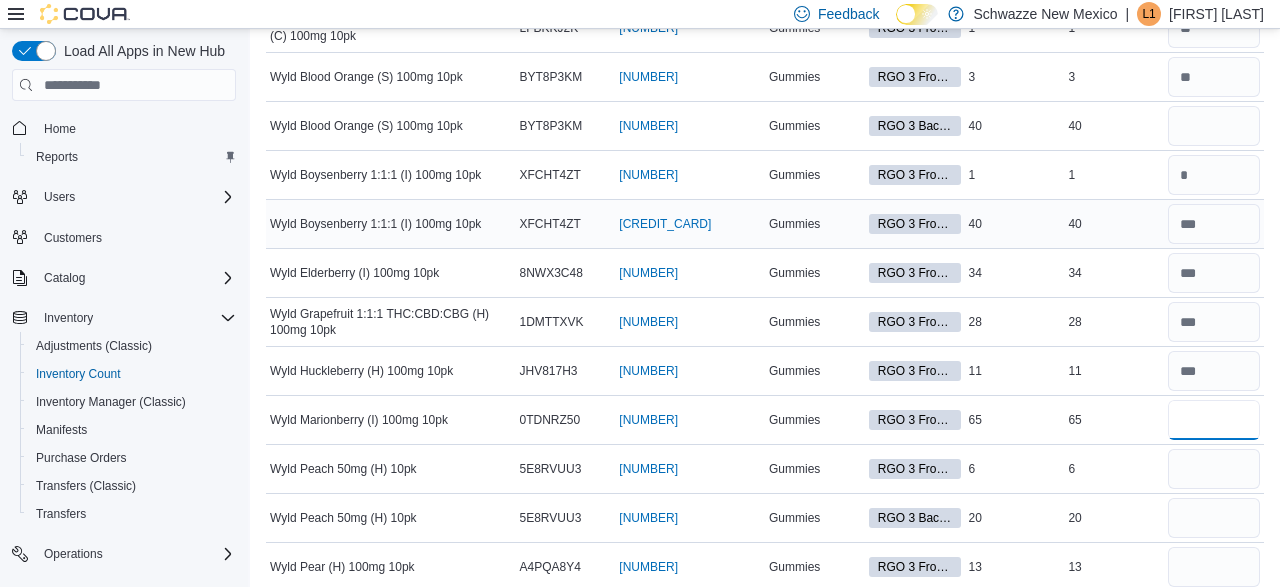type on "**" 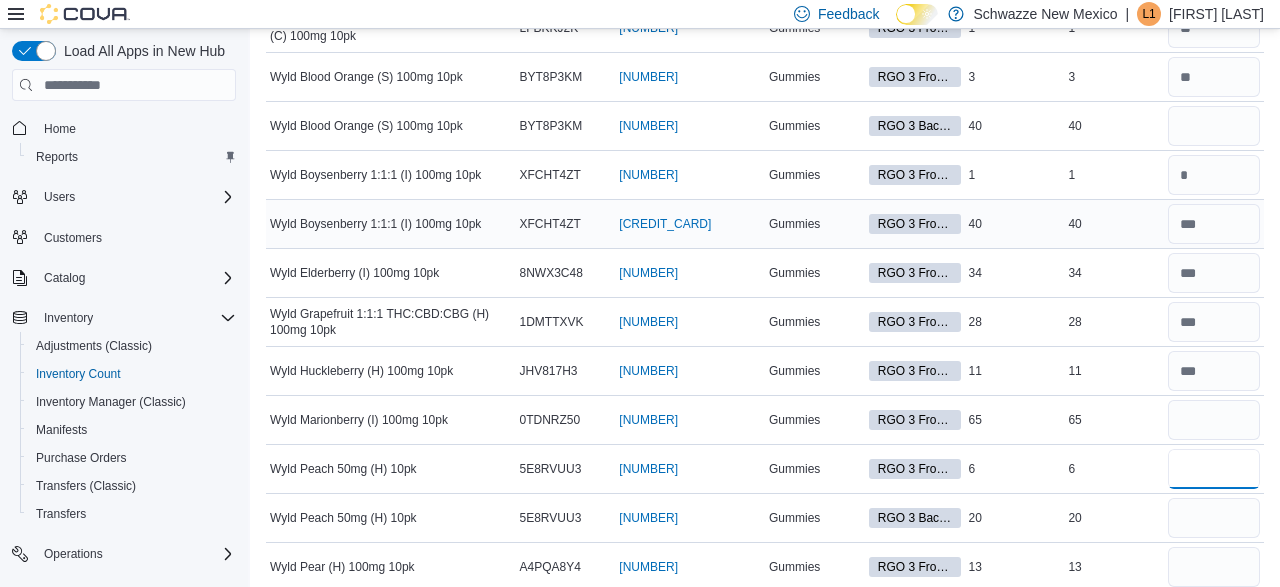 type 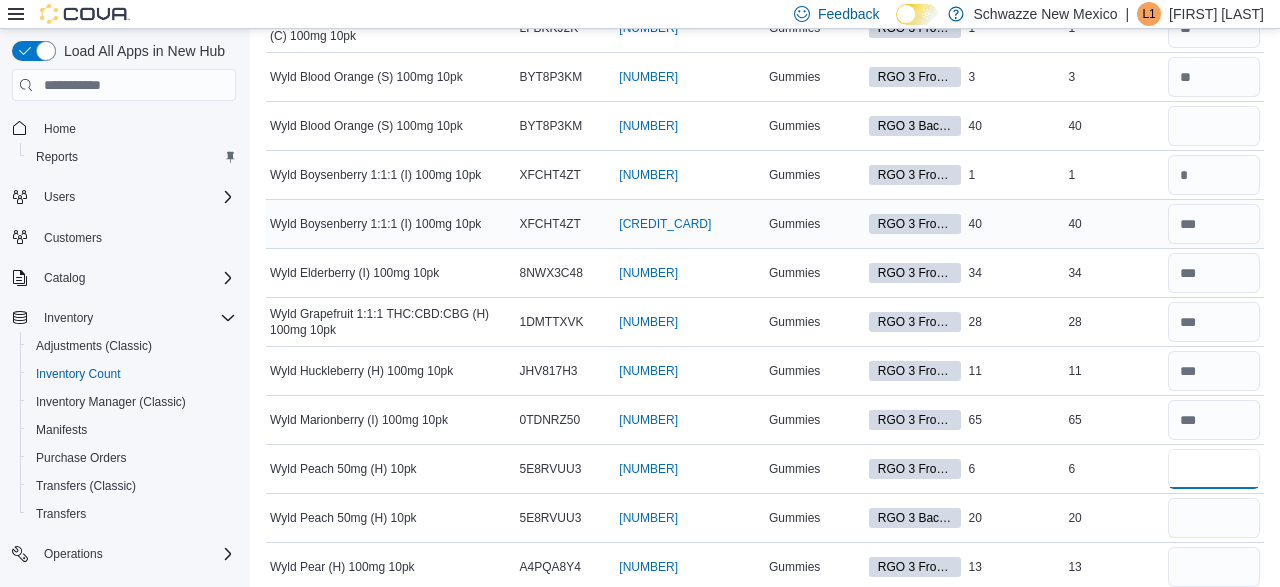type on "*" 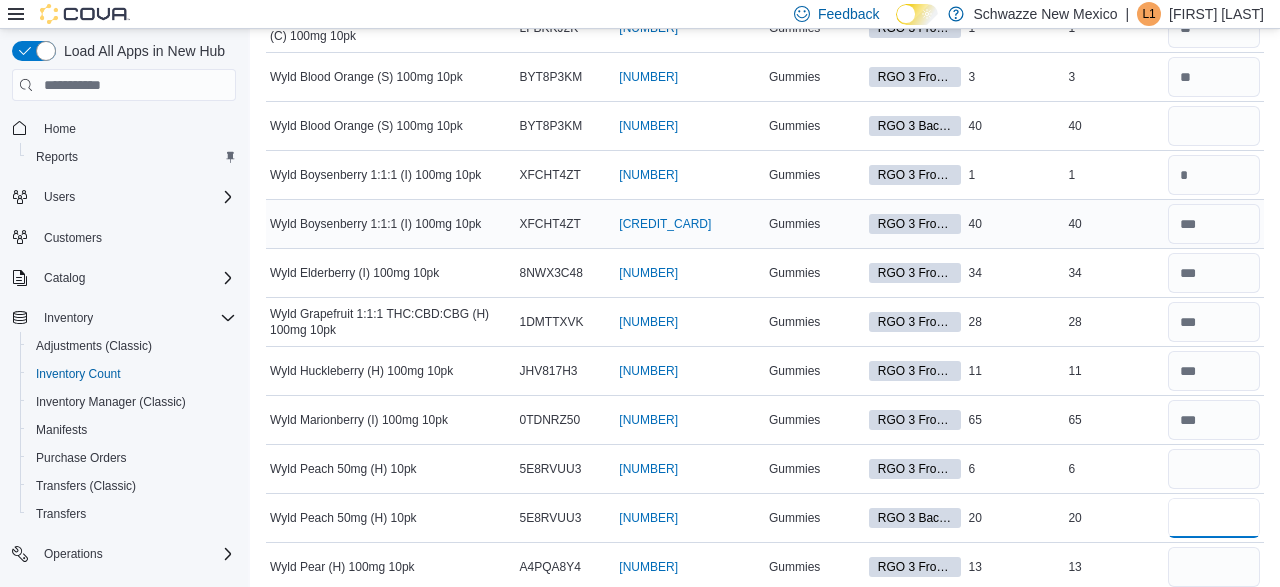 type 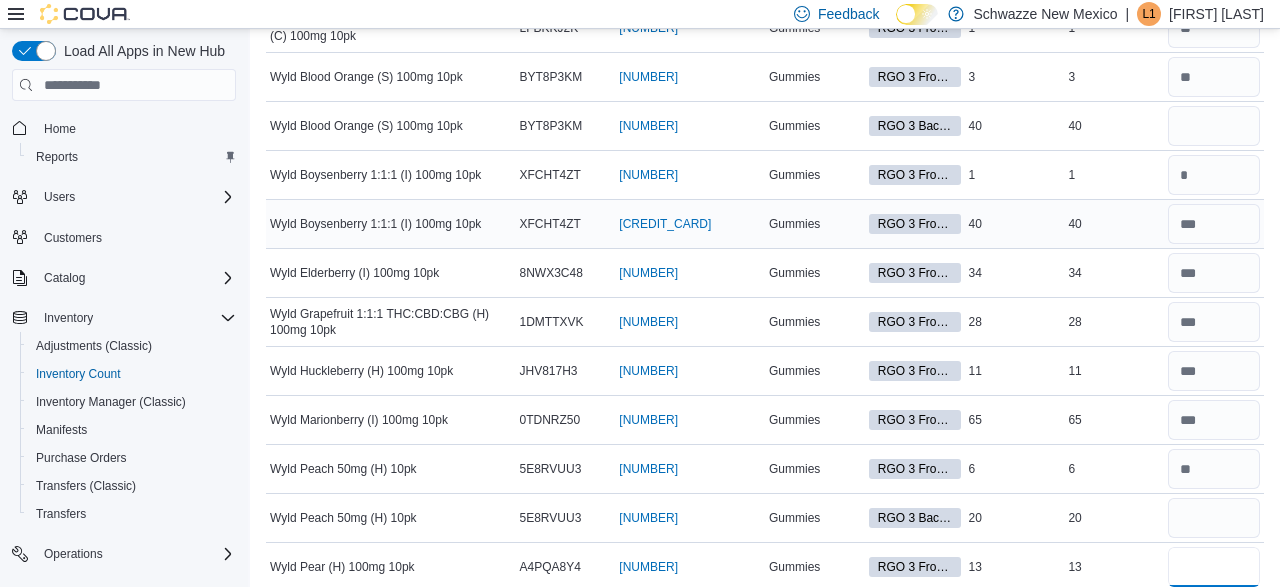 type on "**" 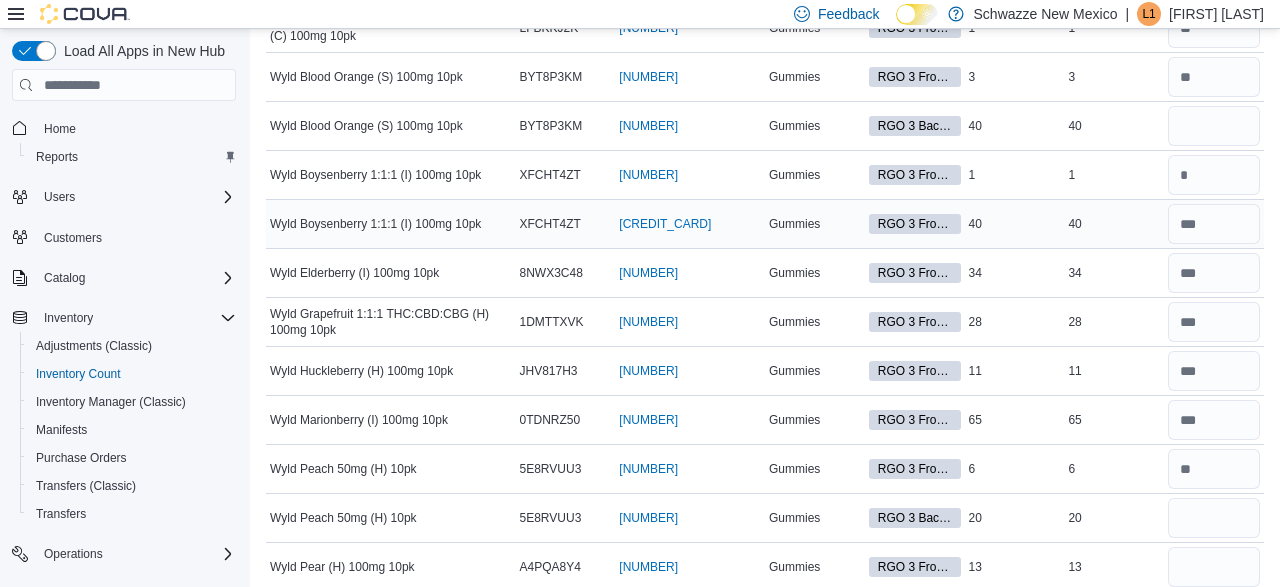 type 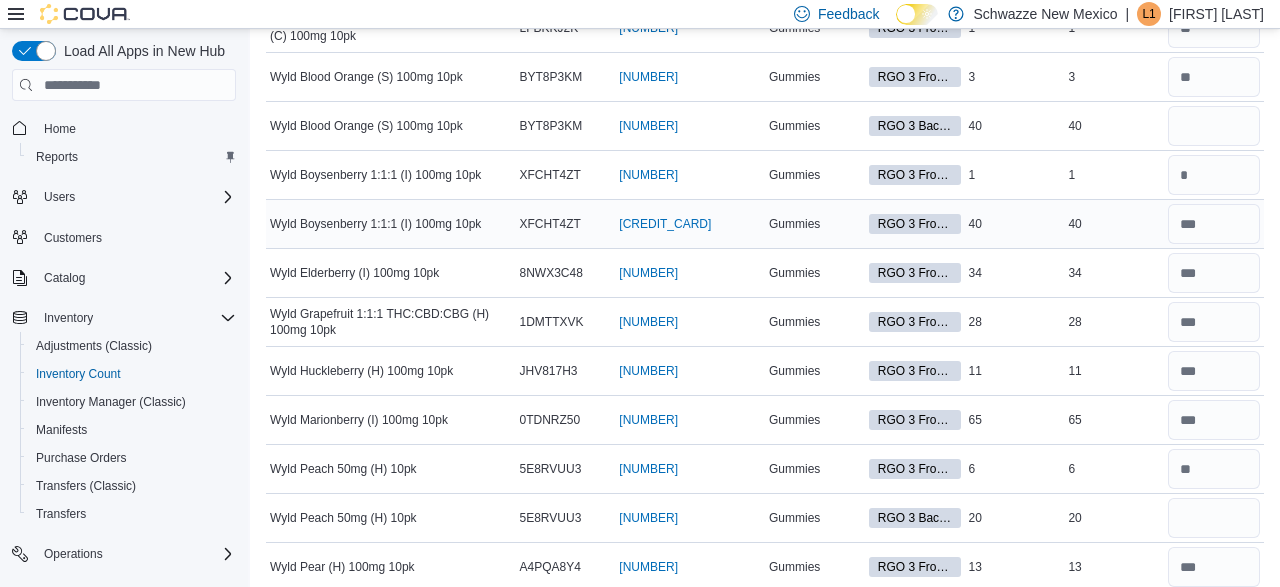 type on "**" 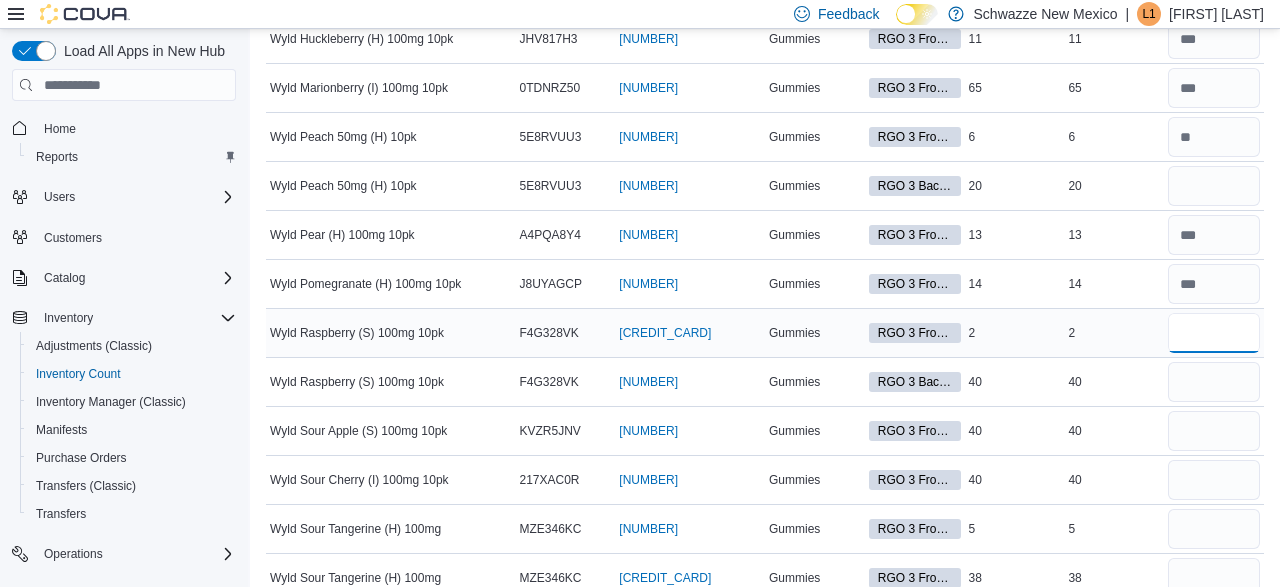 click at bounding box center [1214, 333] 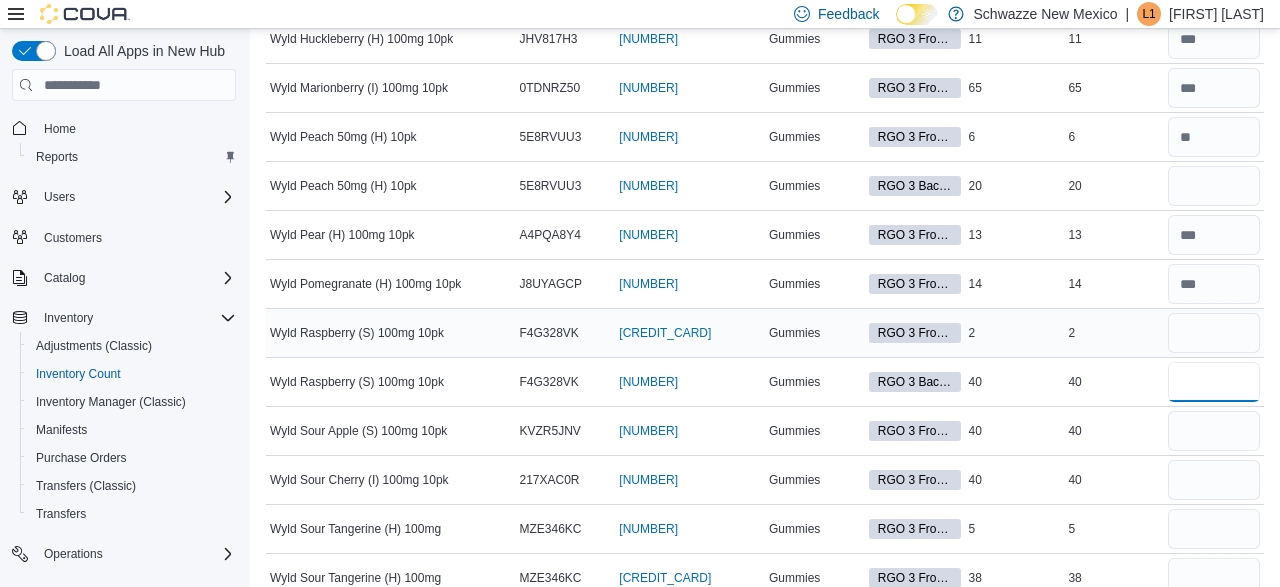 type 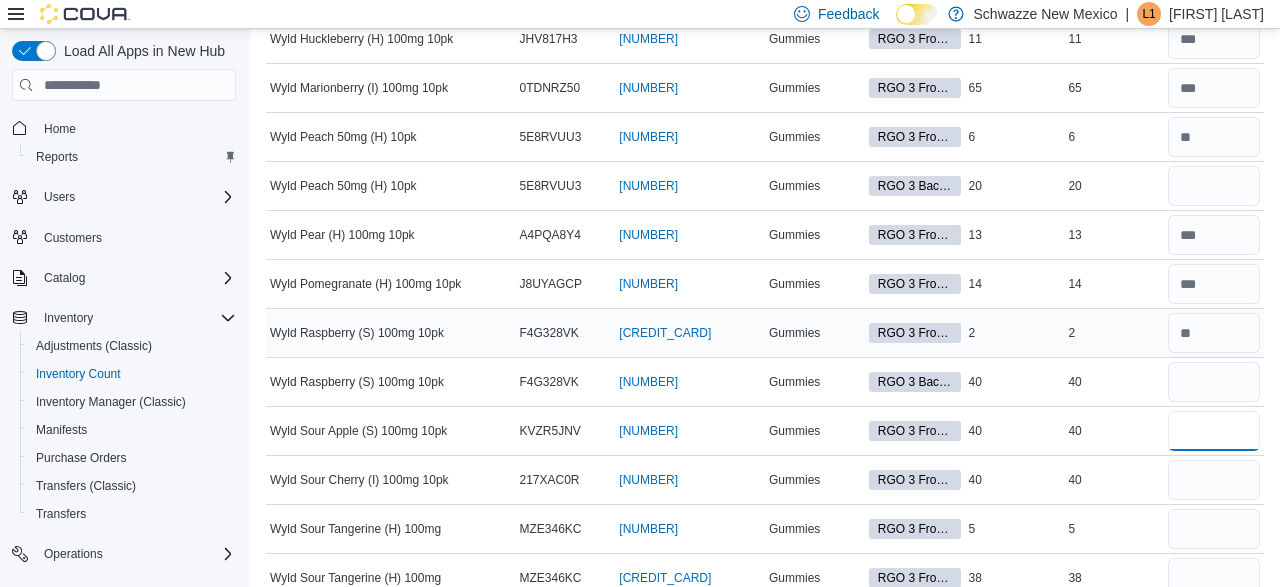 type on "**" 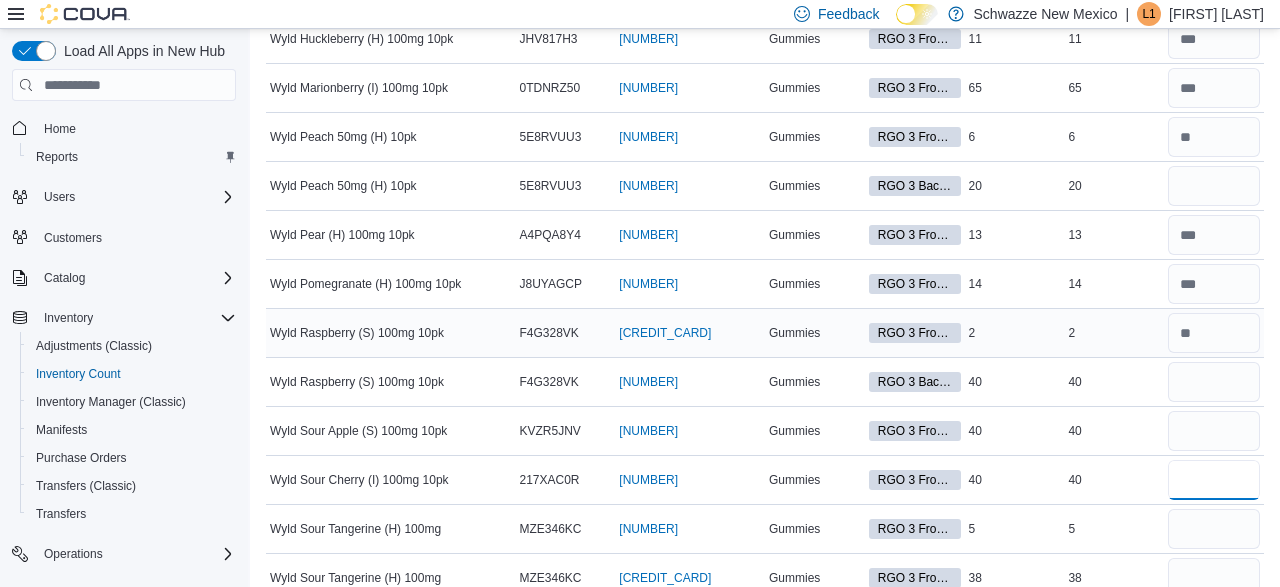type 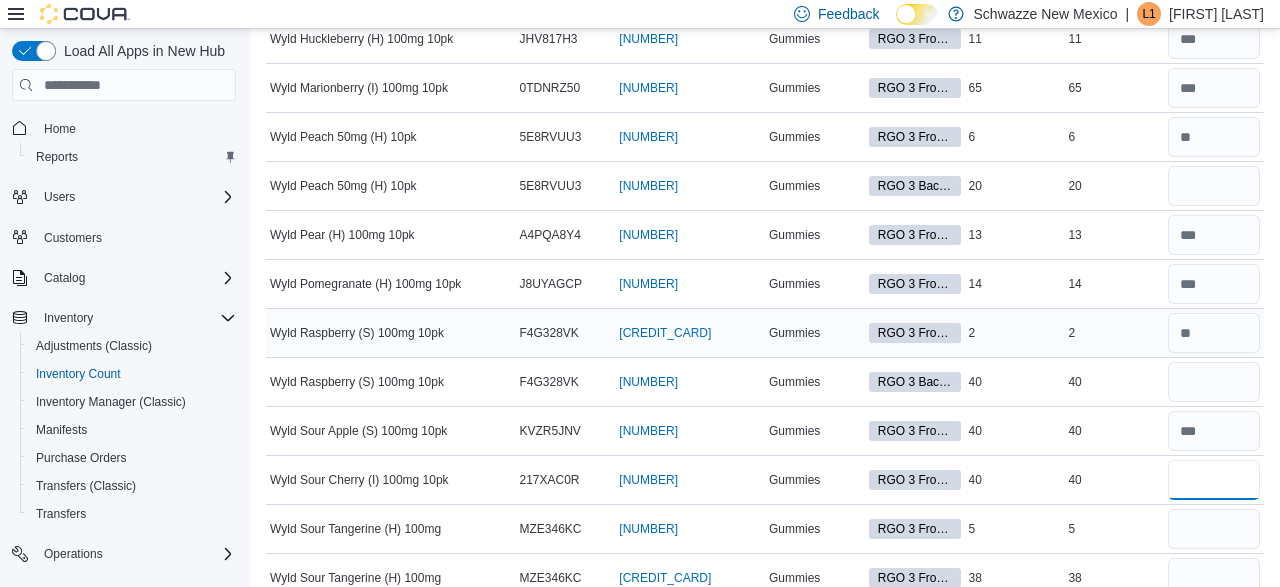 type on "**" 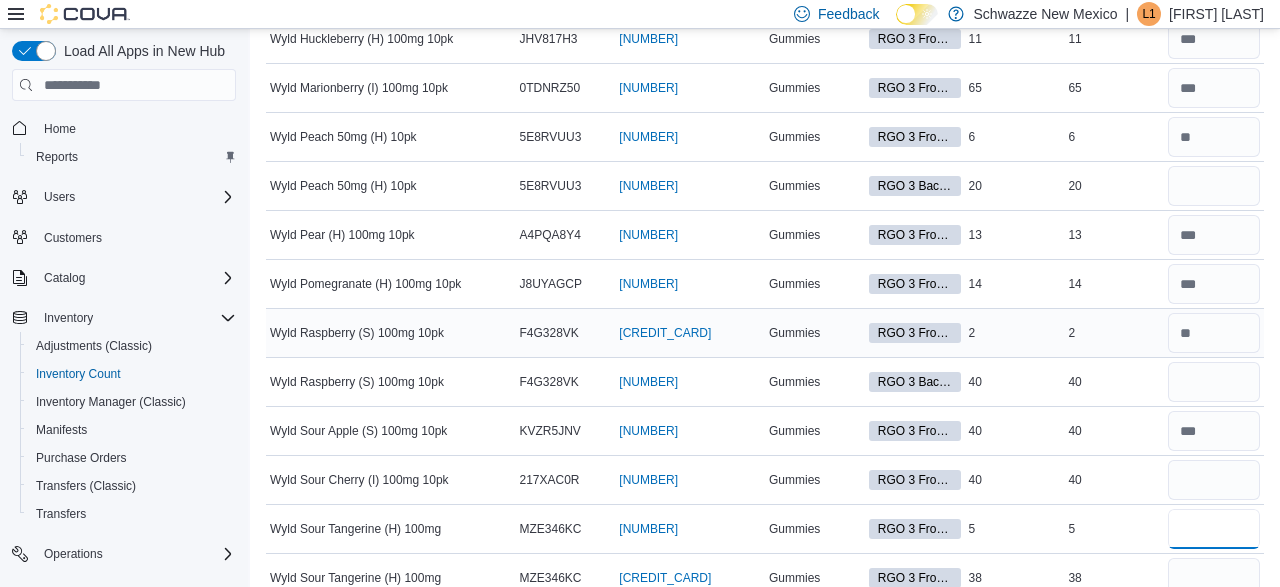type 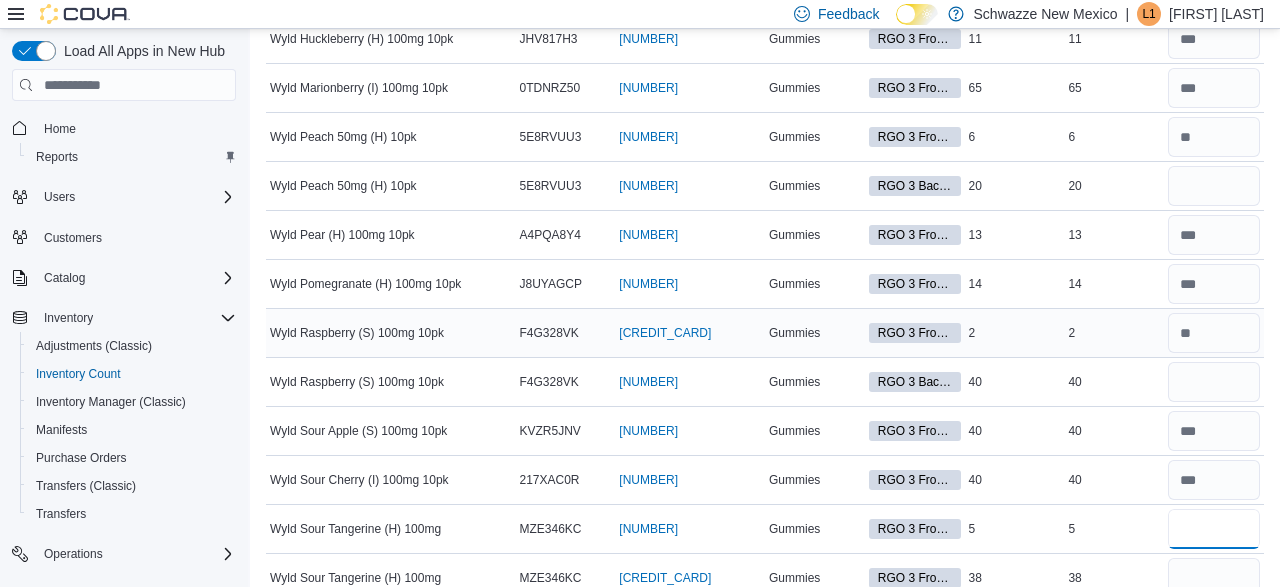 type on "*" 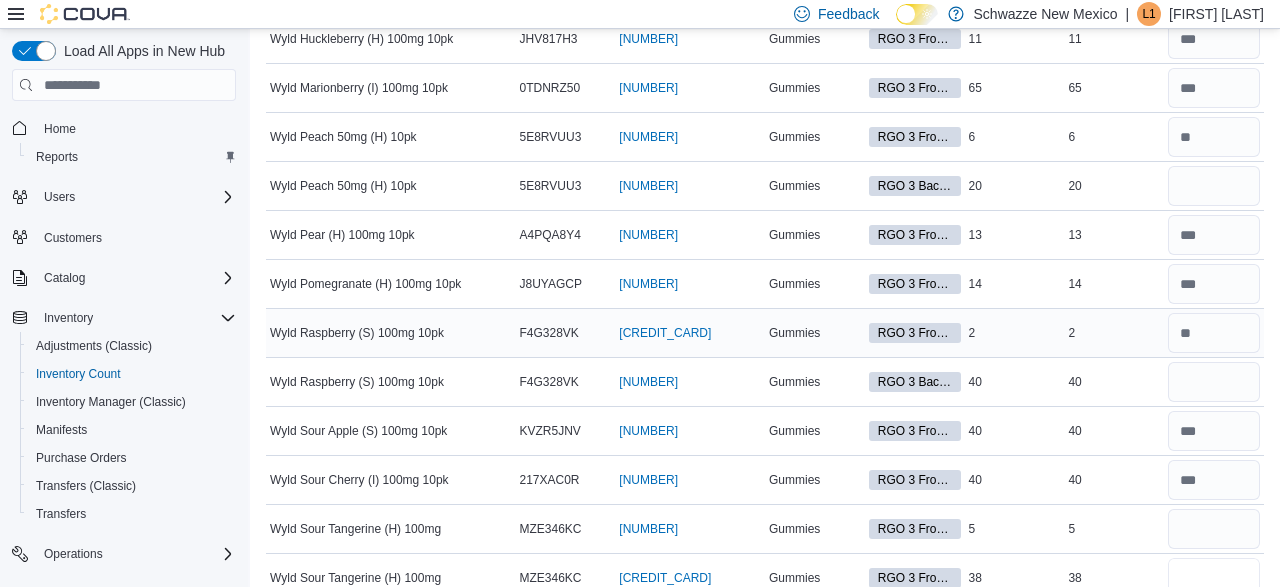 type 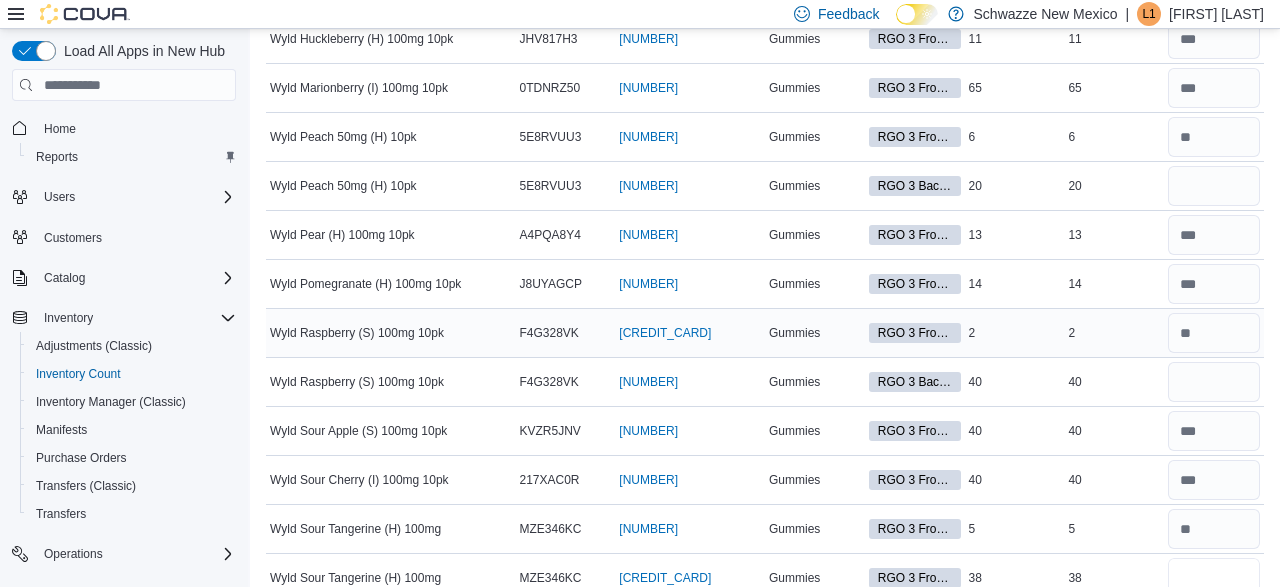 type on "**" 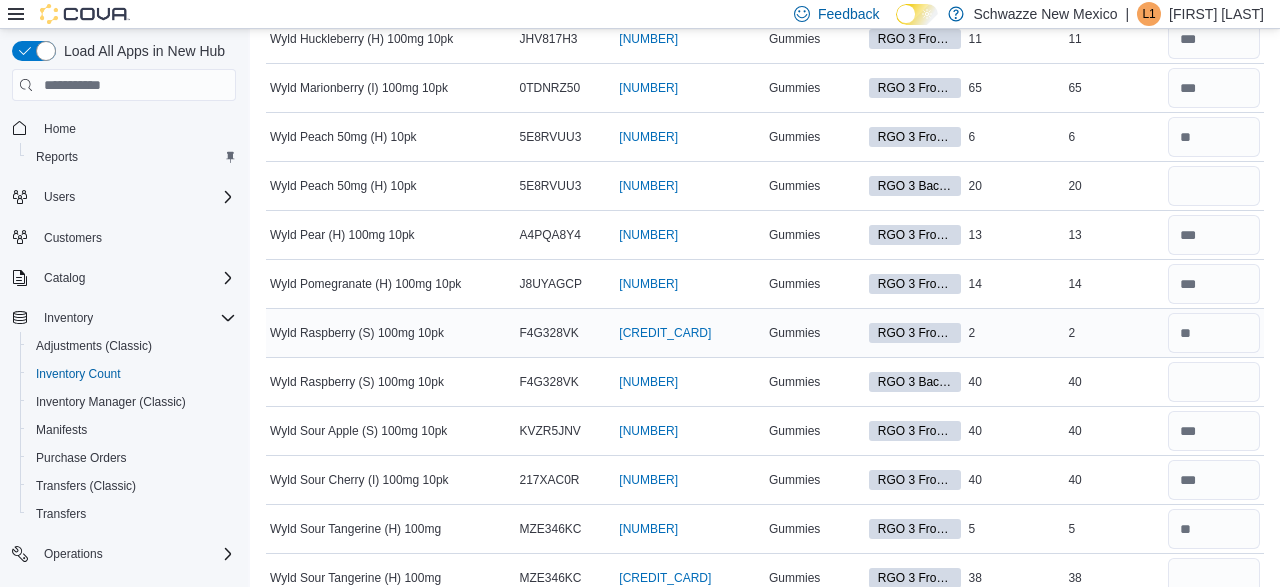 type 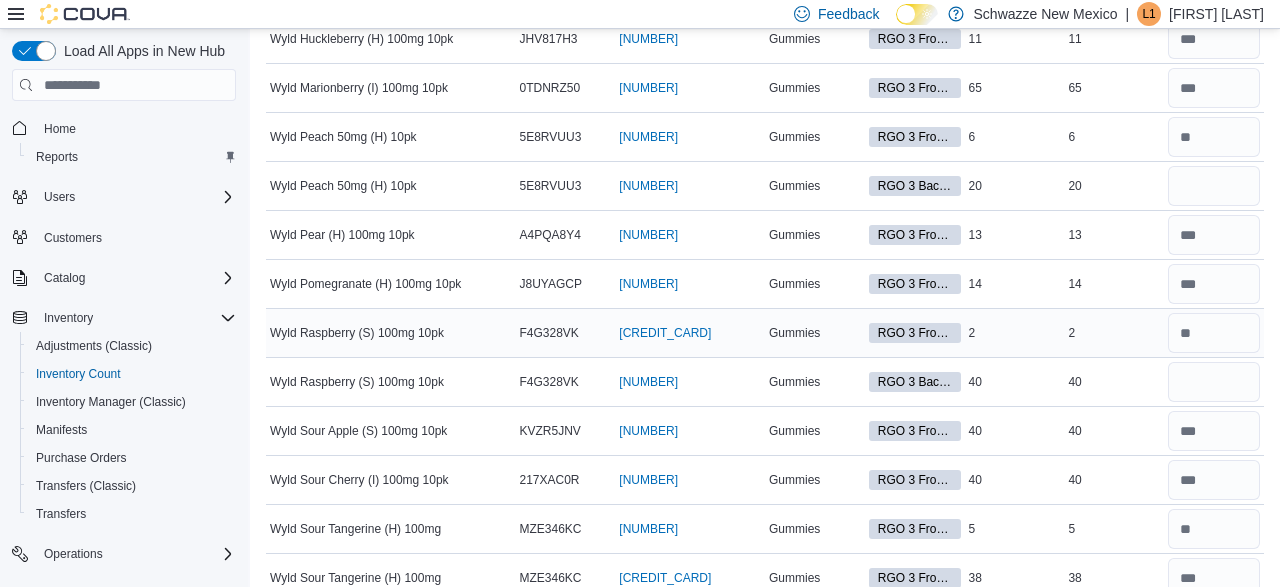 type on "**" 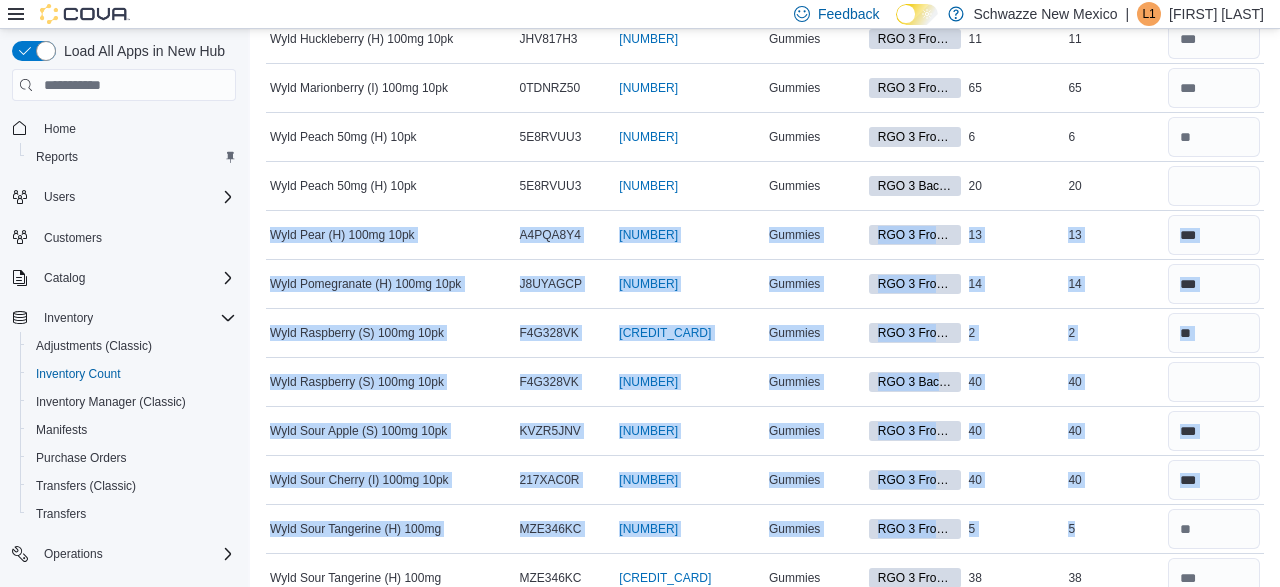 drag, startPoint x: 1263, startPoint y: 468, endPoint x: 1277, endPoint y: 209, distance: 259.3781 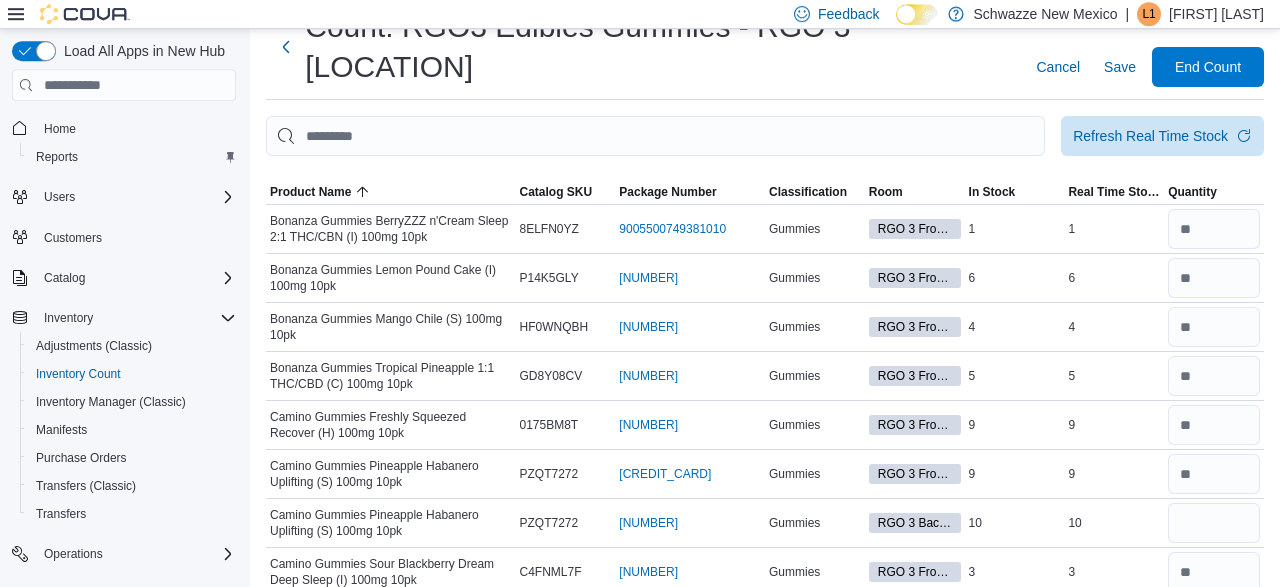scroll, scrollTop: 0, scrollLeft: 0, axis: both 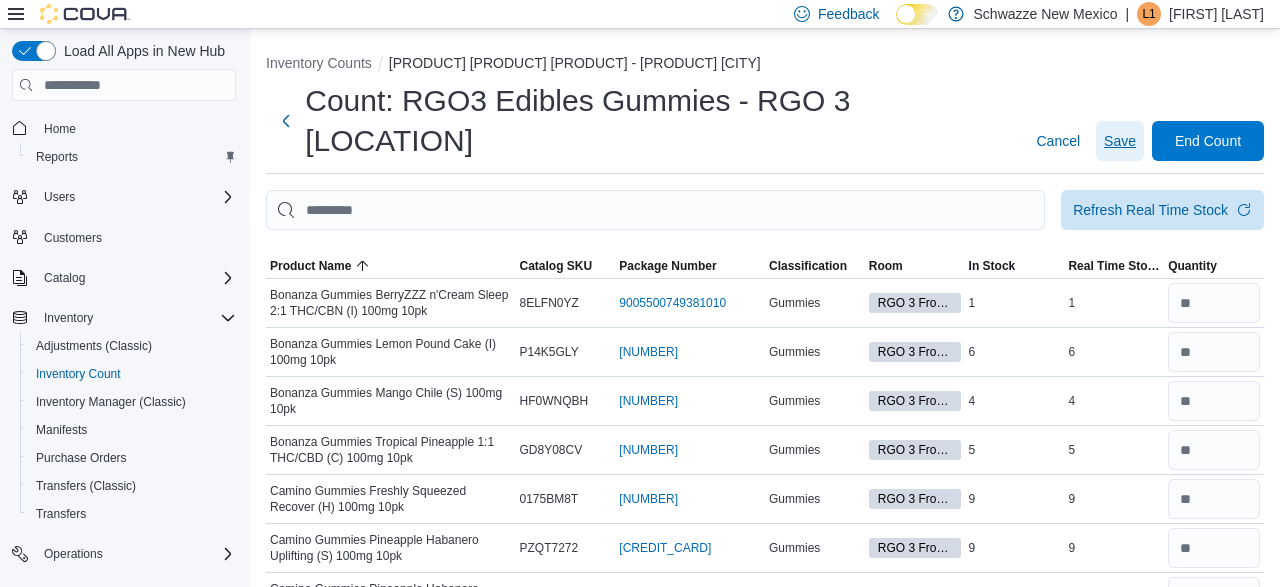 click on "Save" at bounding box center [1120, 141] 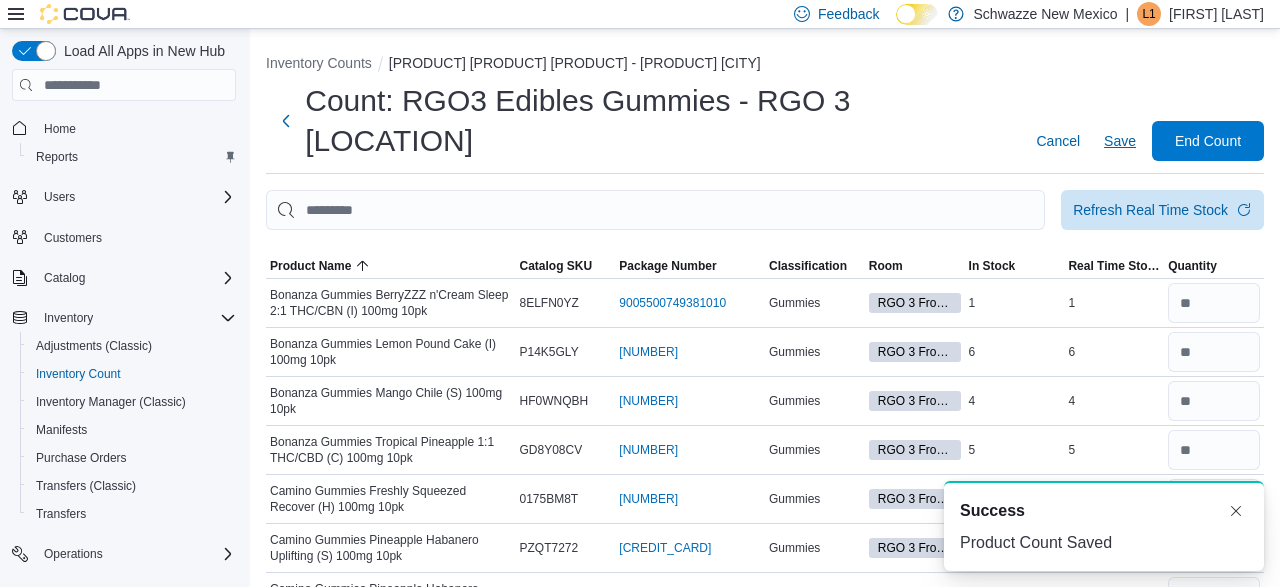 scroll, scrollTop: 0, scrollLeft: 0, axis: both 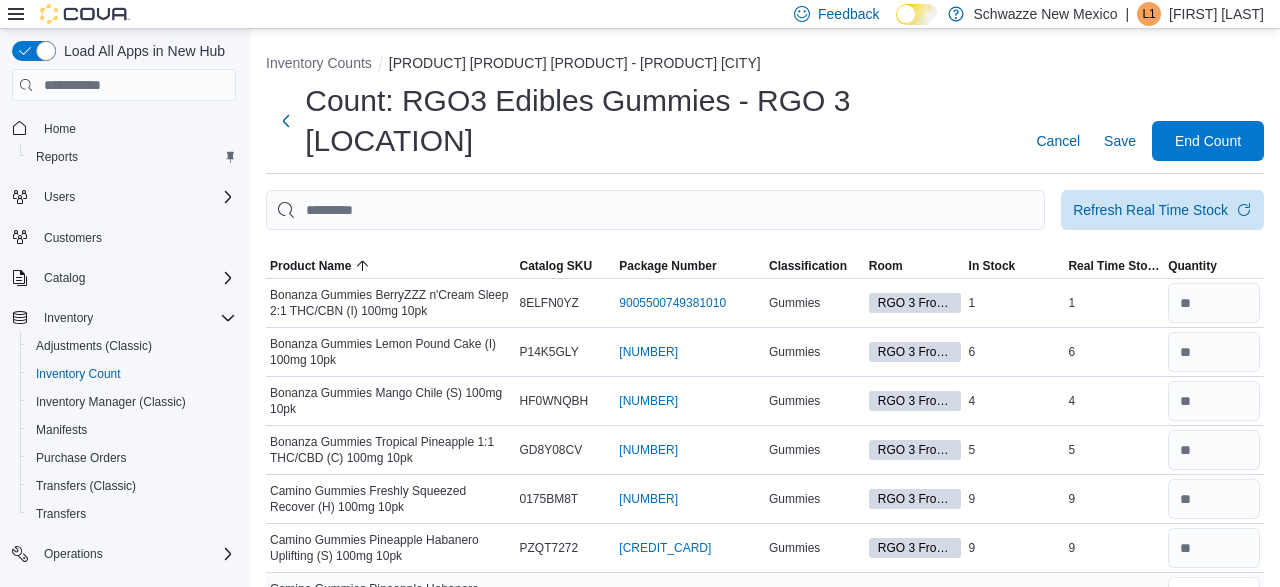 click at bounding box center (1214, 597) 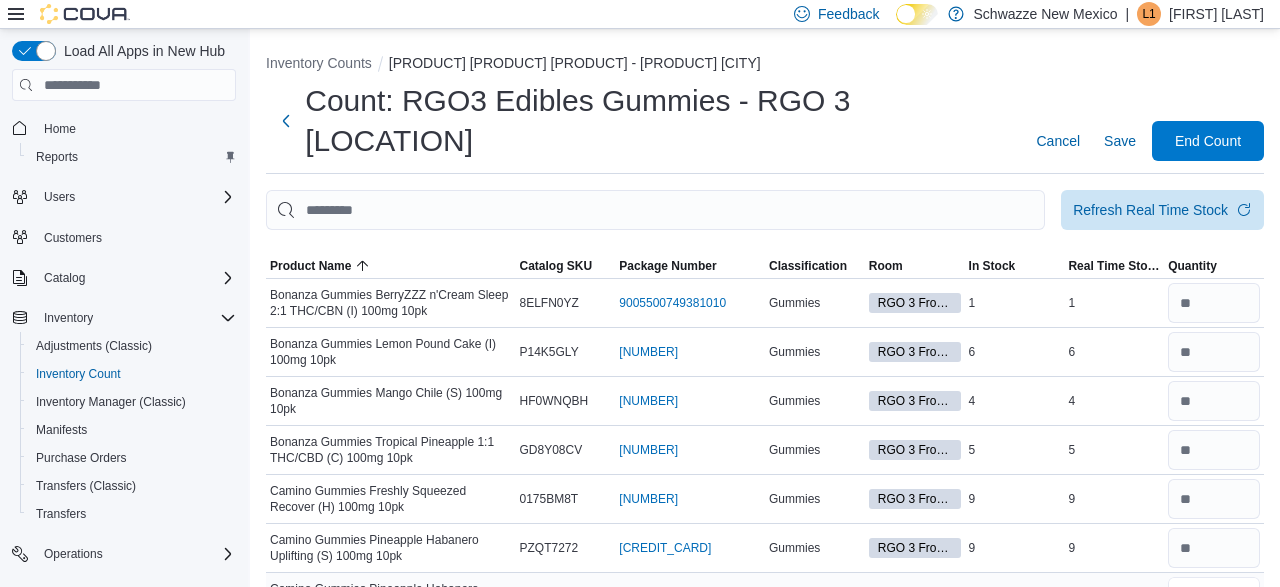 type on "**" 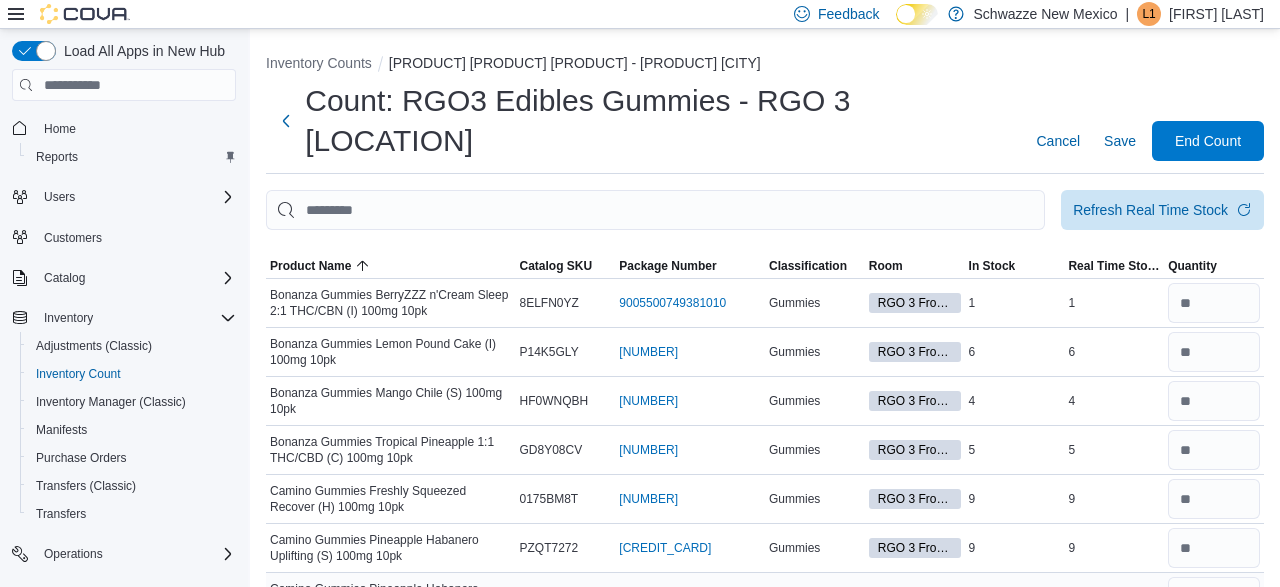 type 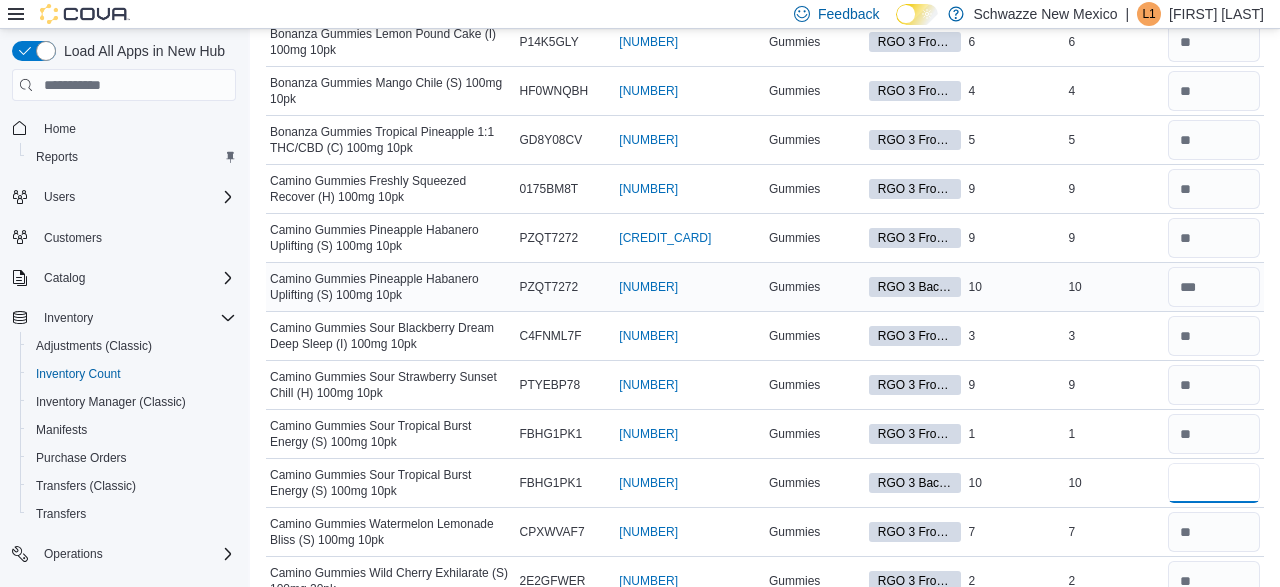 type on "**" 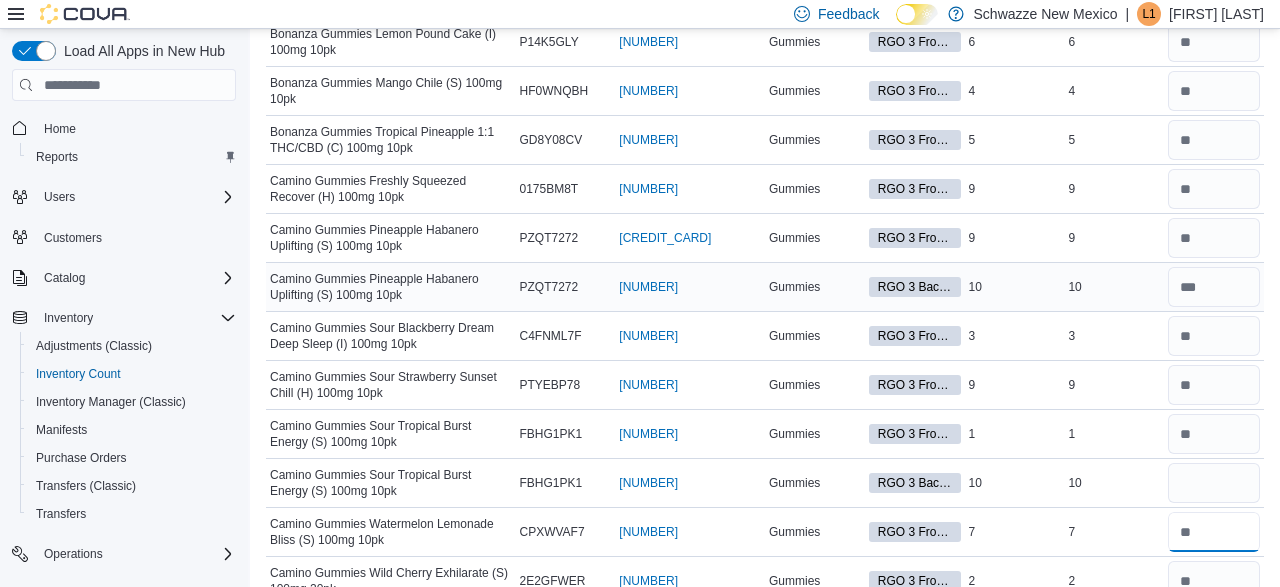 type 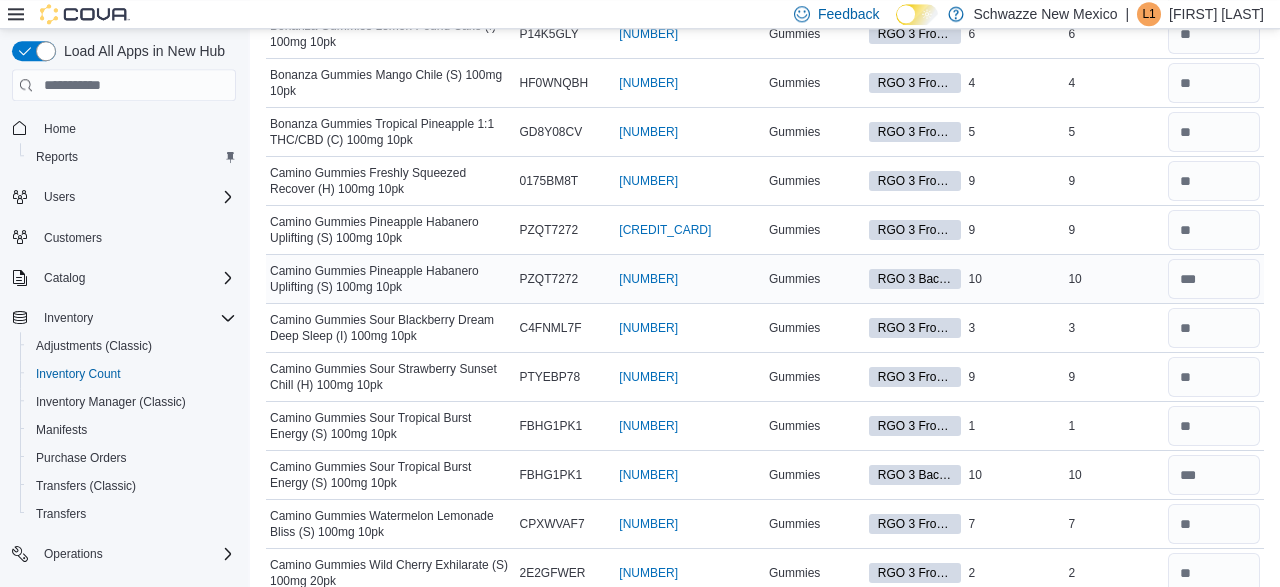 type on "**" 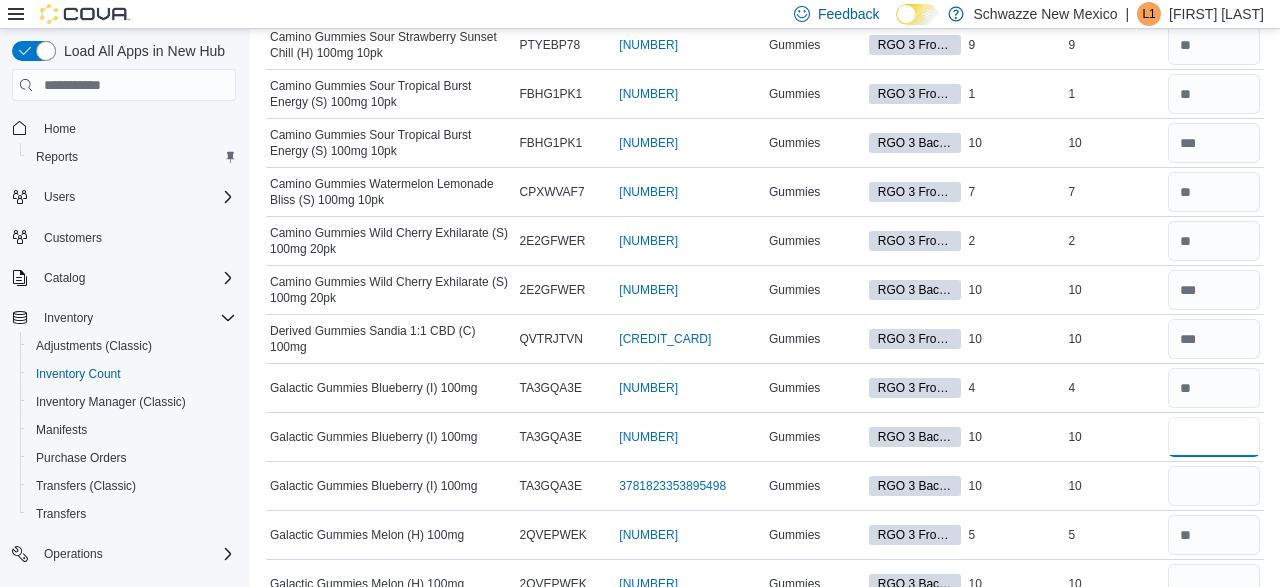type on "**" 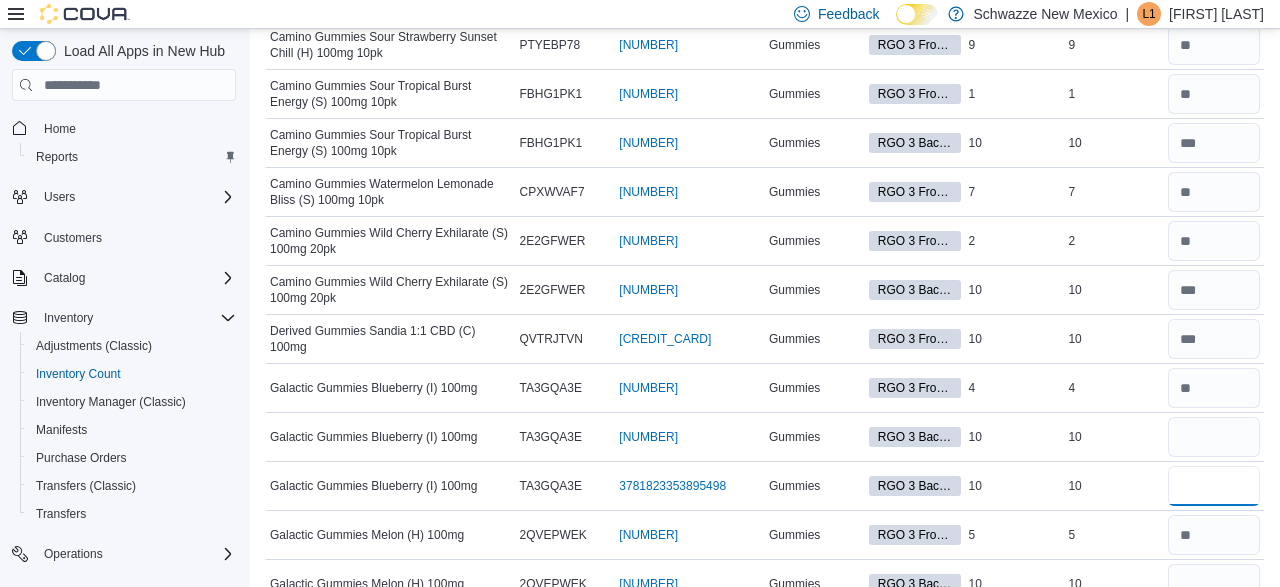 type 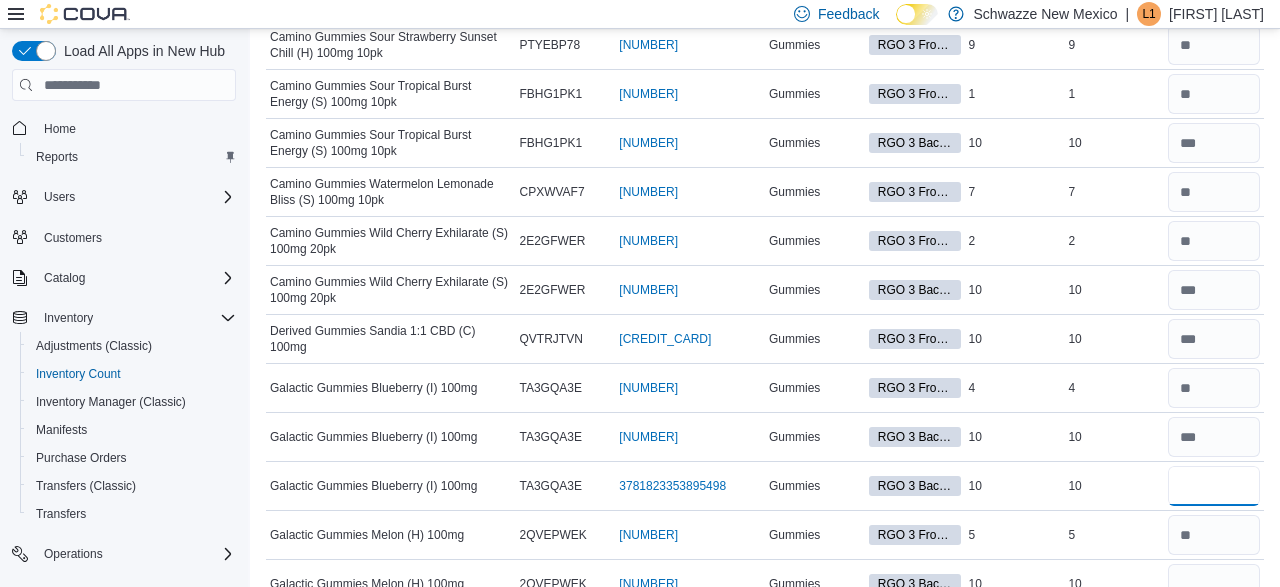 type on "***" 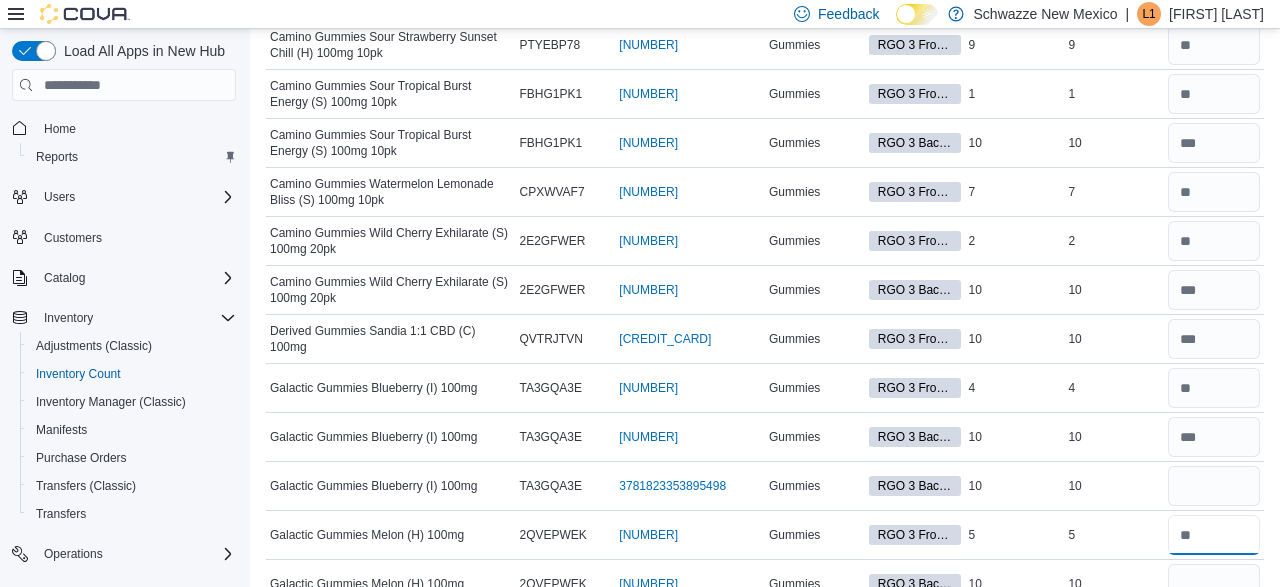 type 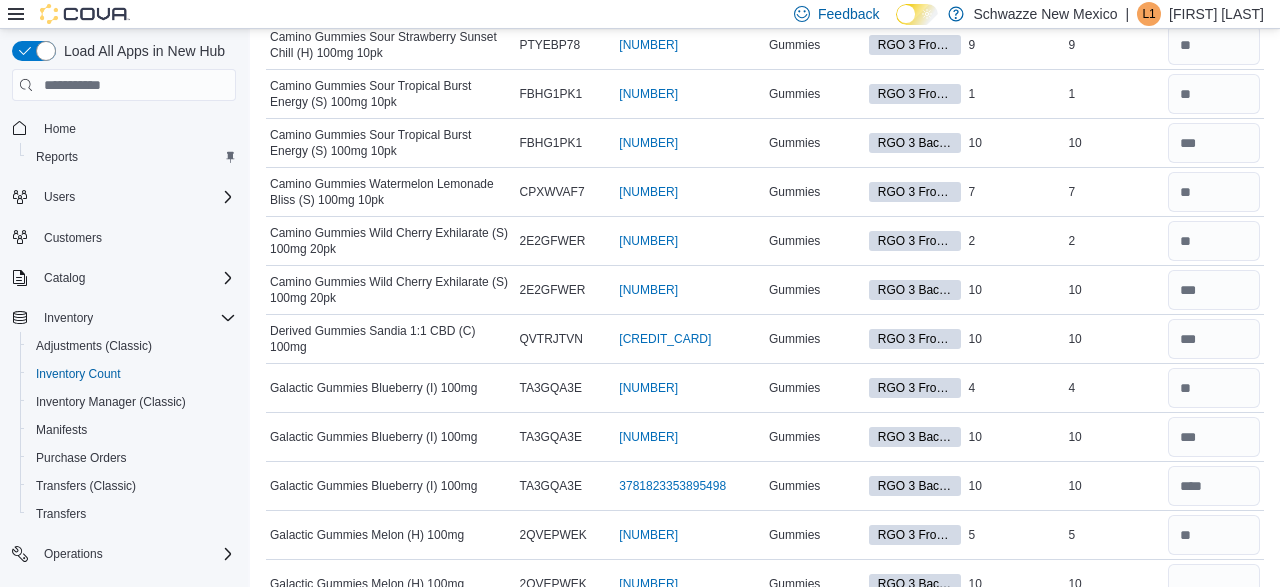 scroll, scrollTop: 991, scrollLeft: 0, axis: vertical 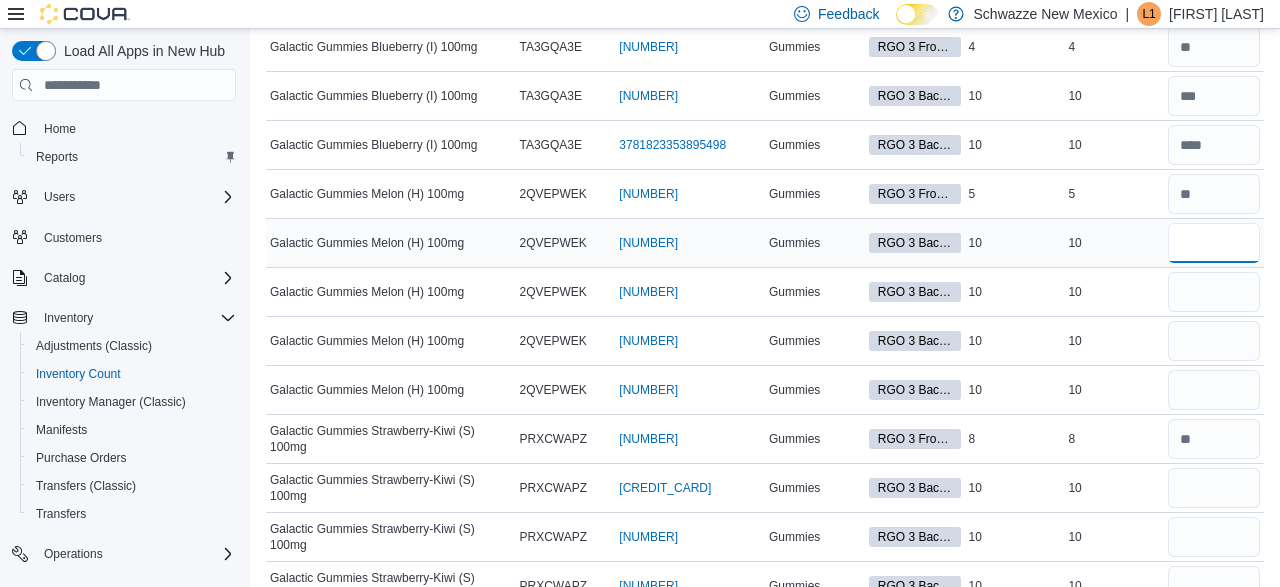 click at bounding box center (1214, 243) 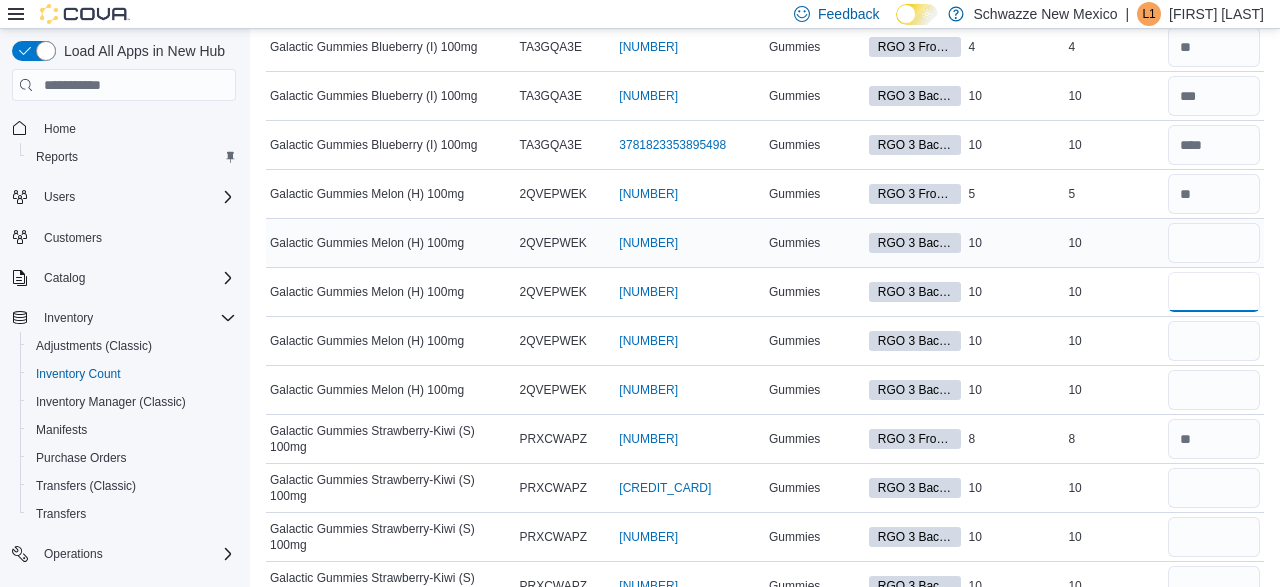 type 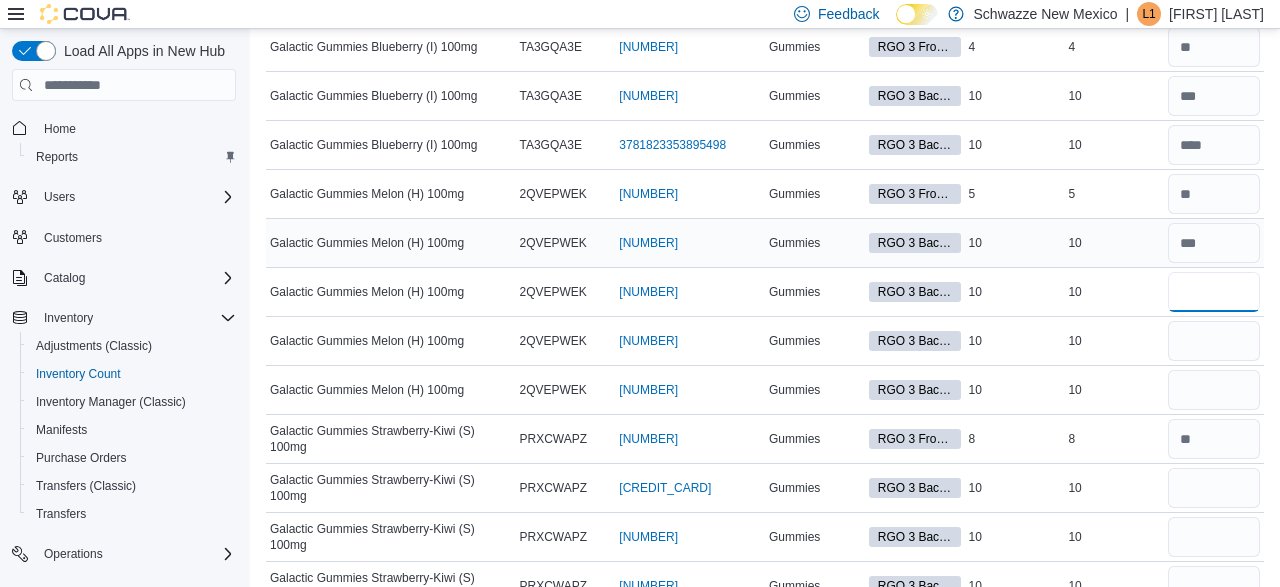 type on "**" 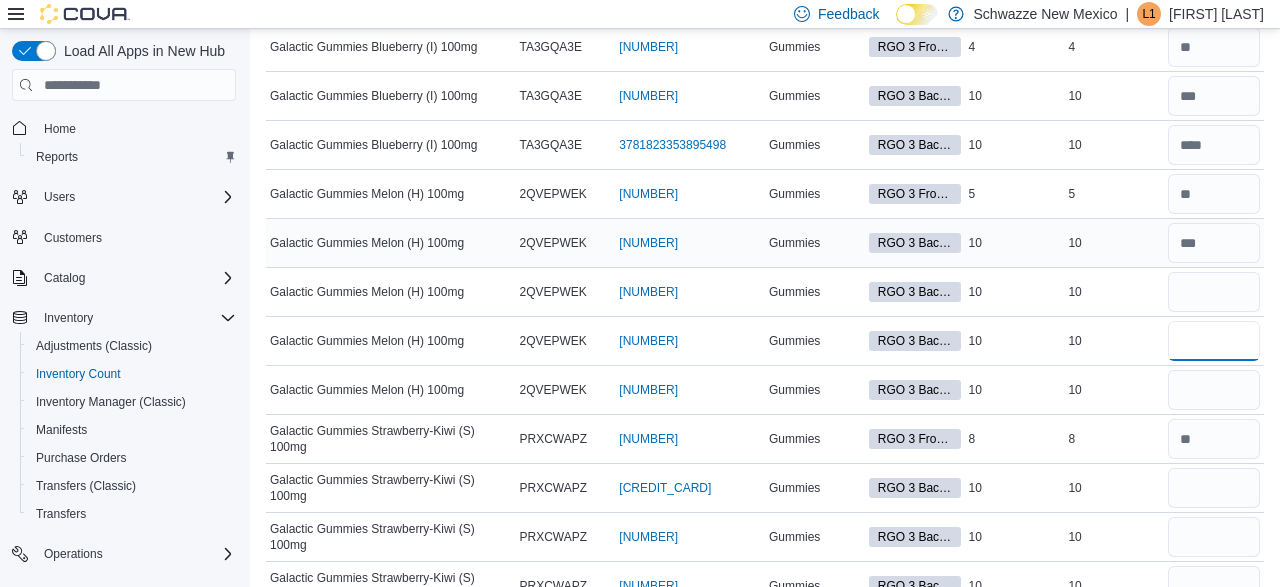 type 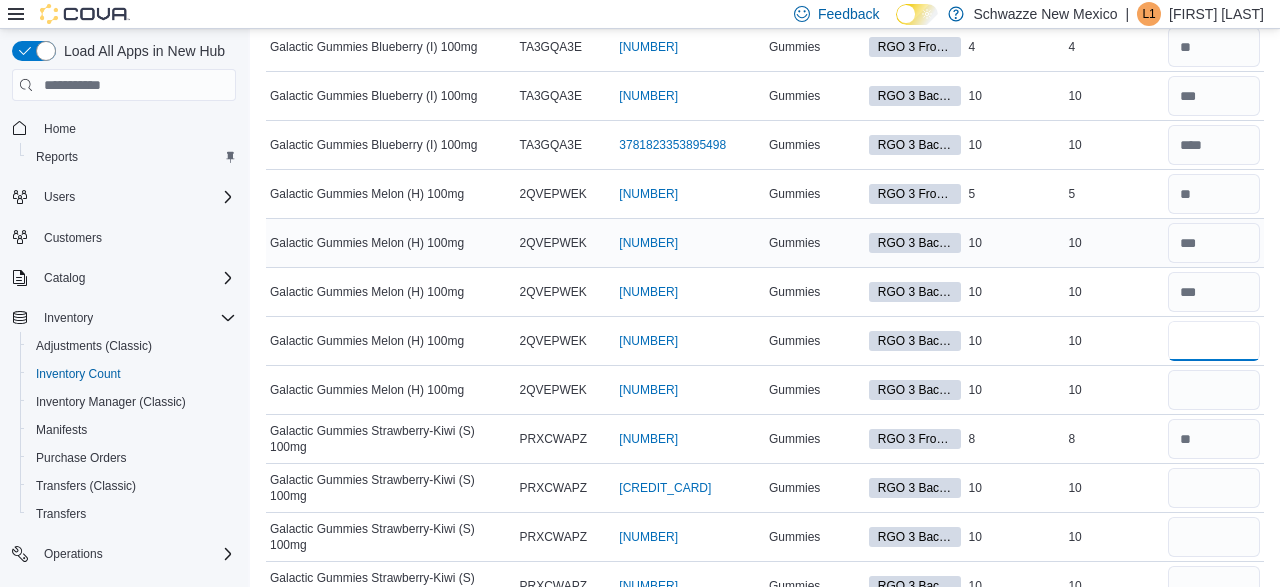 type on "**" 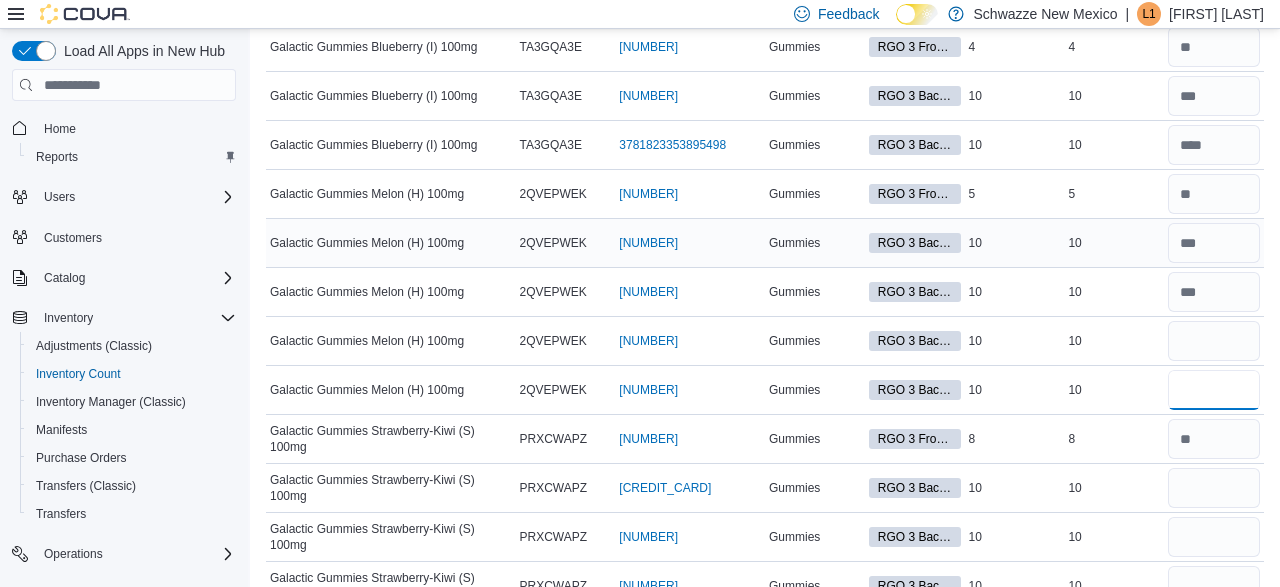 type 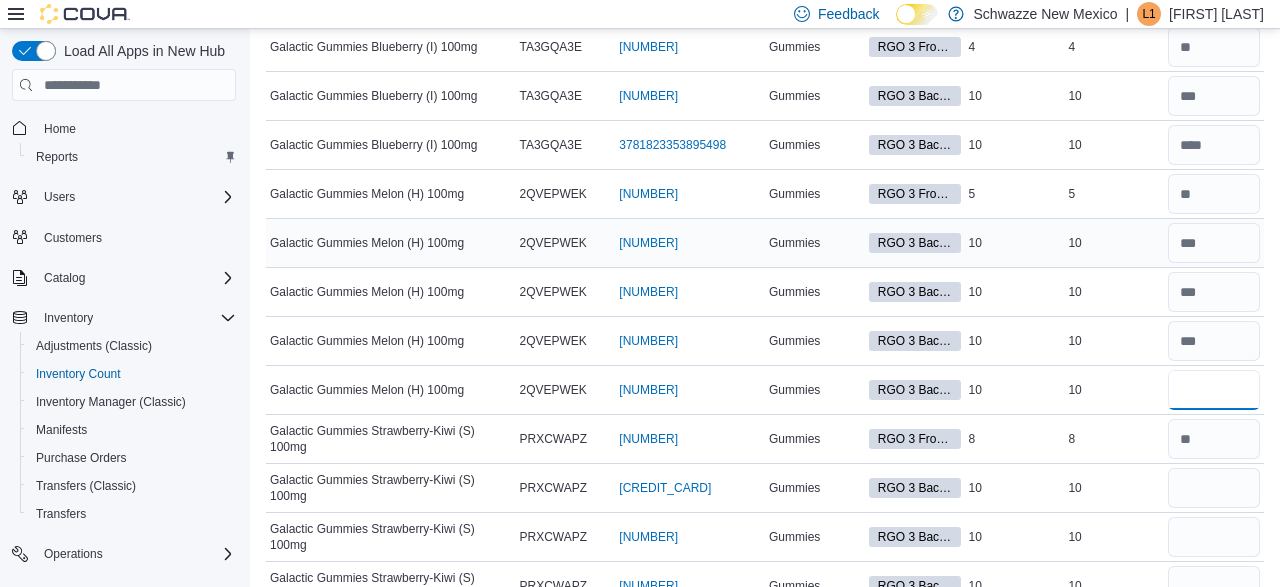 type on "**" 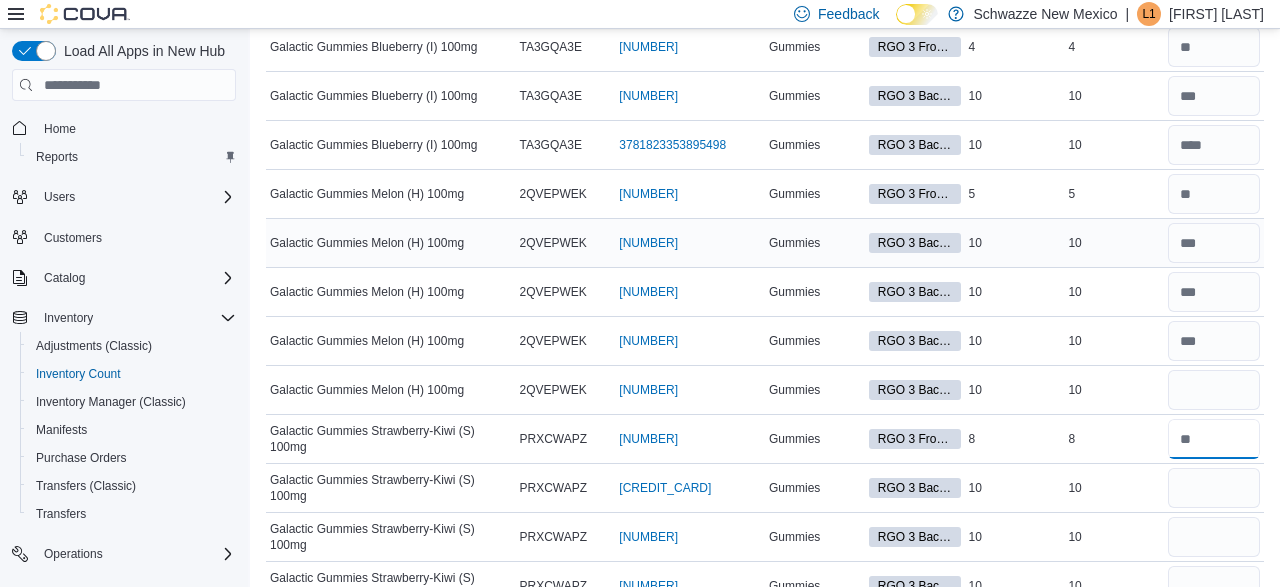 type 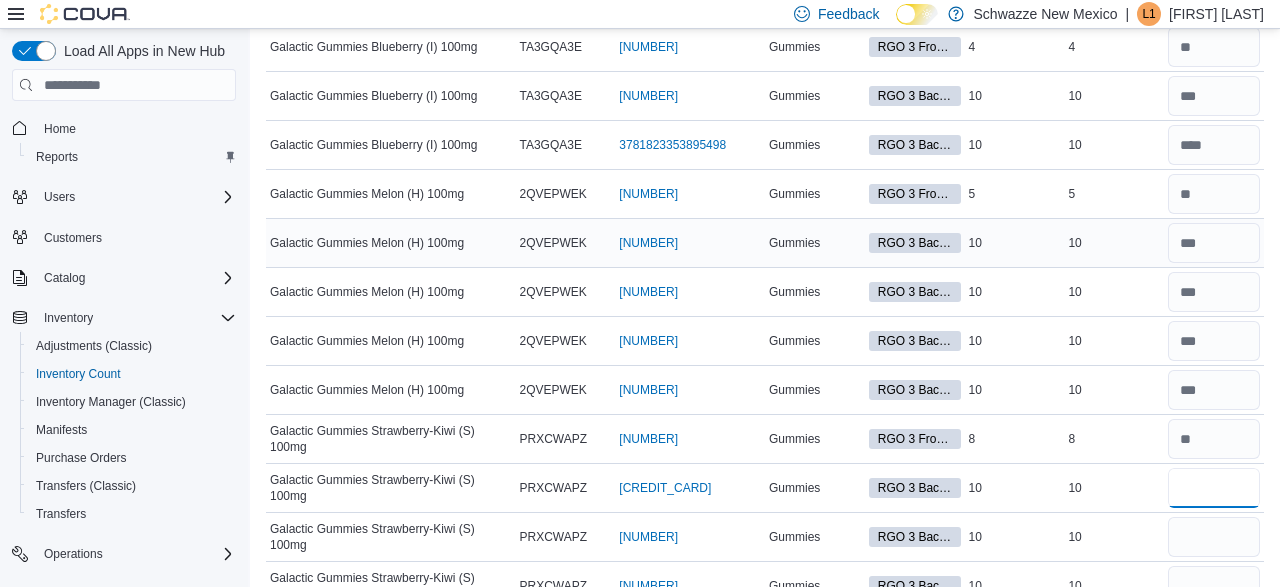 type on "**" 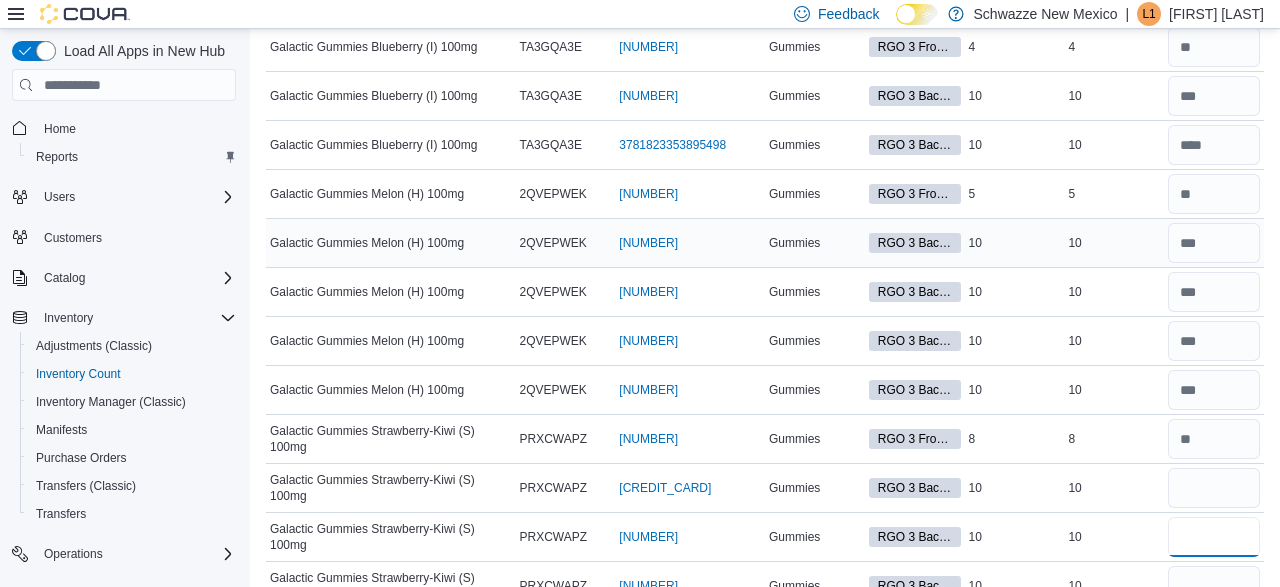 type 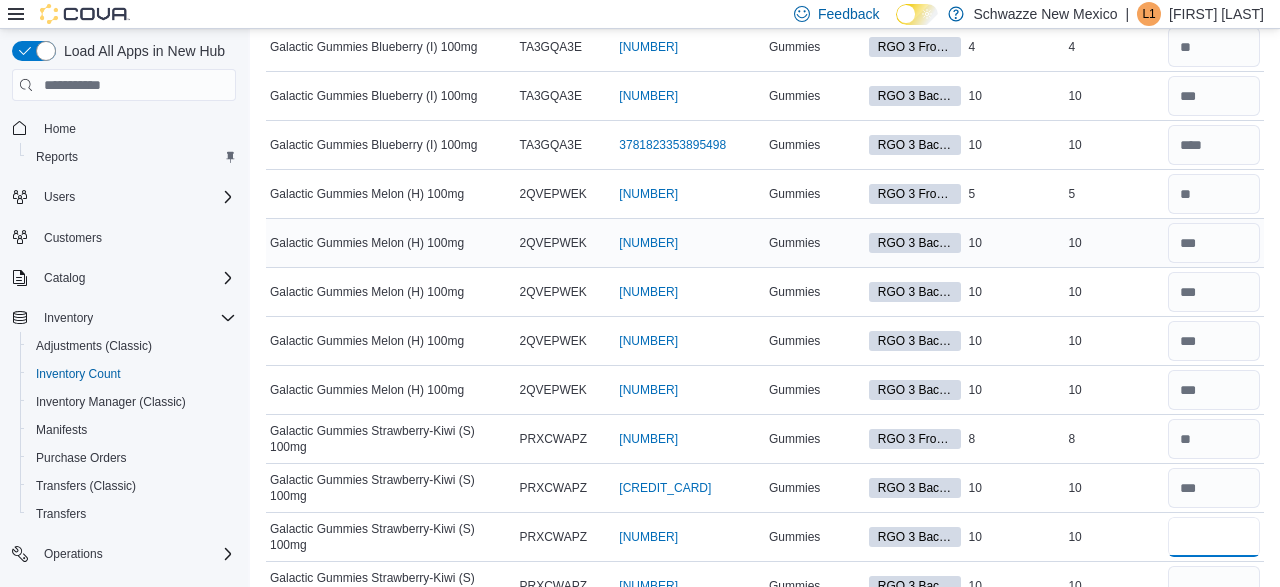 type on "**" 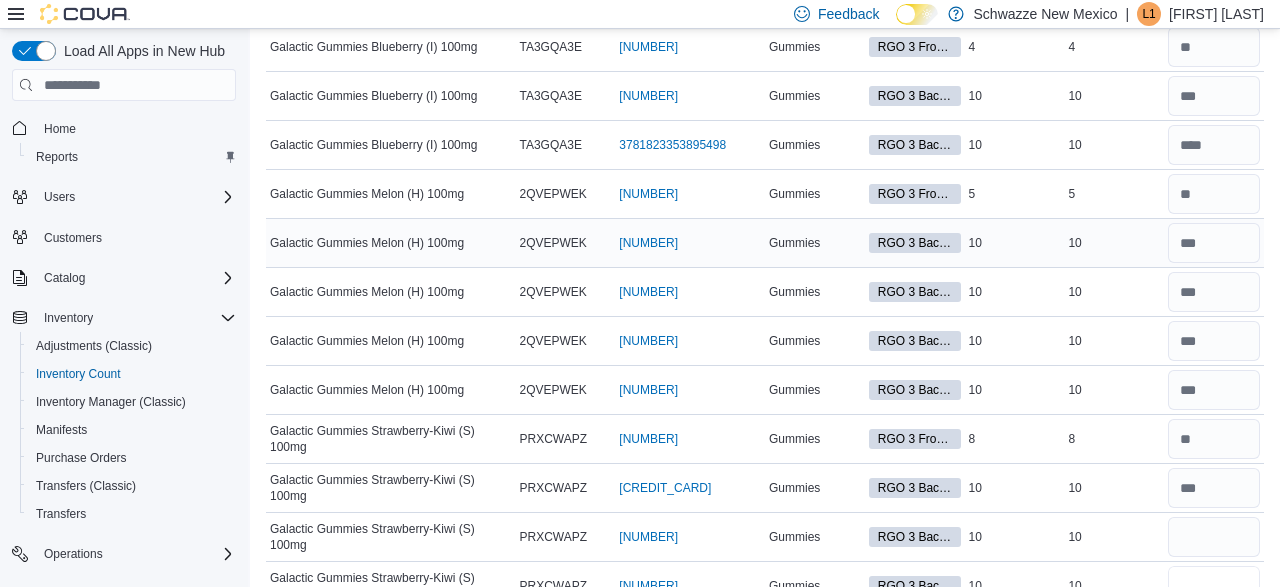 type 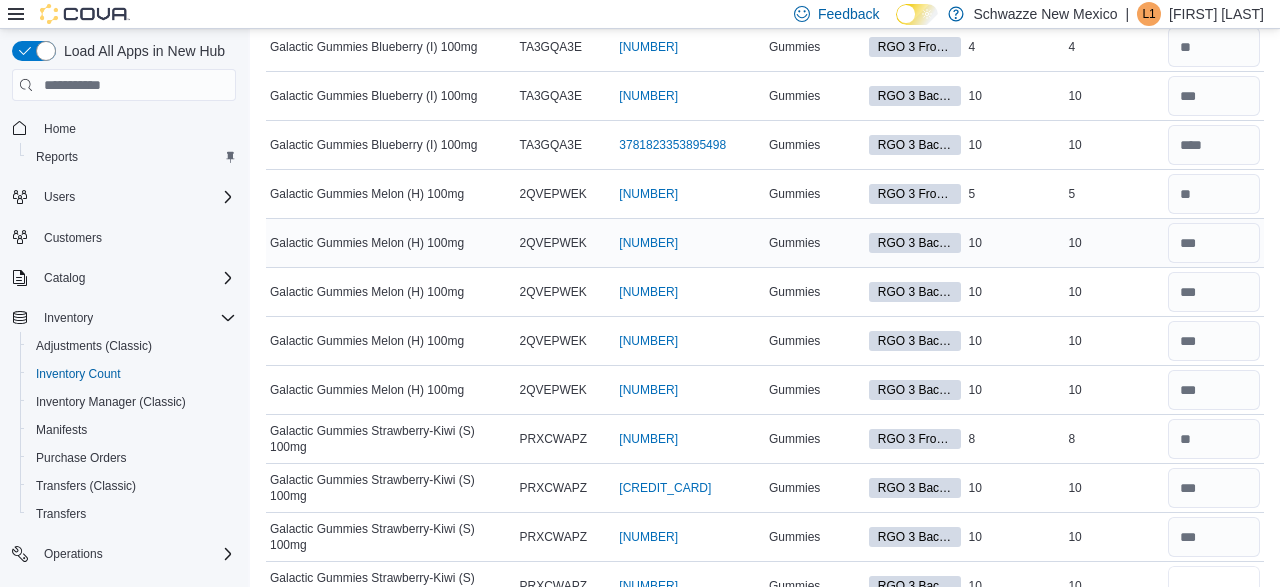 type on "**" 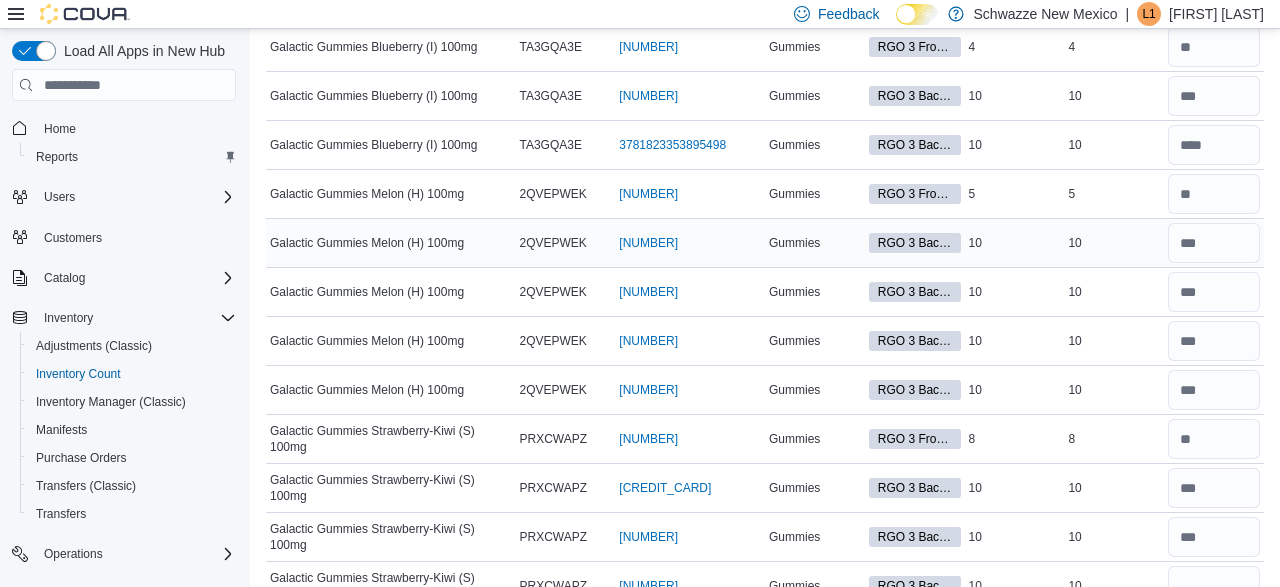 type 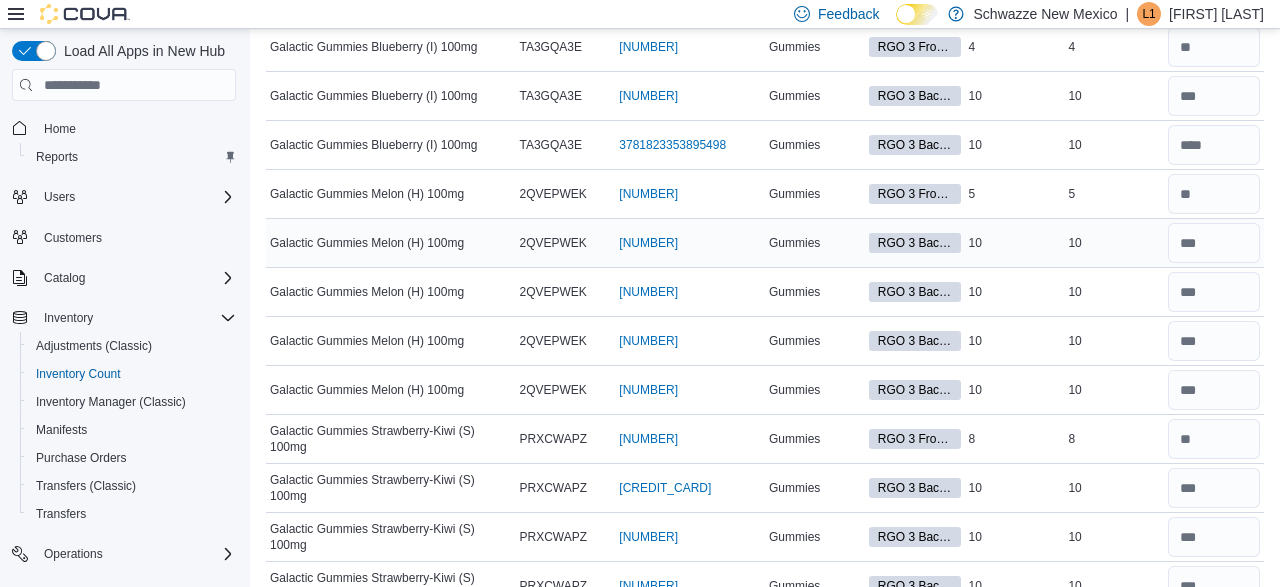 scroll, scrollTop: 1332, scrollLeft: 0, axis: vertical 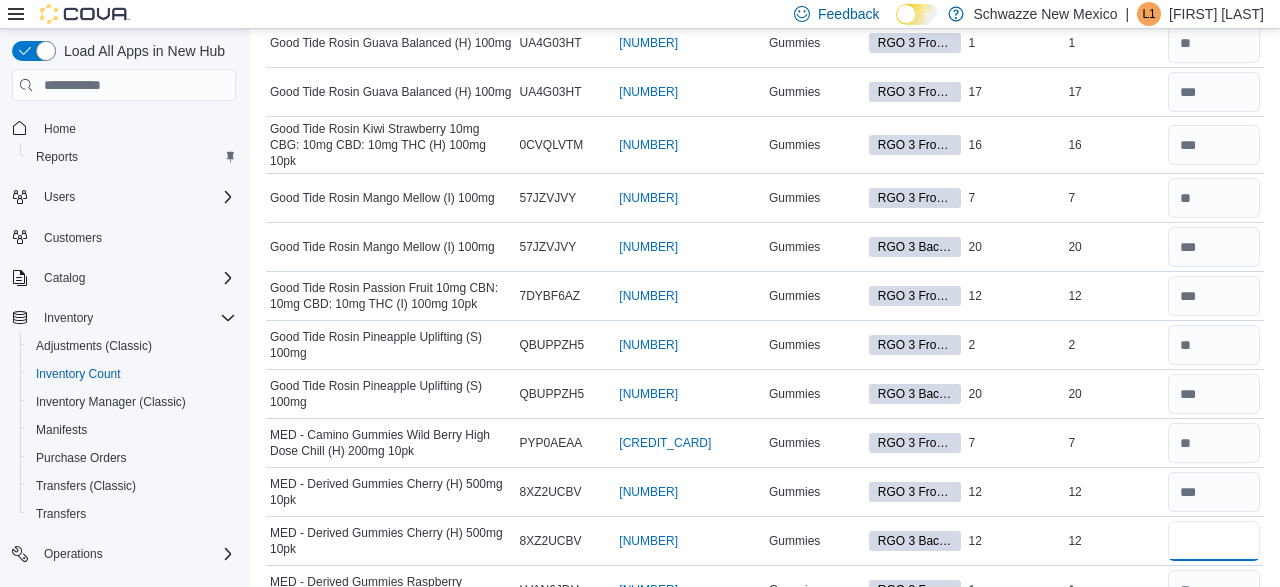 type on "**" 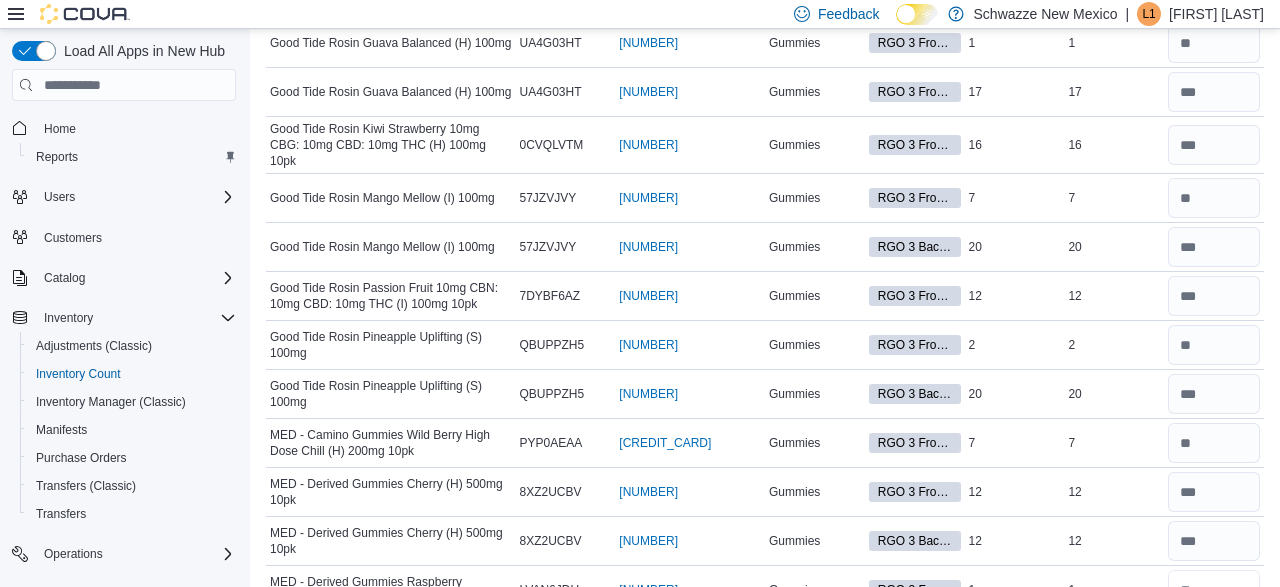 type 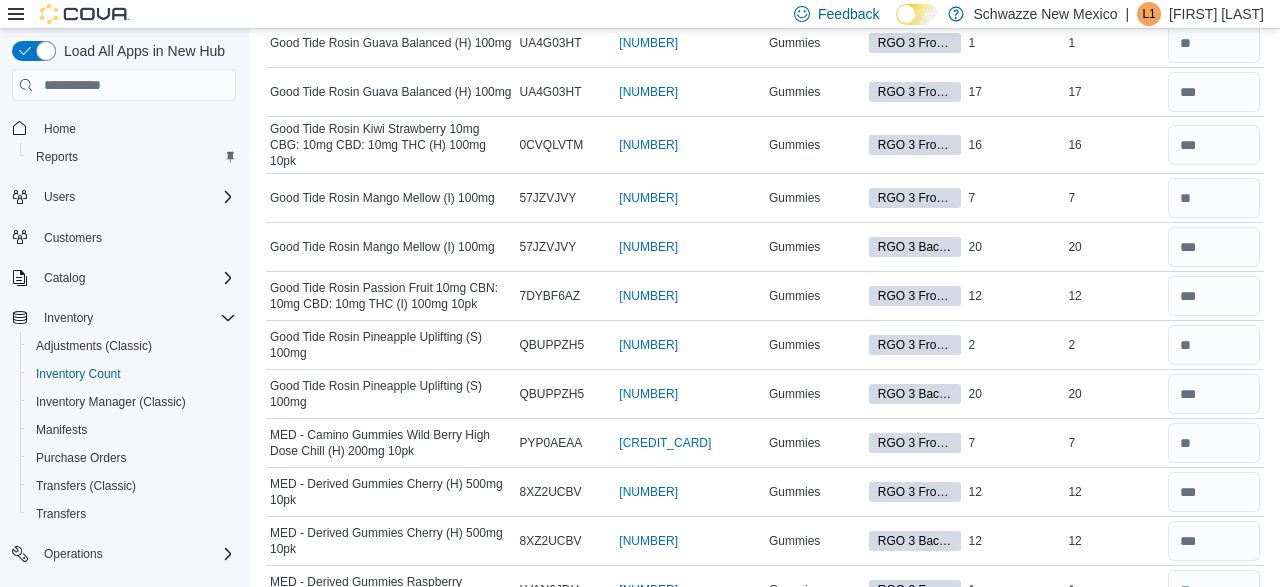 scroll, scrollTop: 1640, scrollLeft: 0, axis: vertical 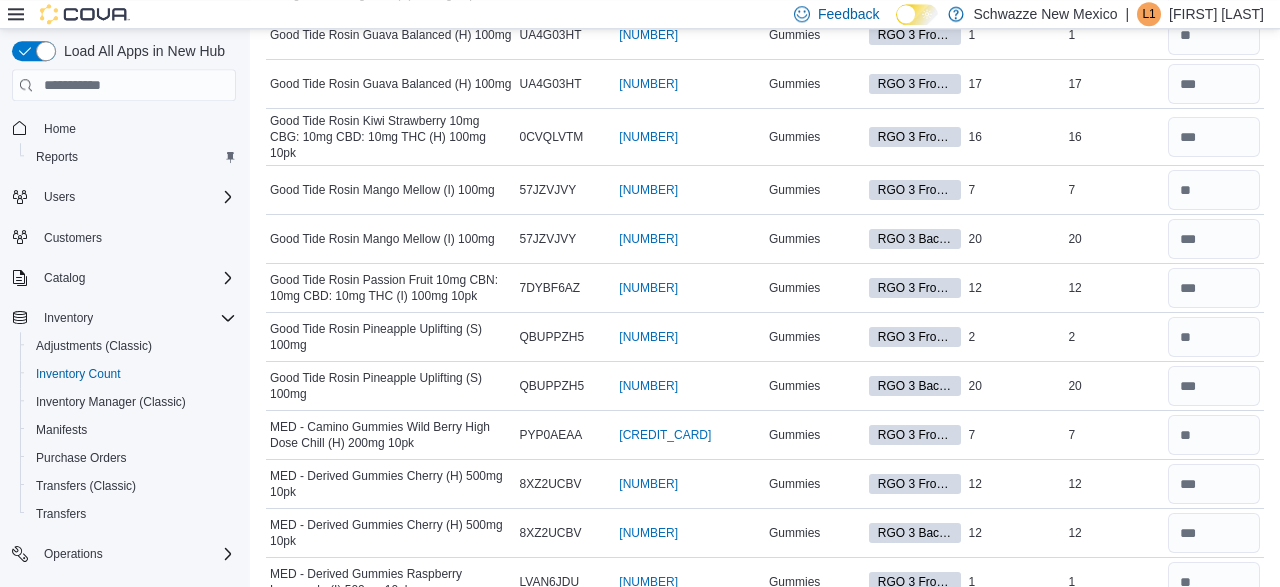 type on "**" 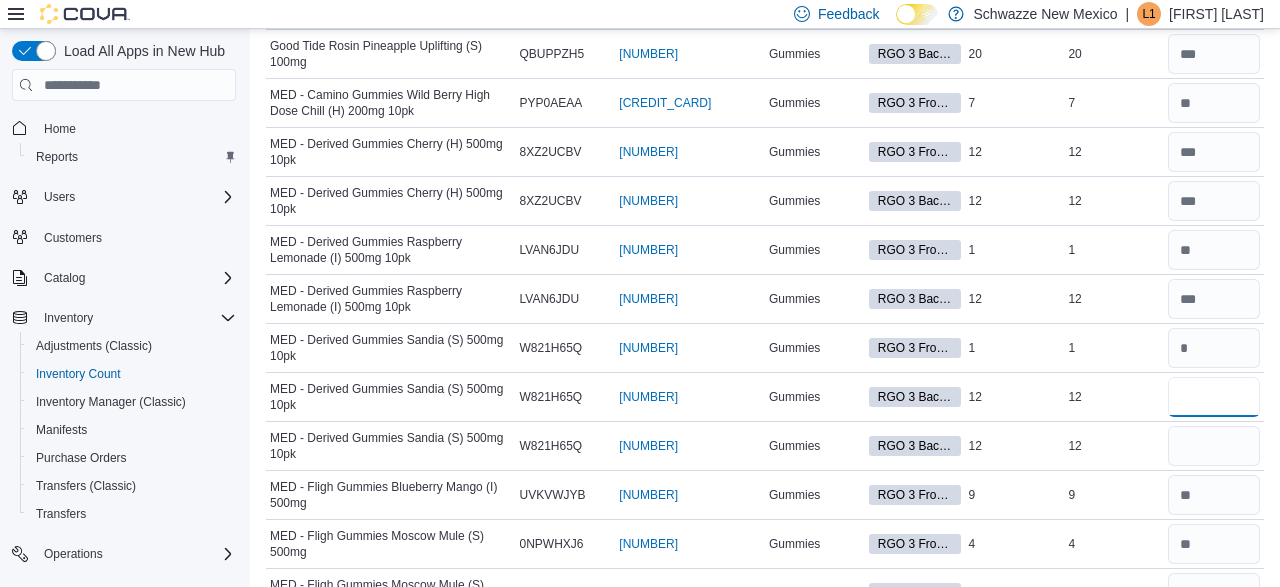 type on "**" 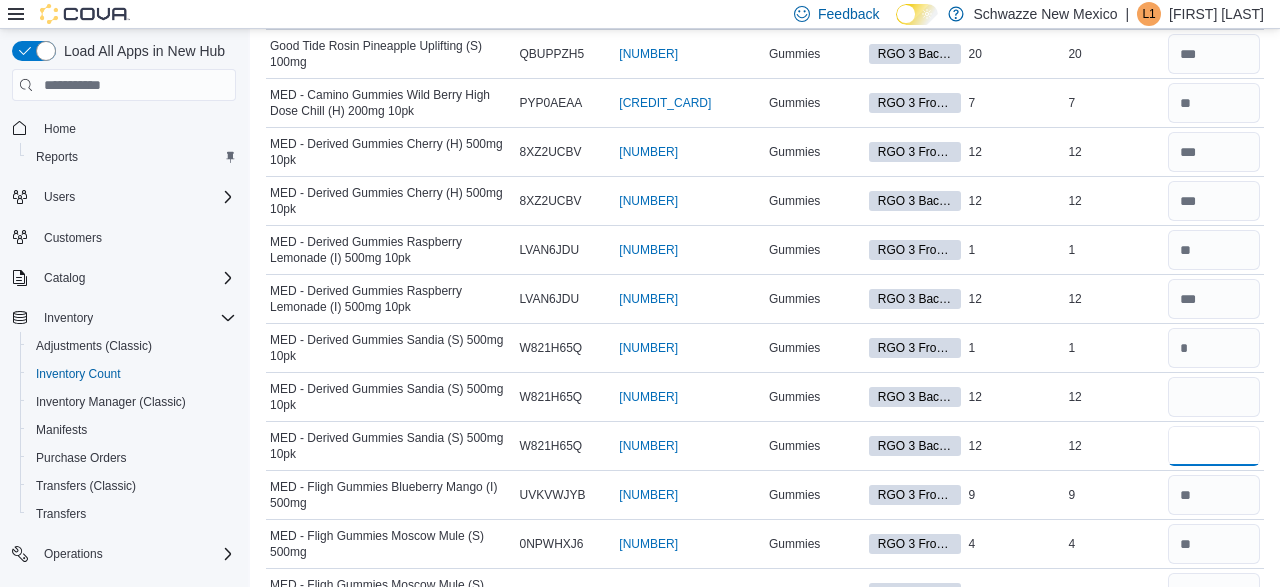type 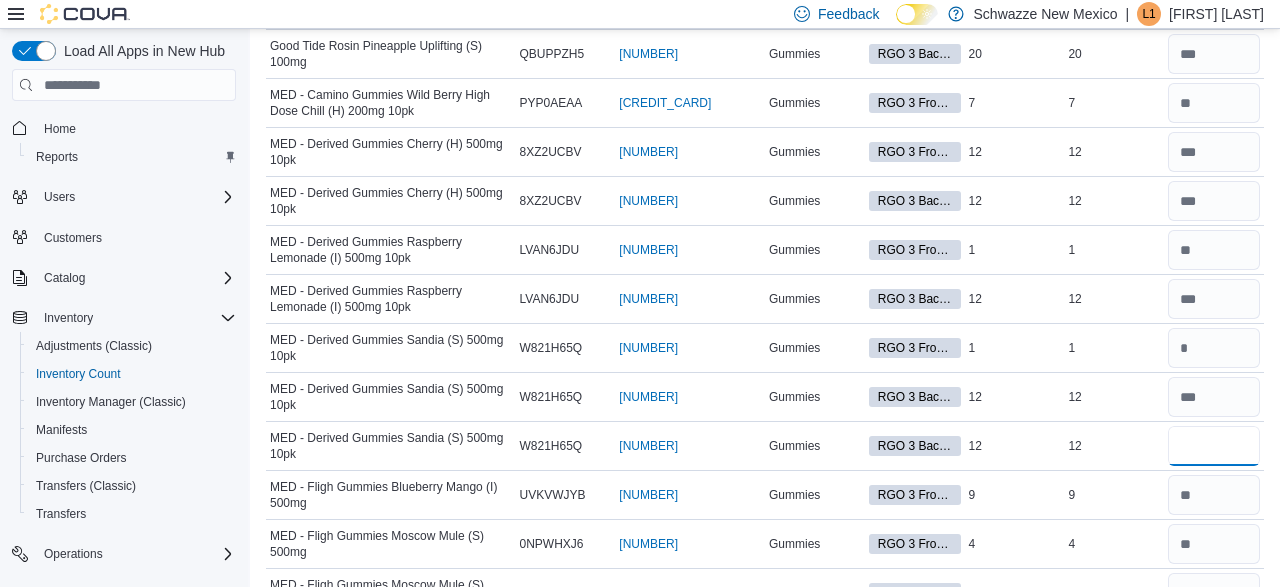 type on "**" 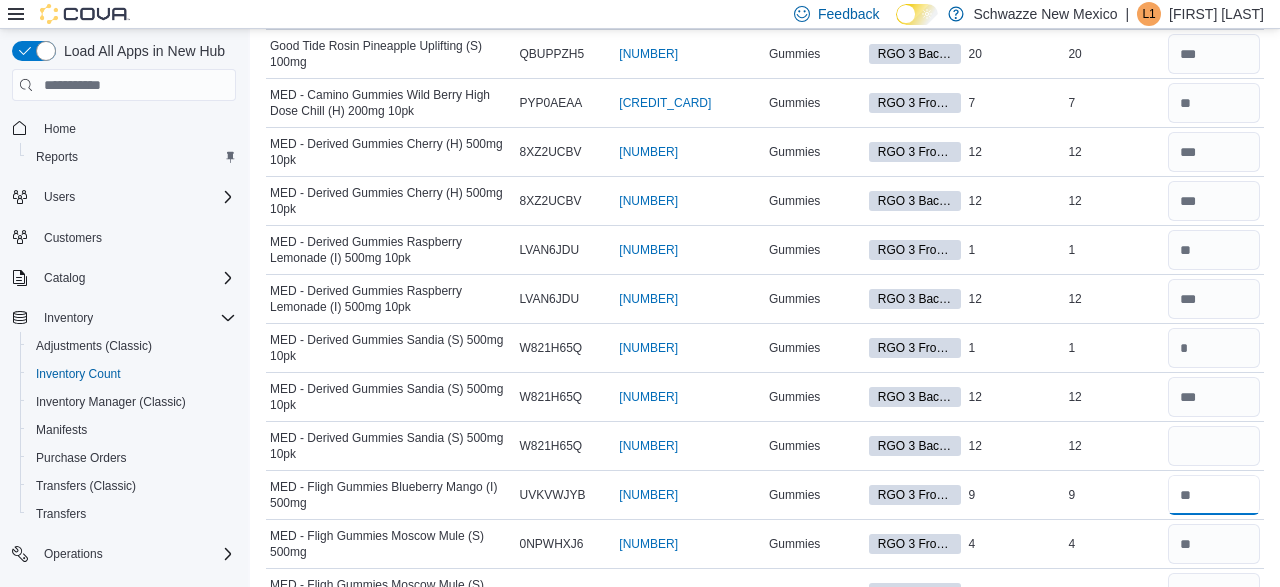 type 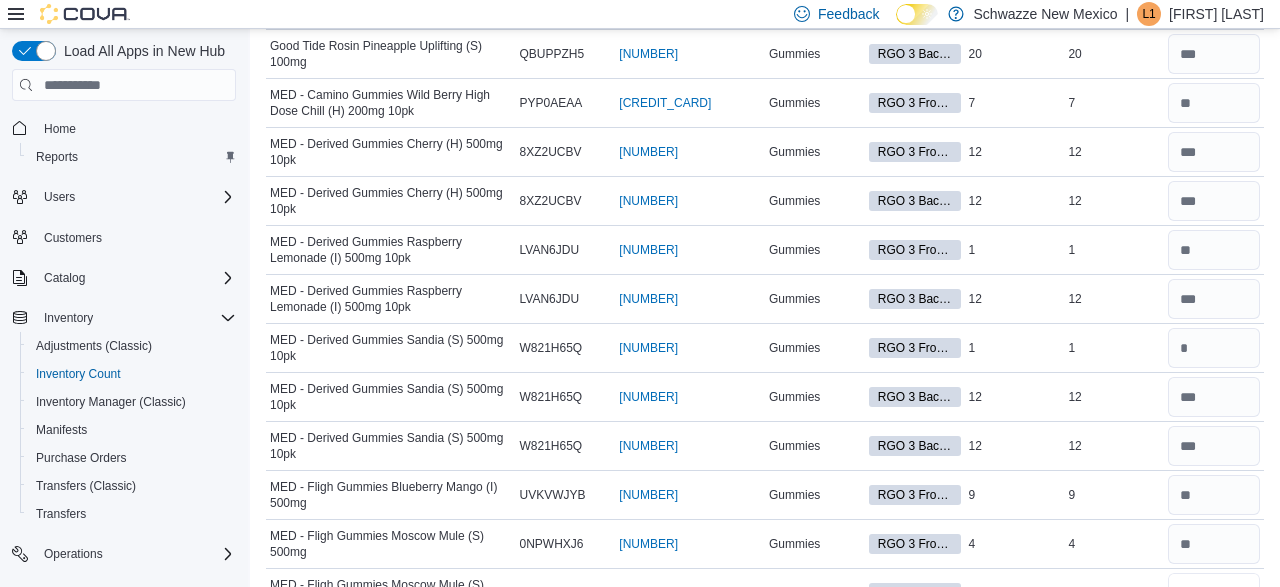 type on "**" 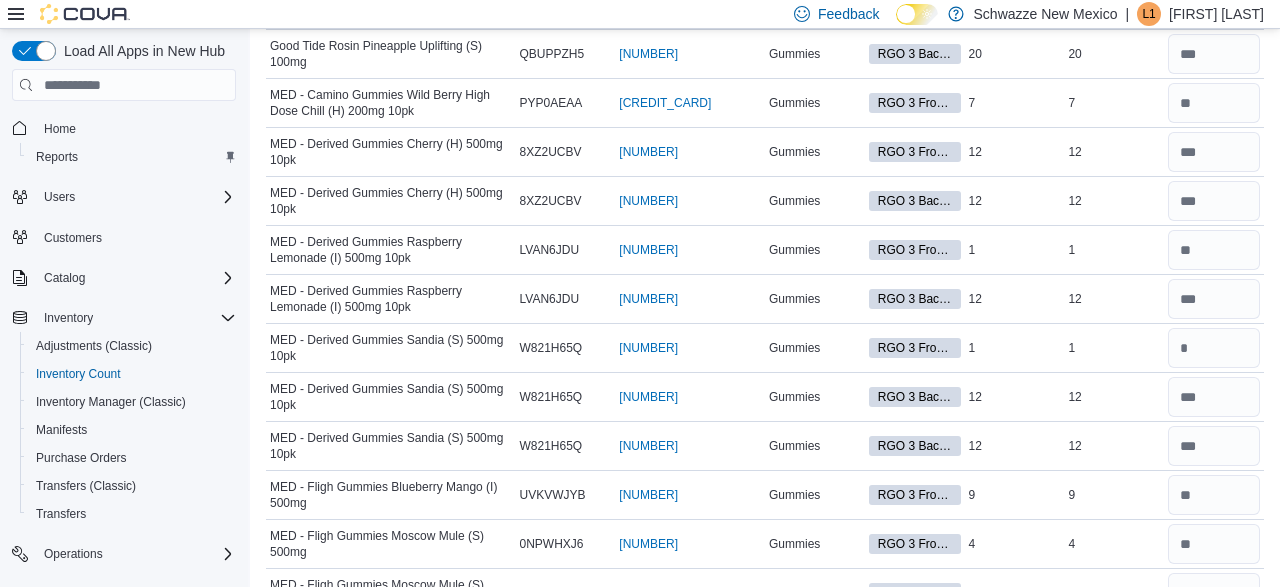 type 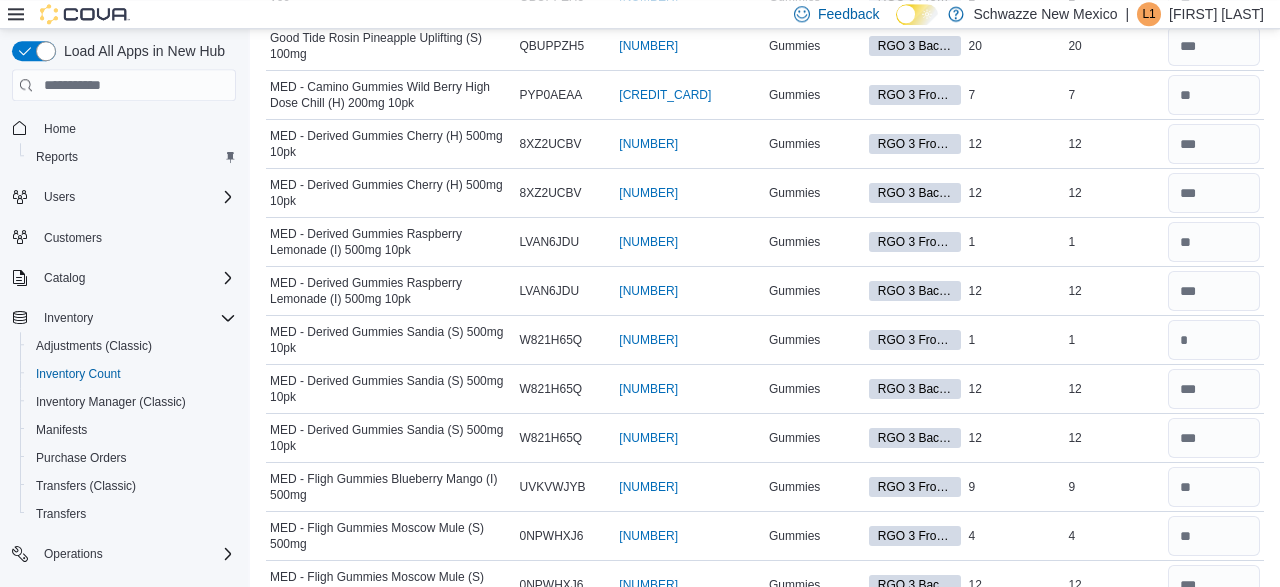 type on "**" 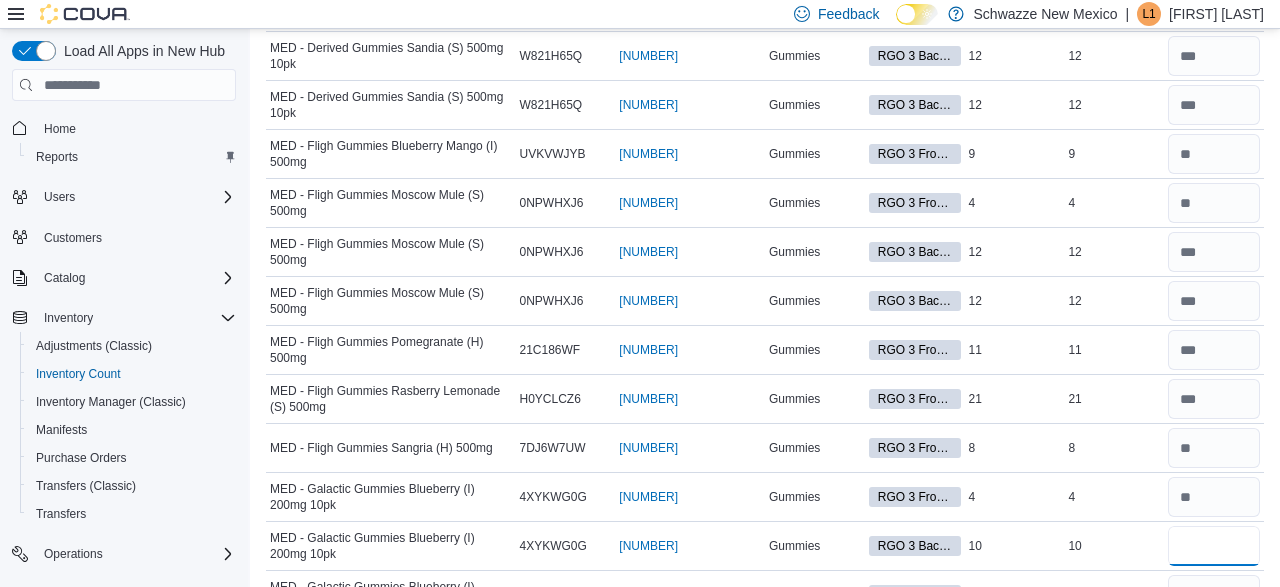 type on "**" 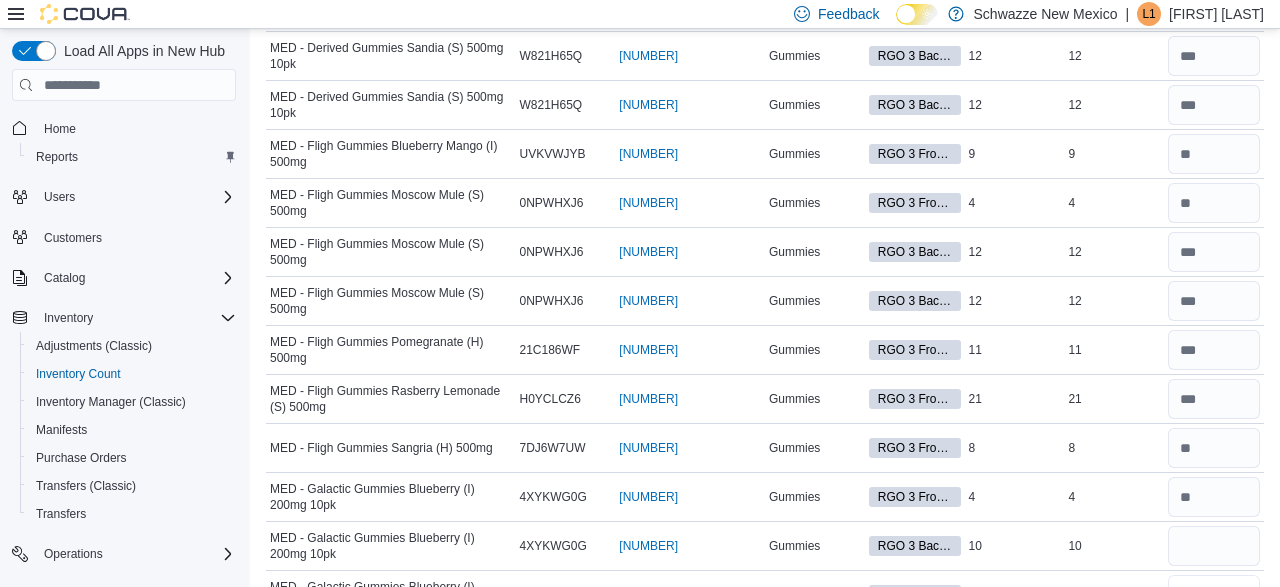 type 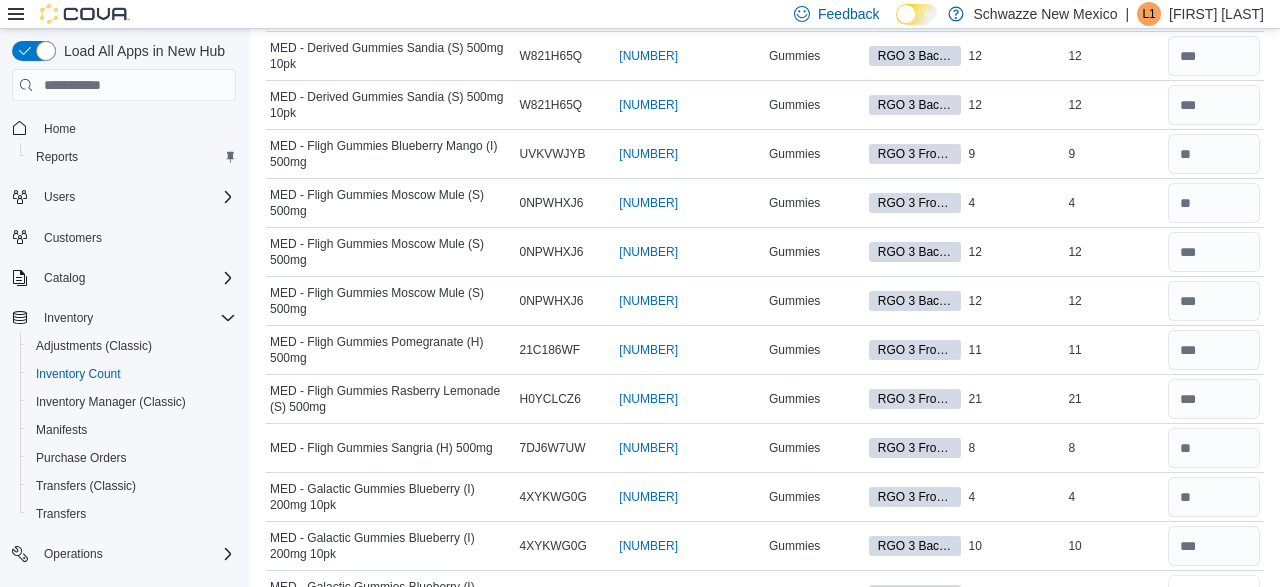type on "**" 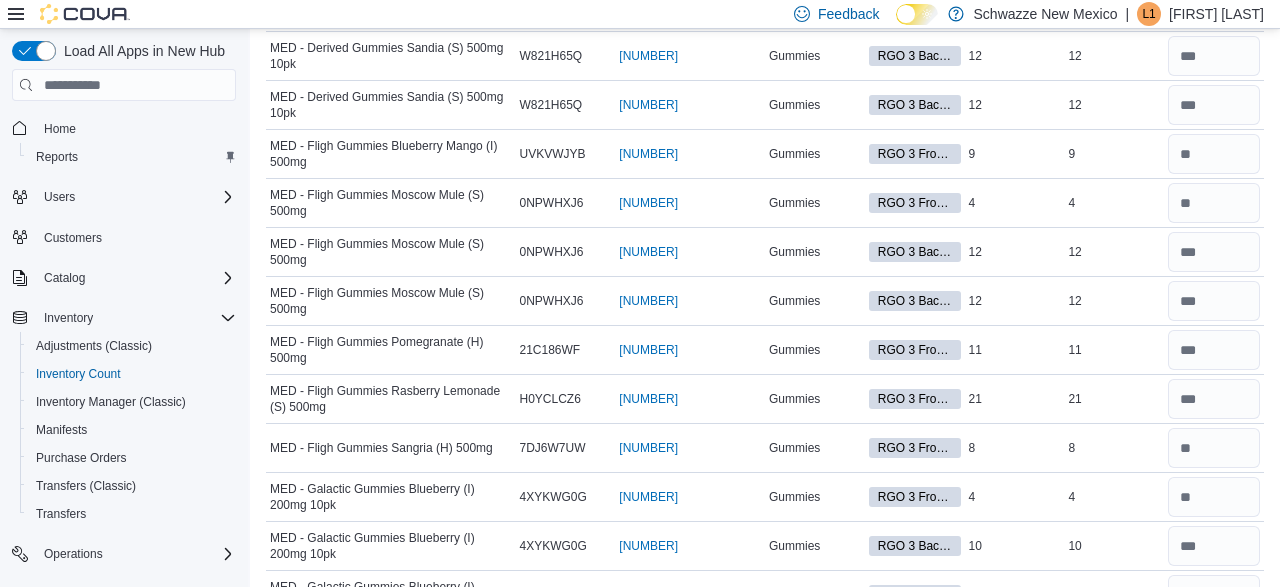 type 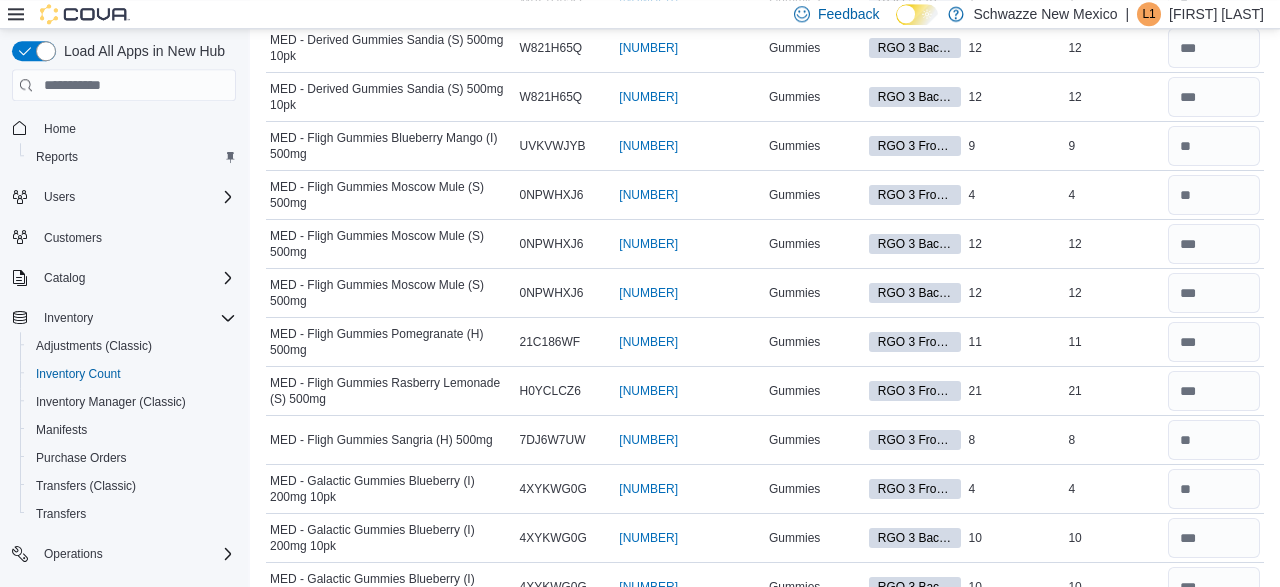 type on "**" 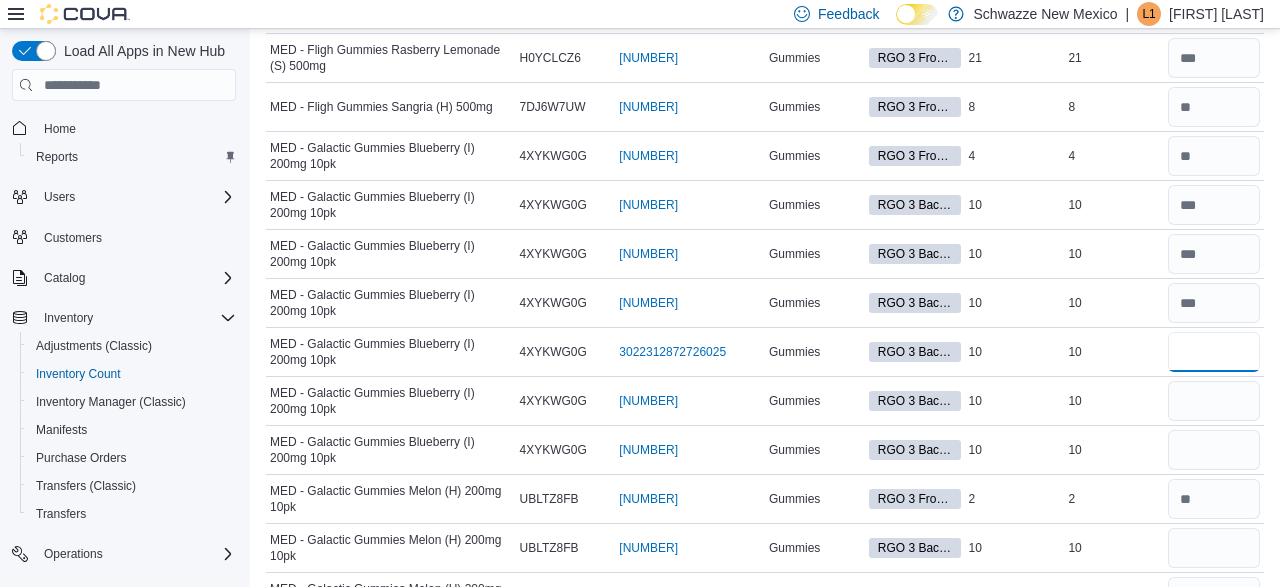 type on "**" 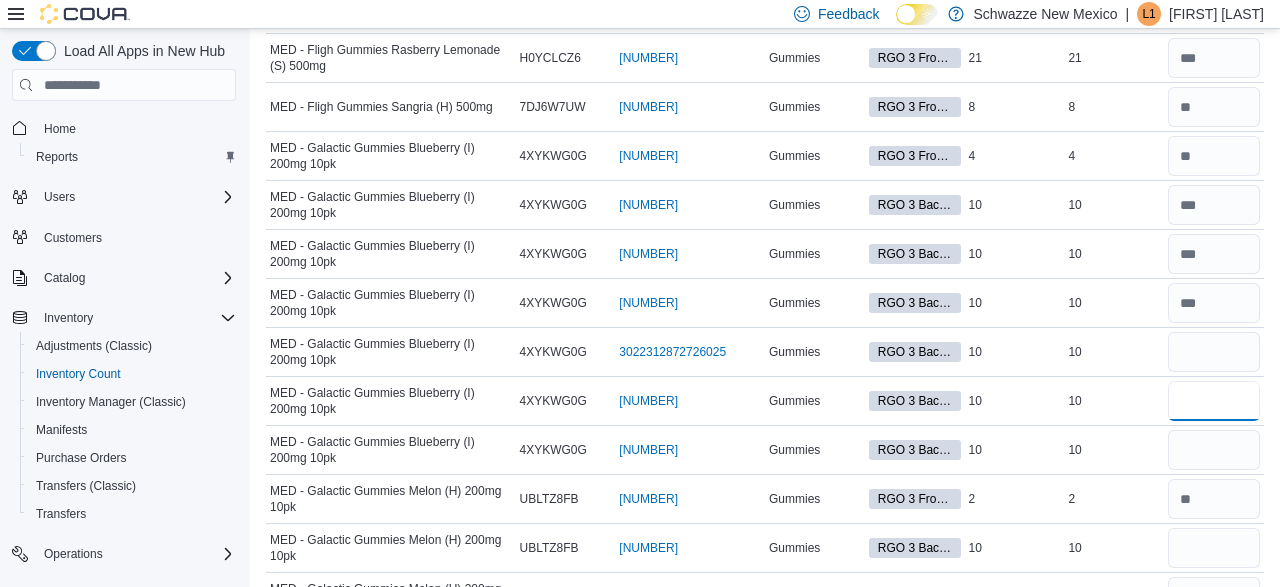 type 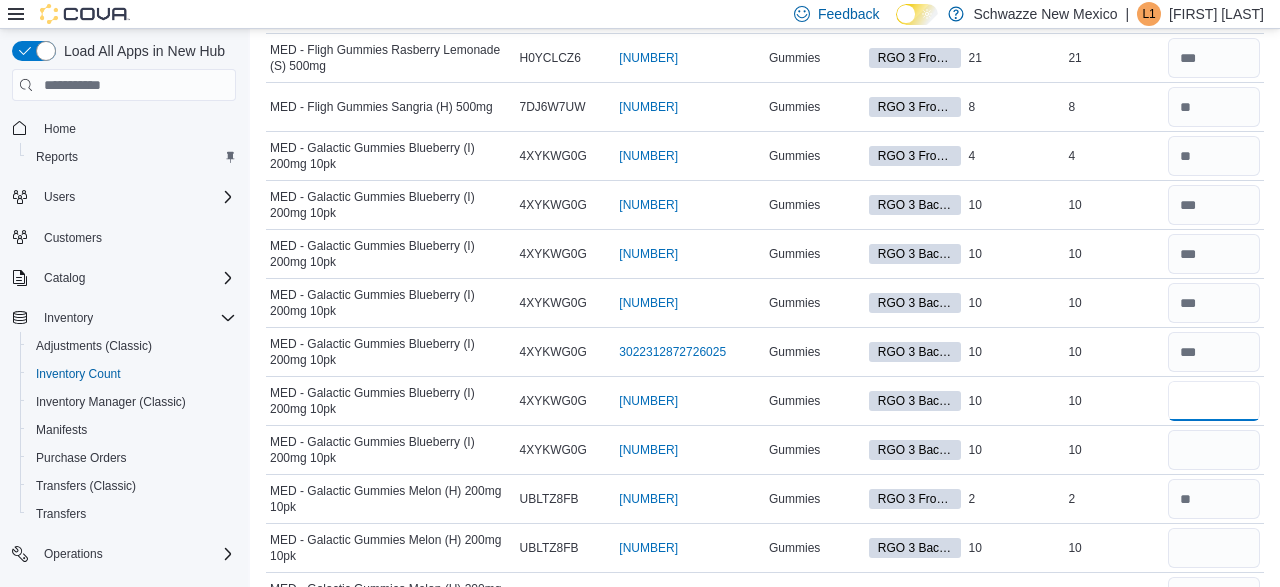 type on "**" 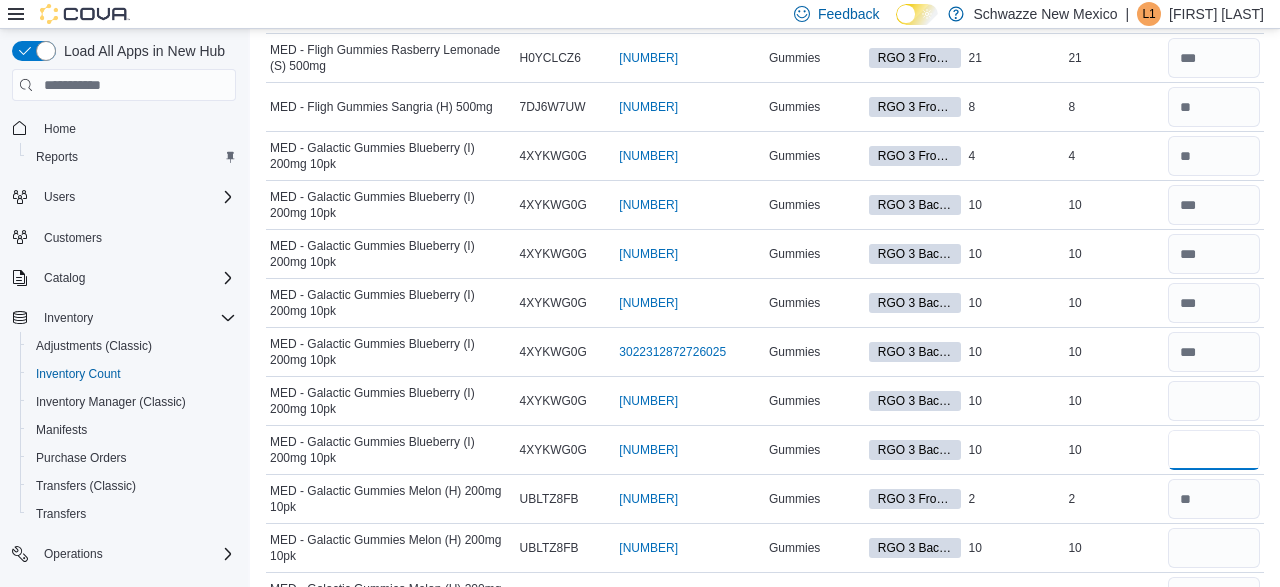 type 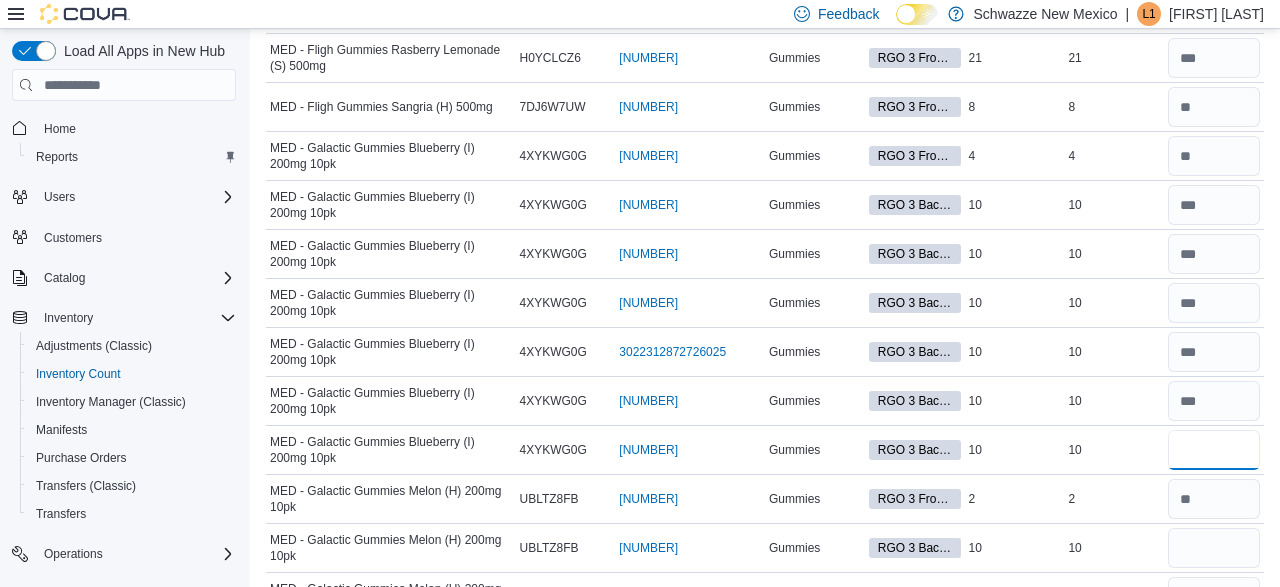 type on "**" 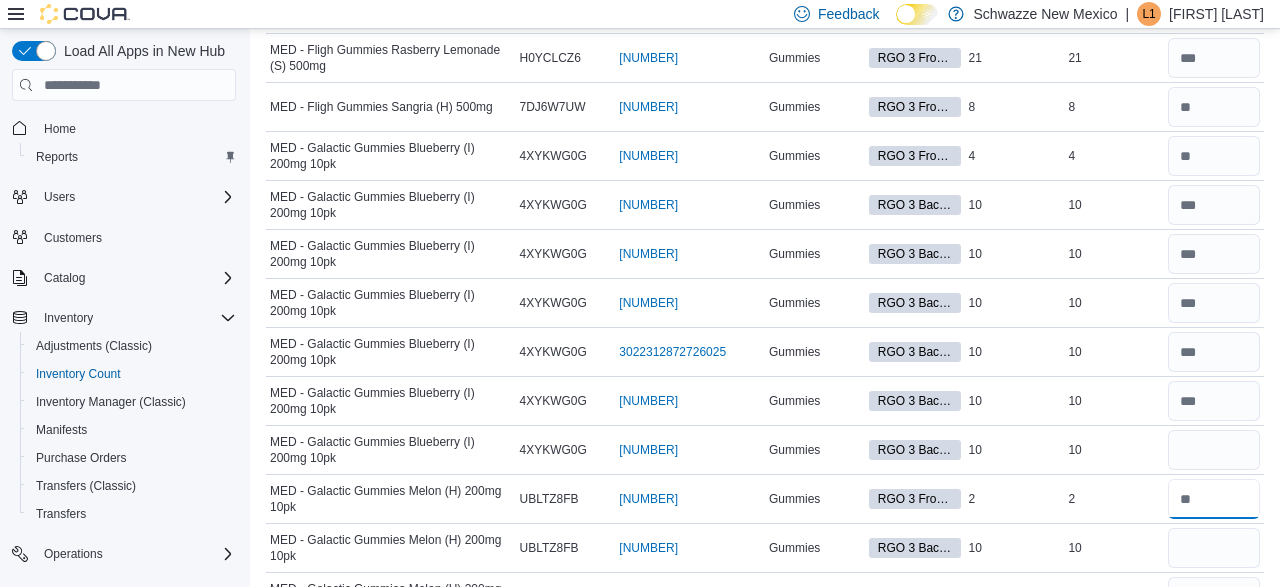 type 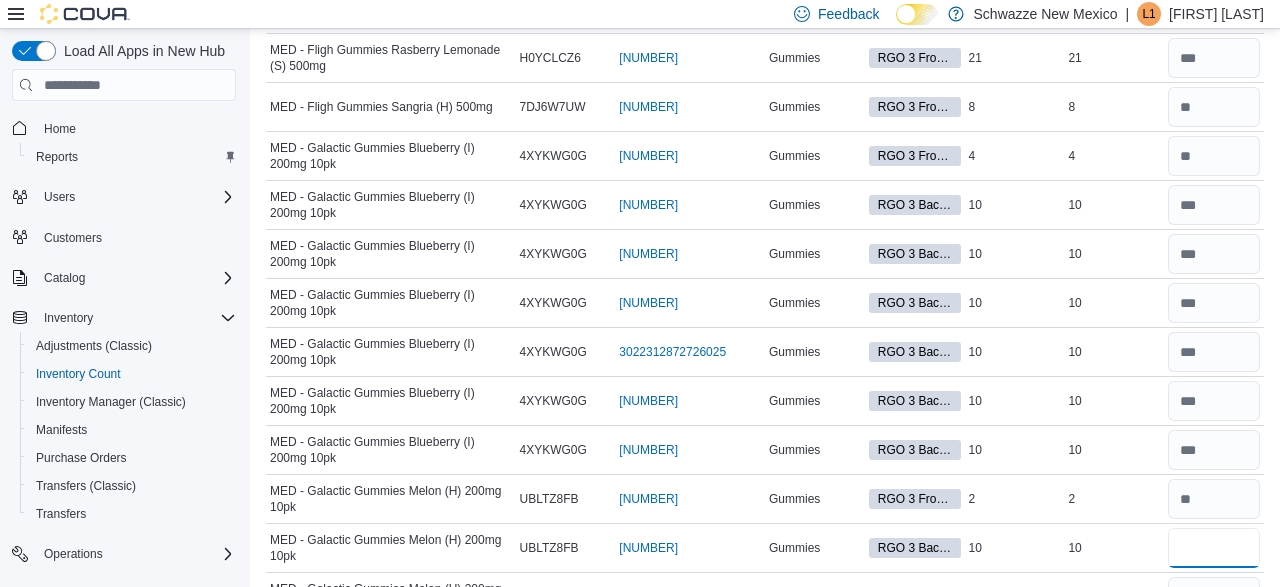 type on "**" 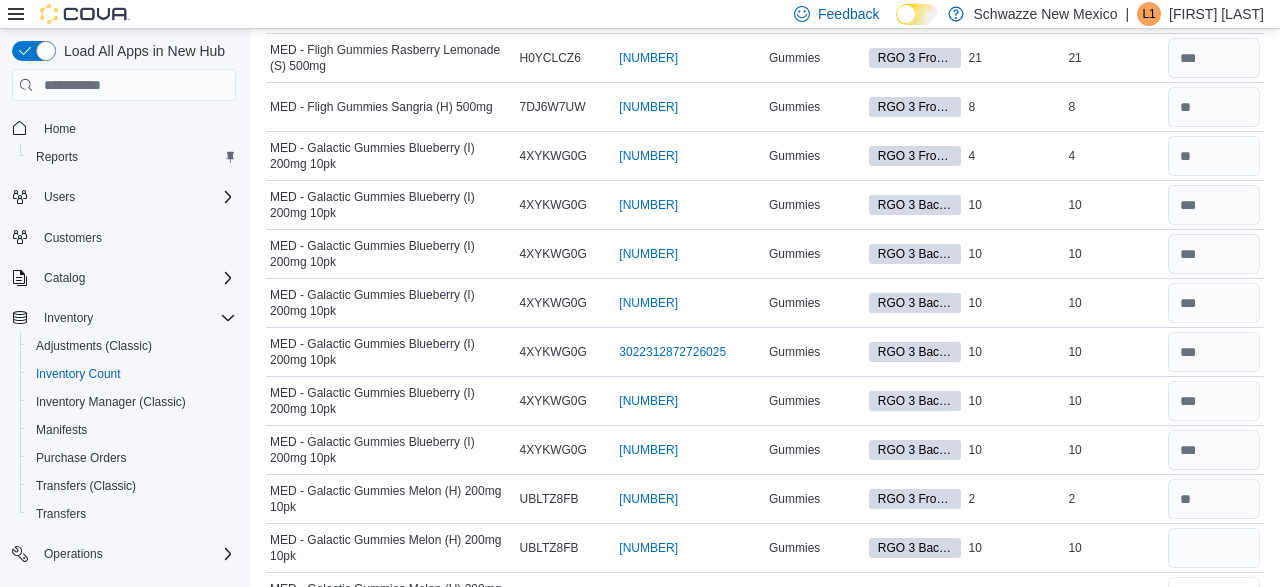 type 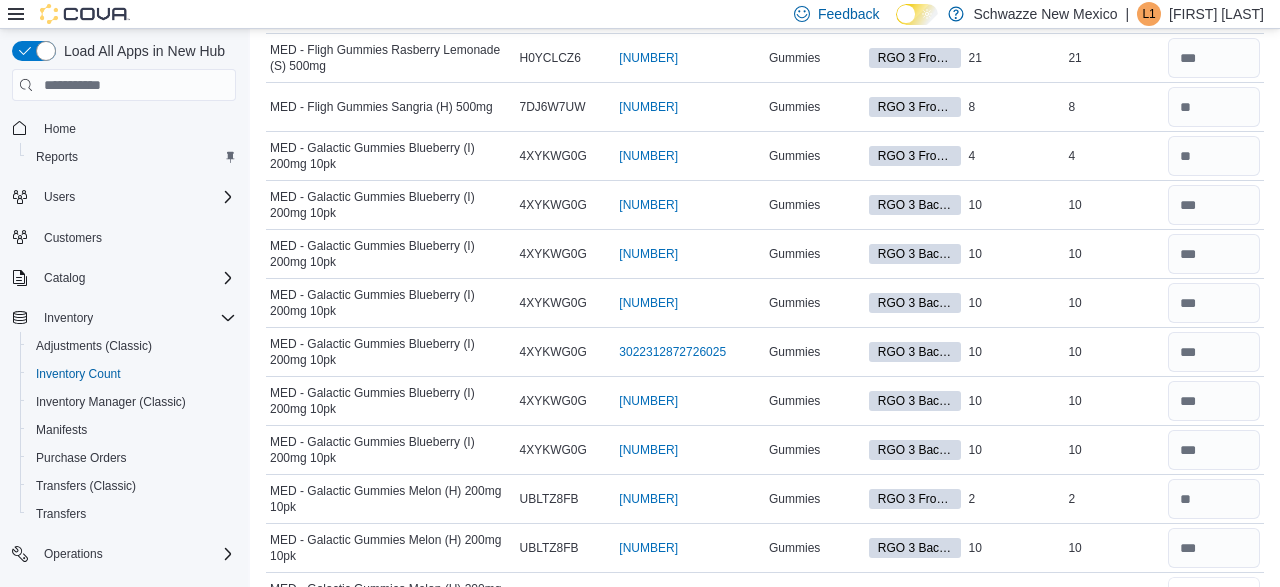 type on "**" 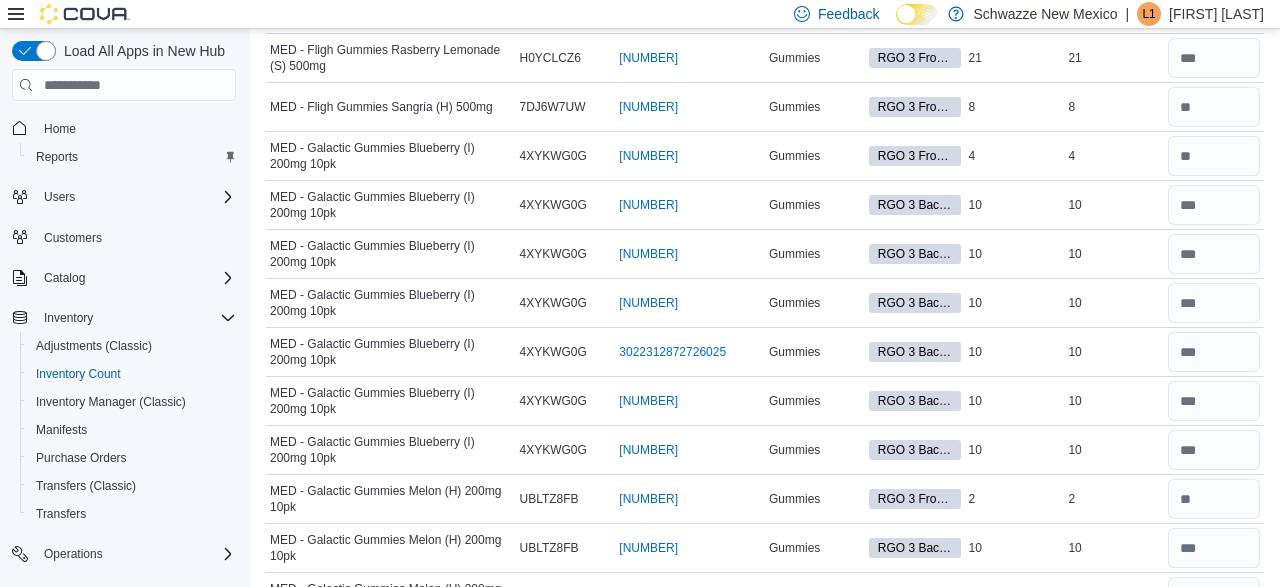 type 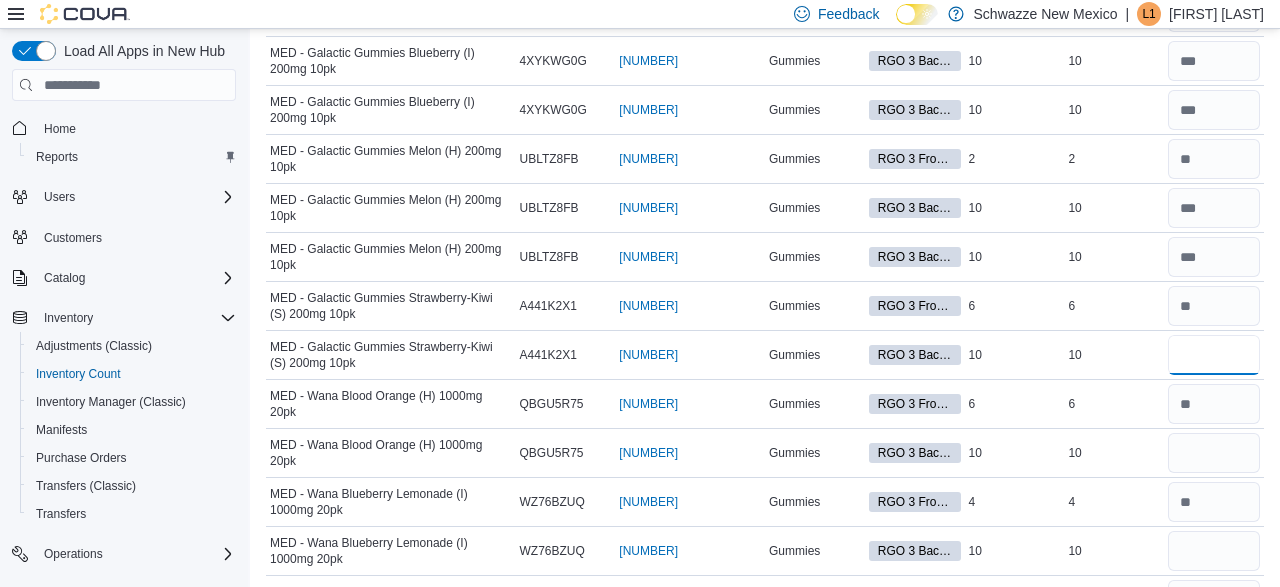 type on "**" 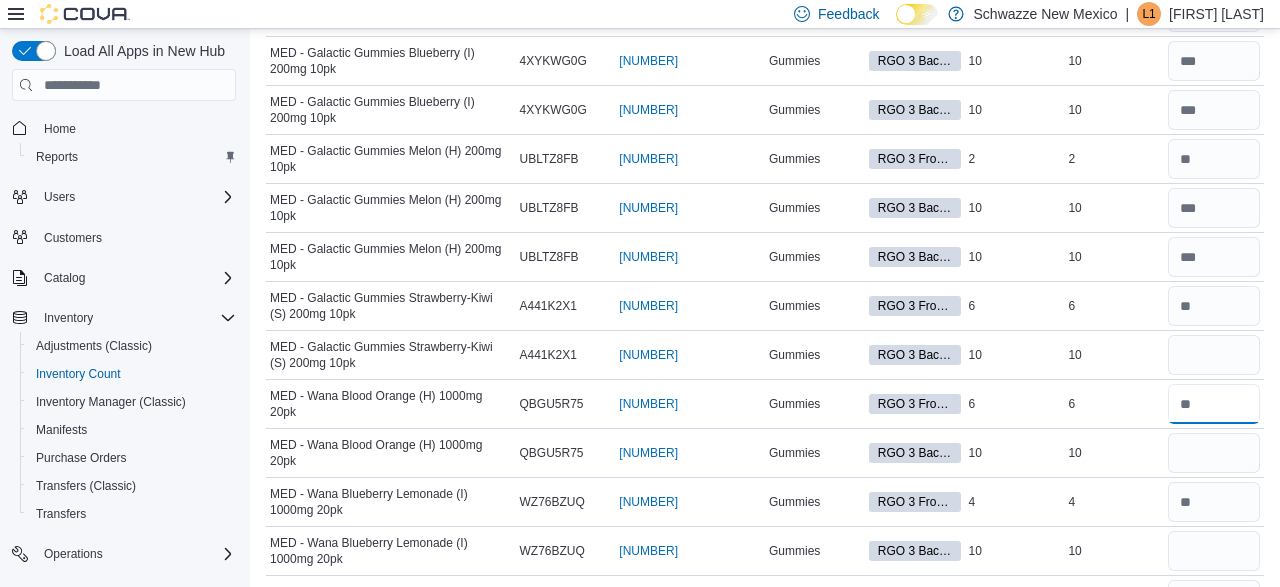 type 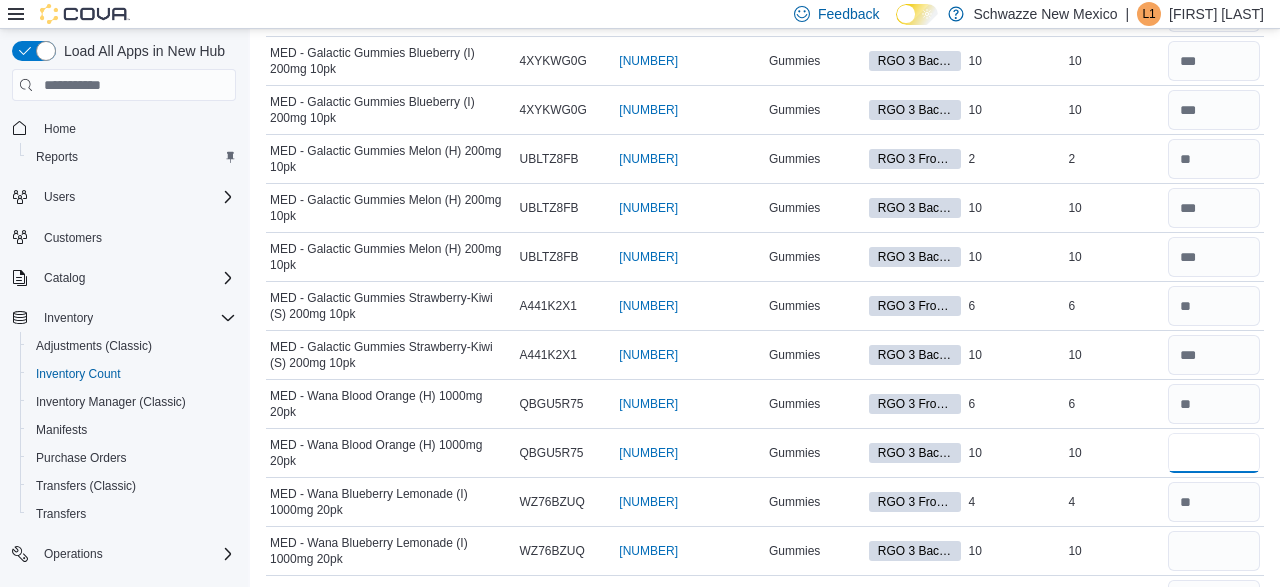 type on "**" 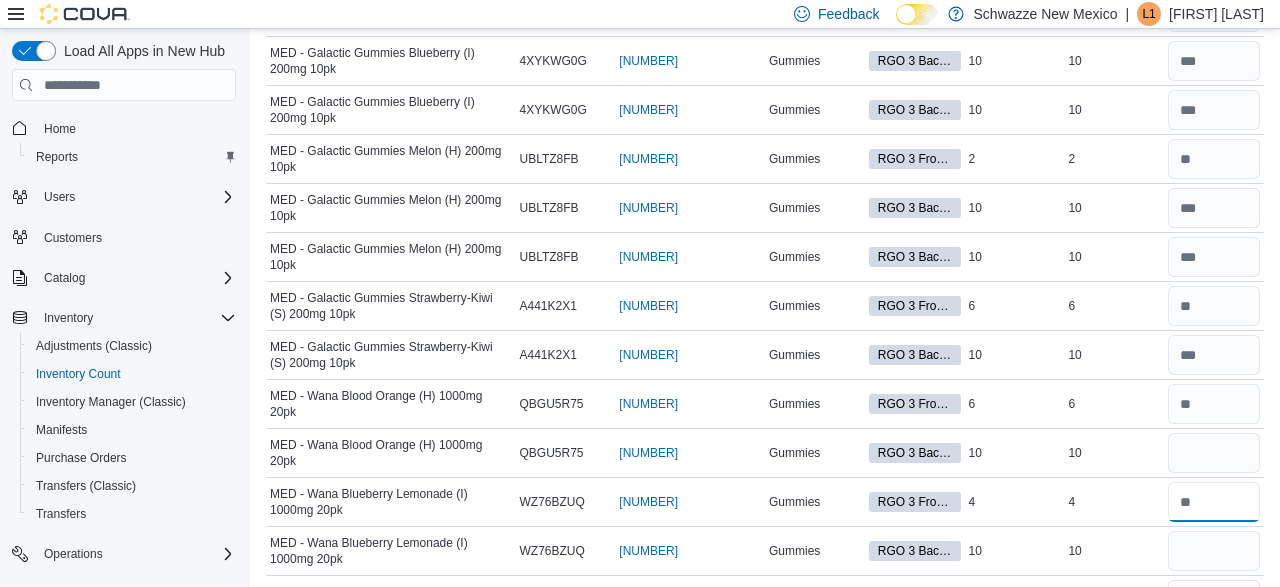 type 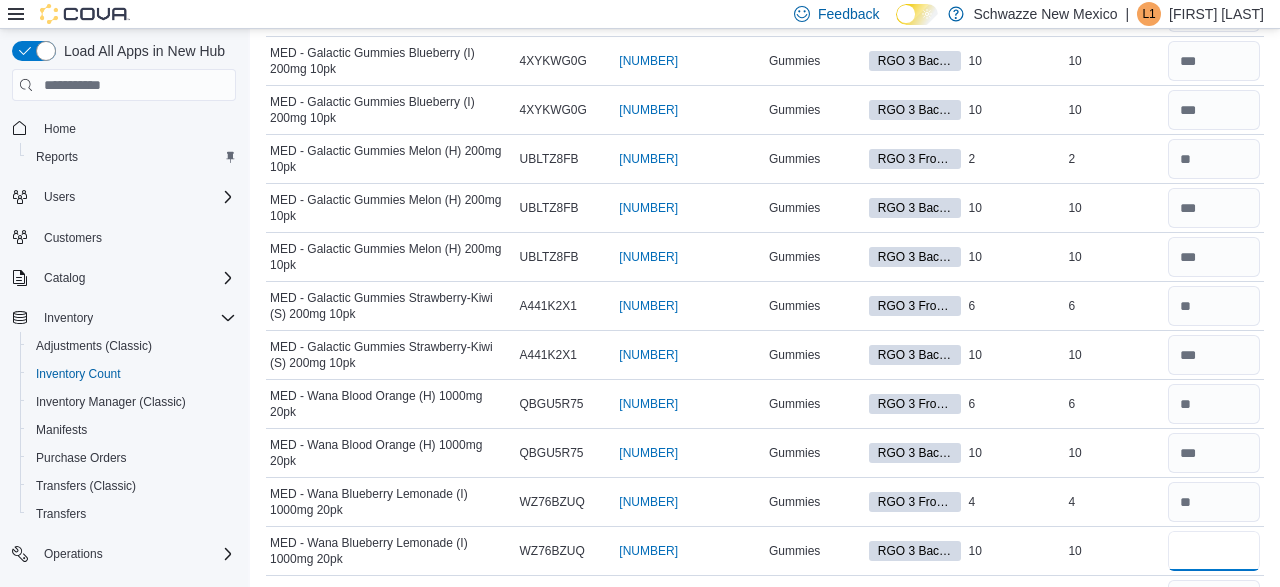 type on "**" 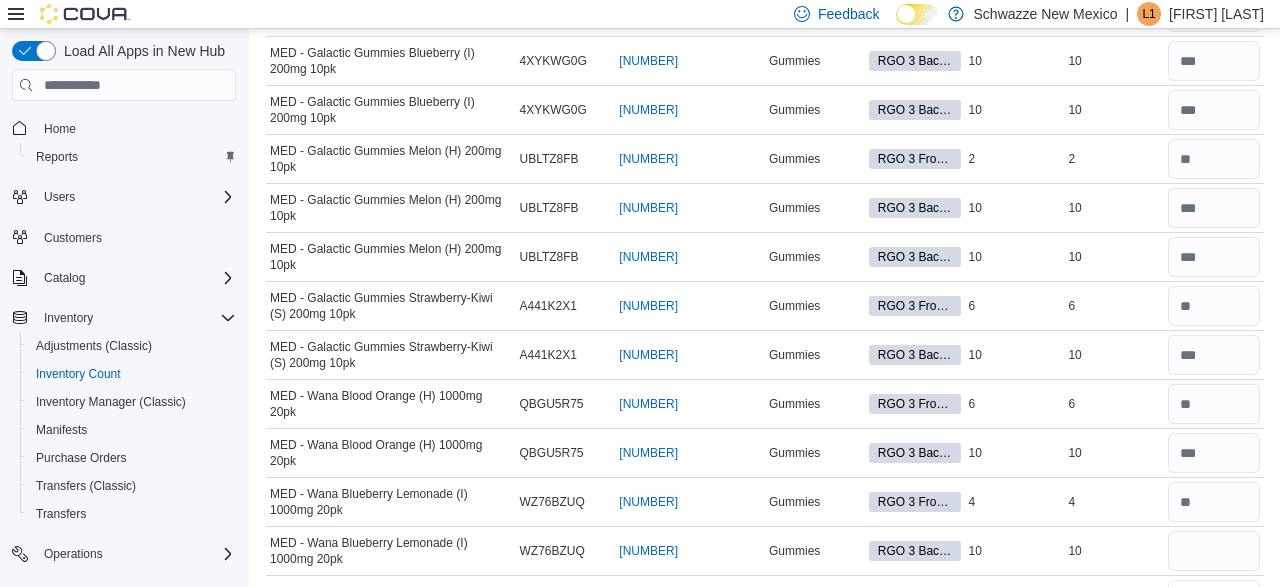type 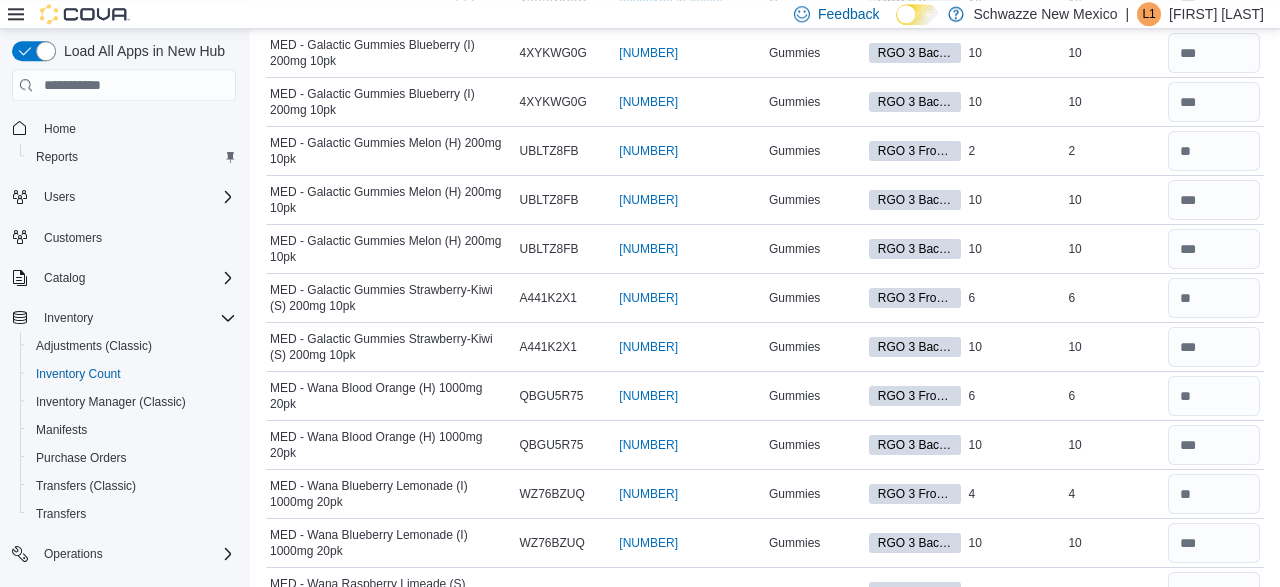 type on "**" 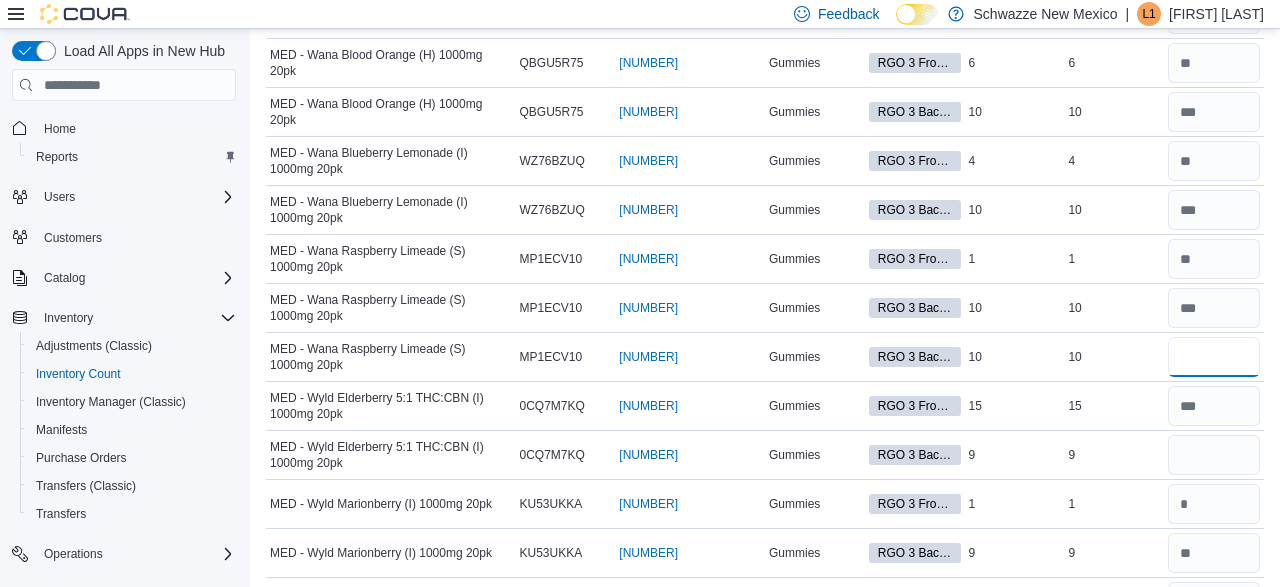 type on "**" 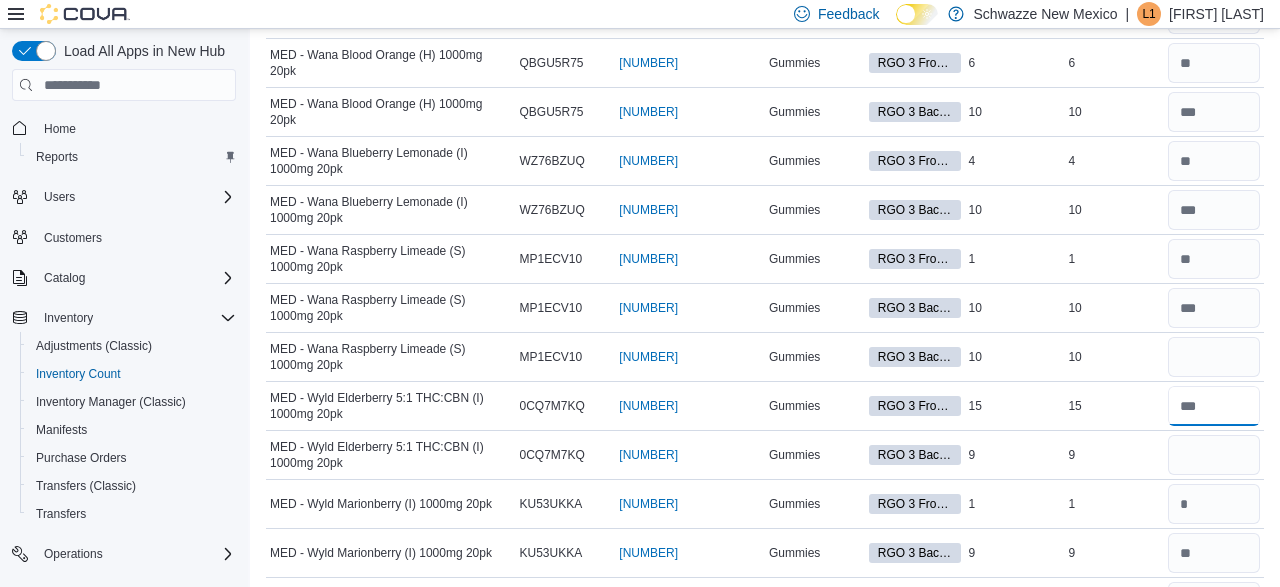 type 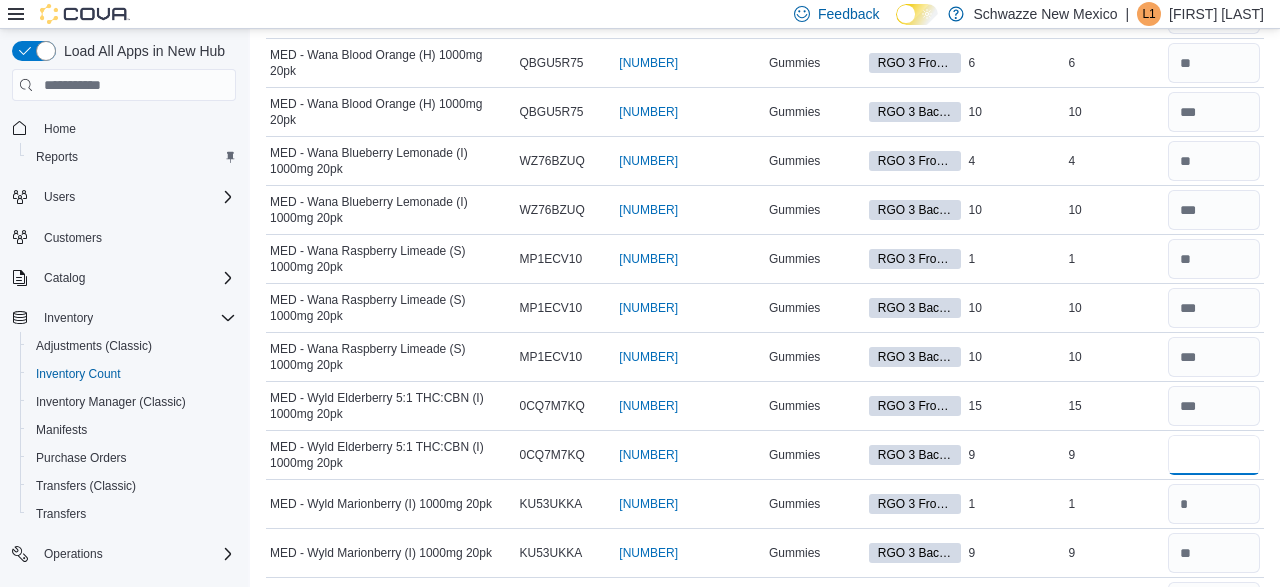 type on "*" 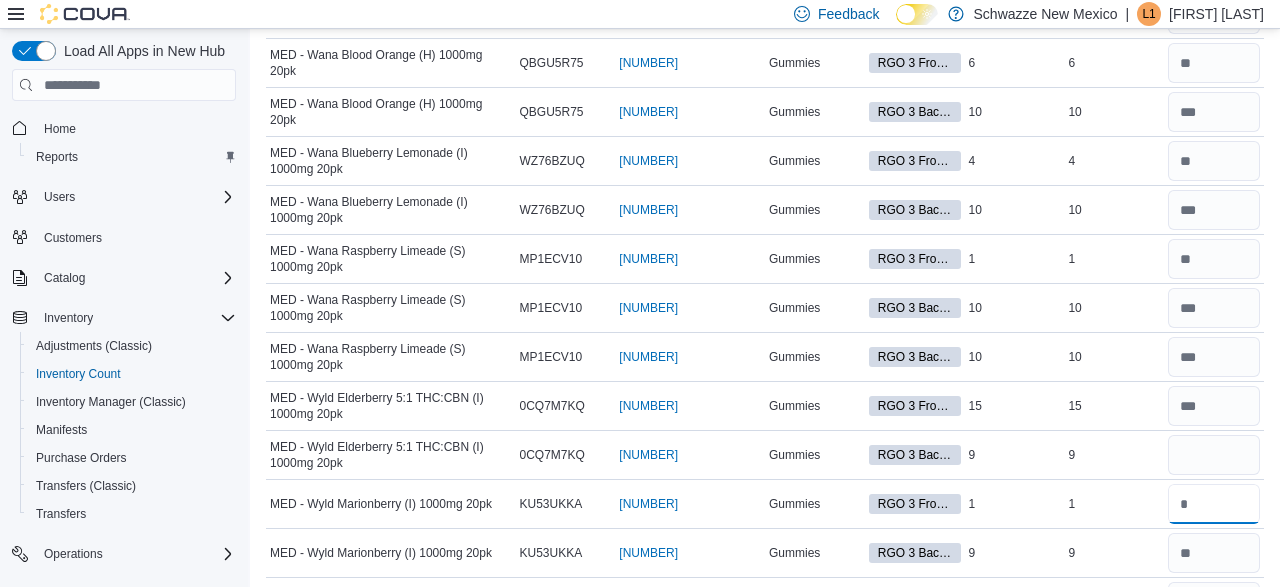 type 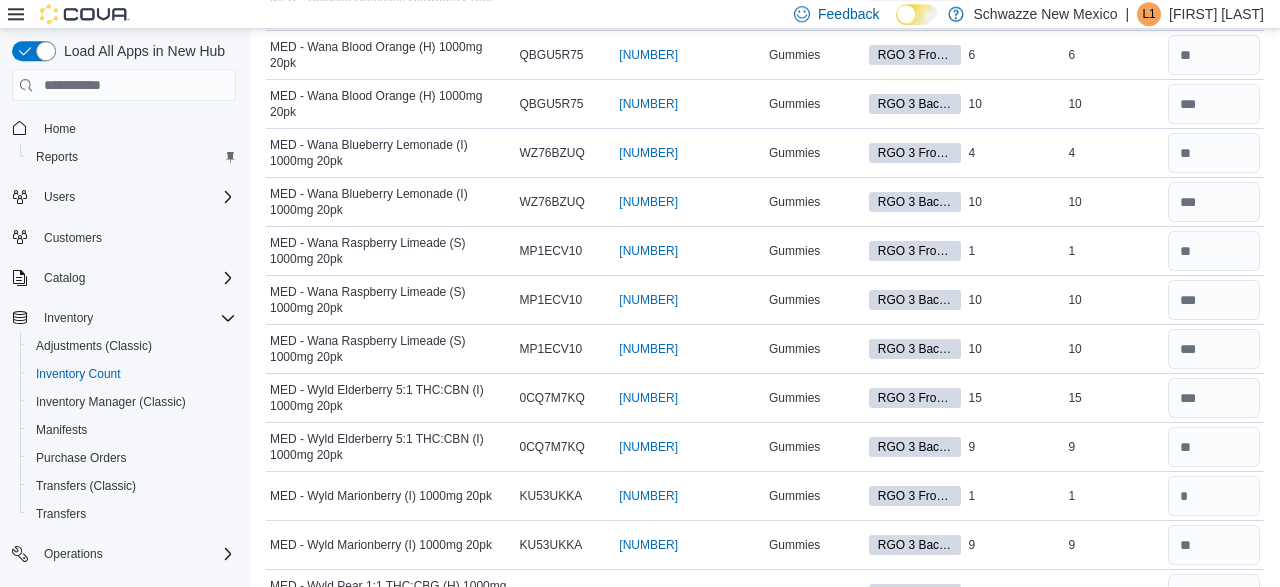 type on "*" 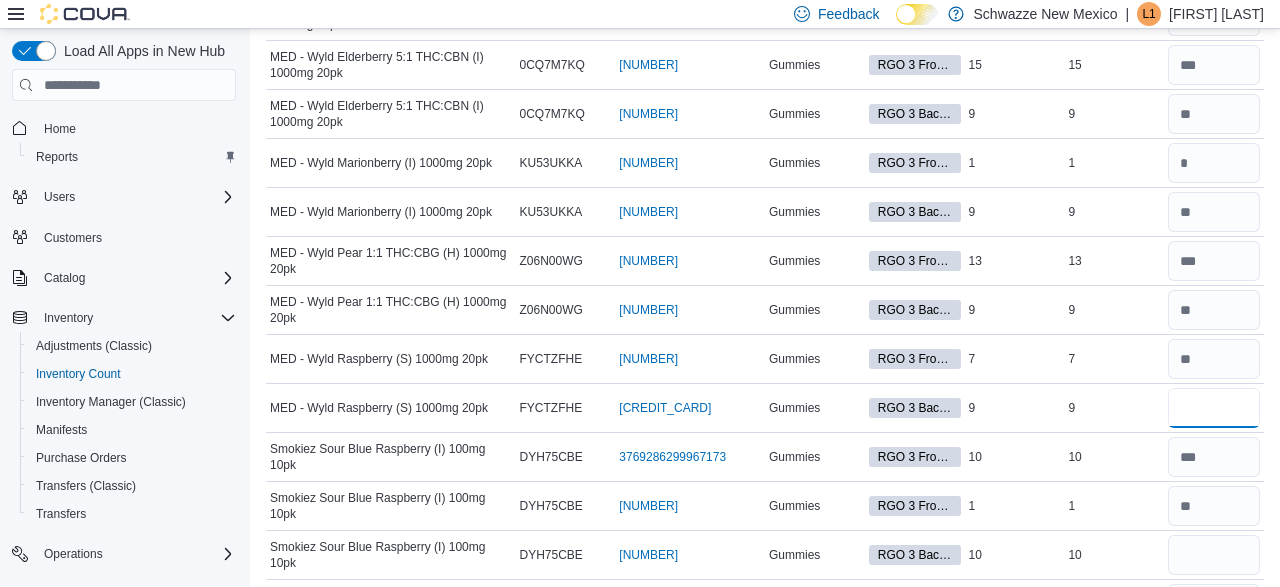 type on "*" 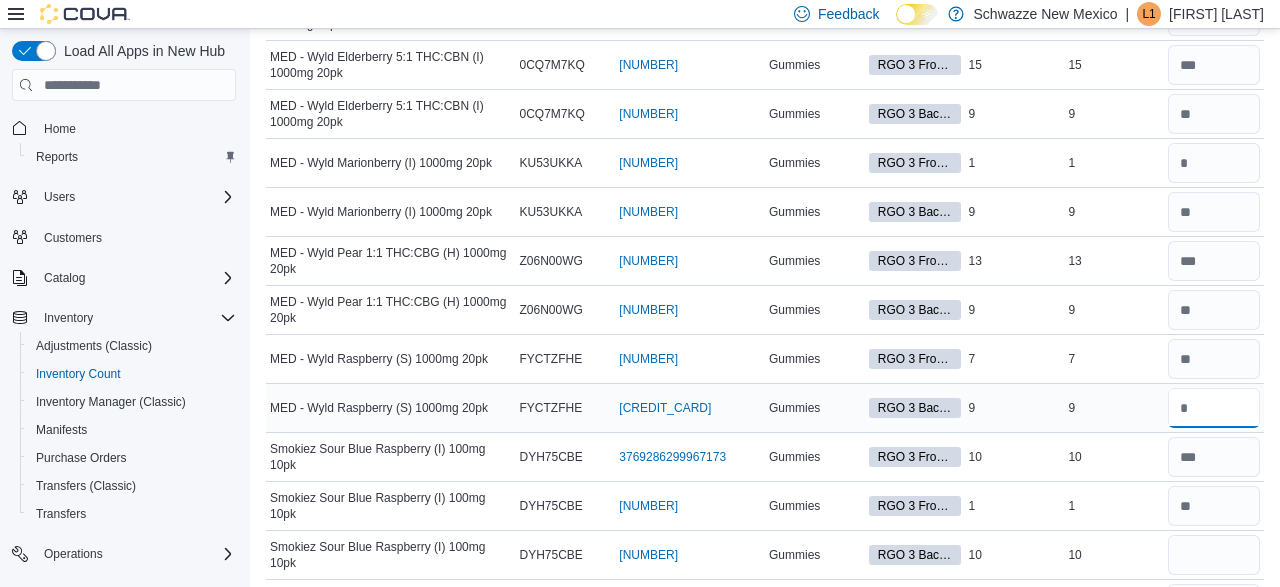 click at bounding box center [1214, 408] 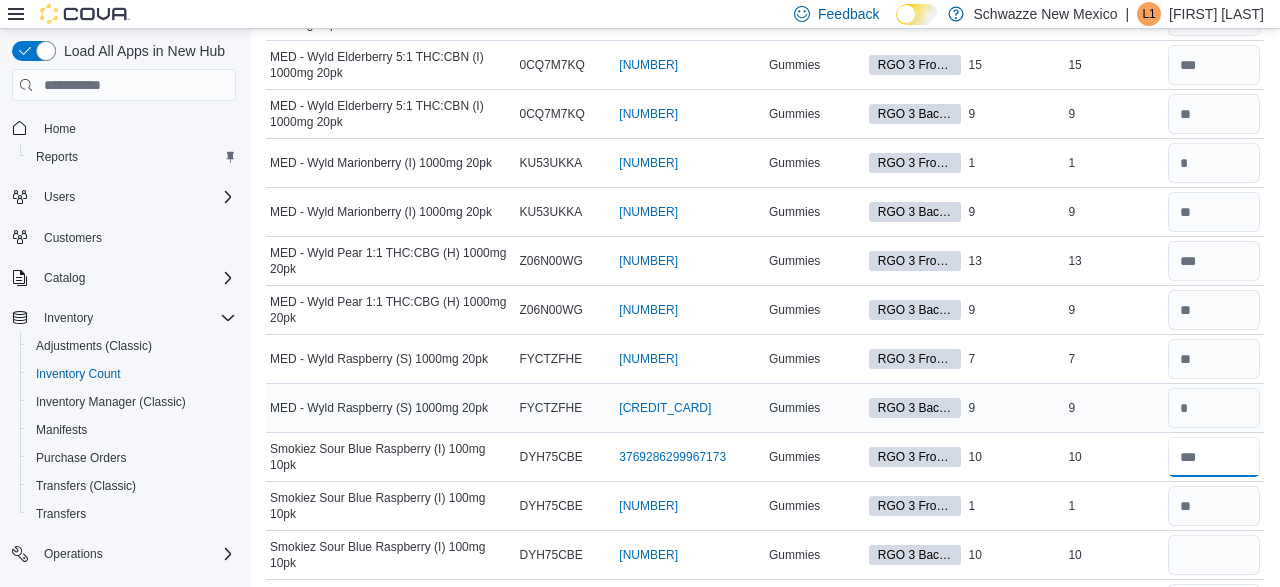 type 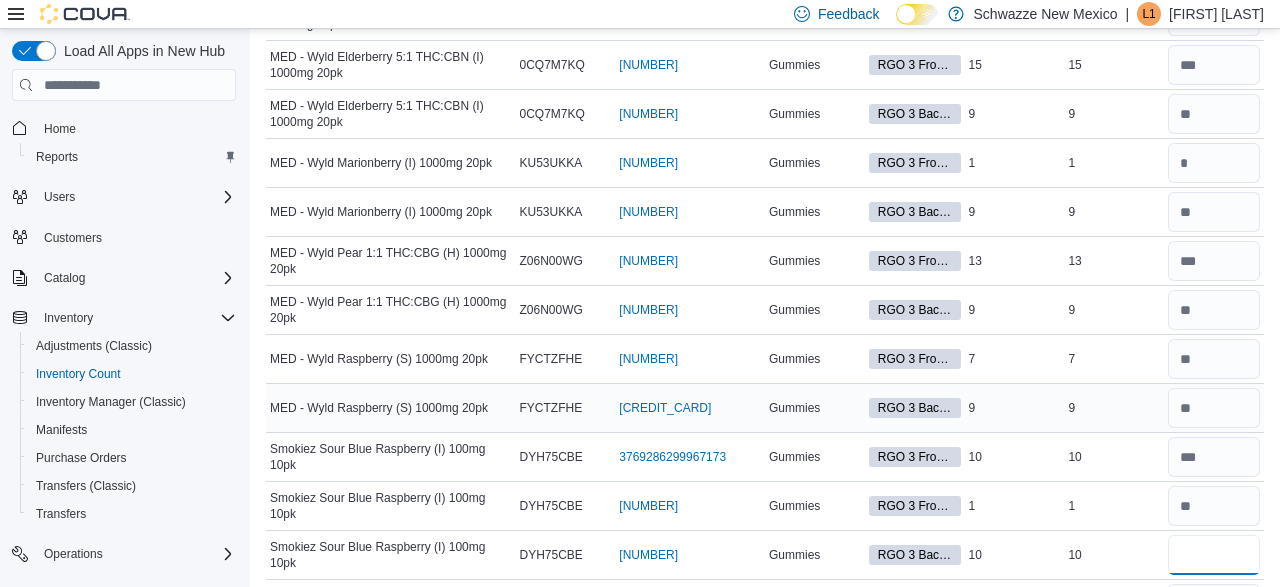 type on "**" 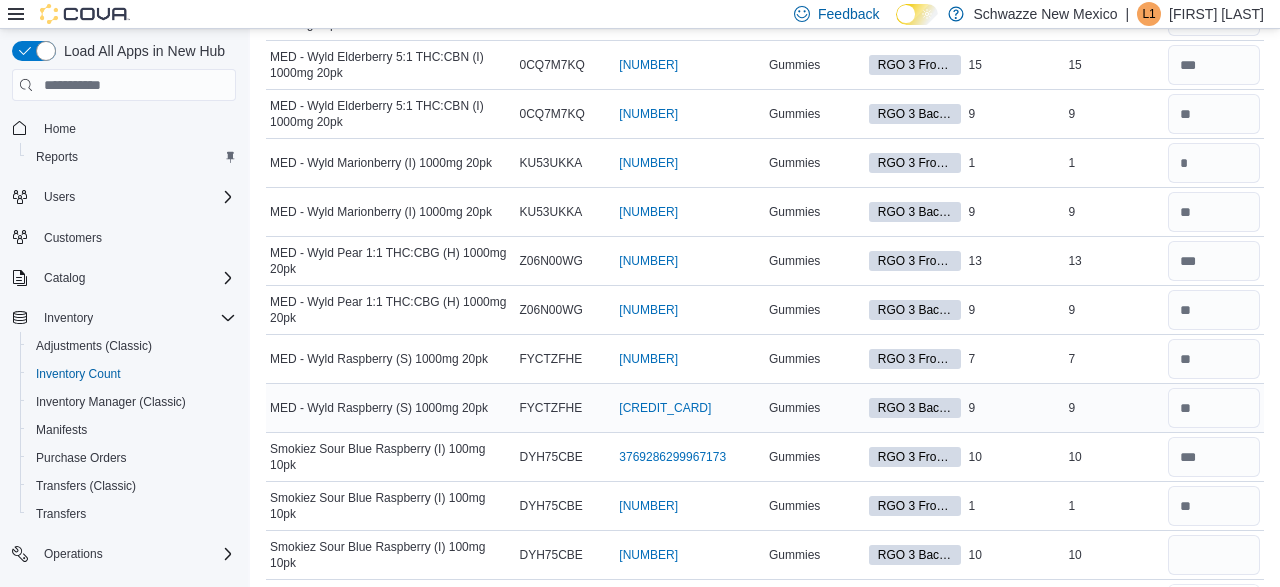 type 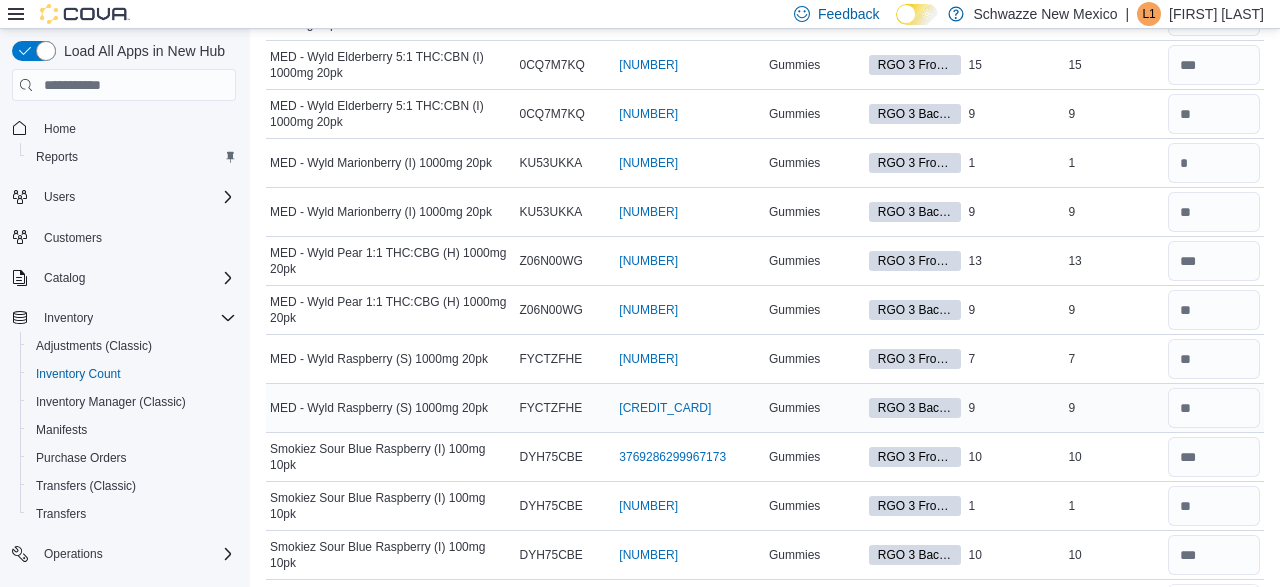 type on "**" 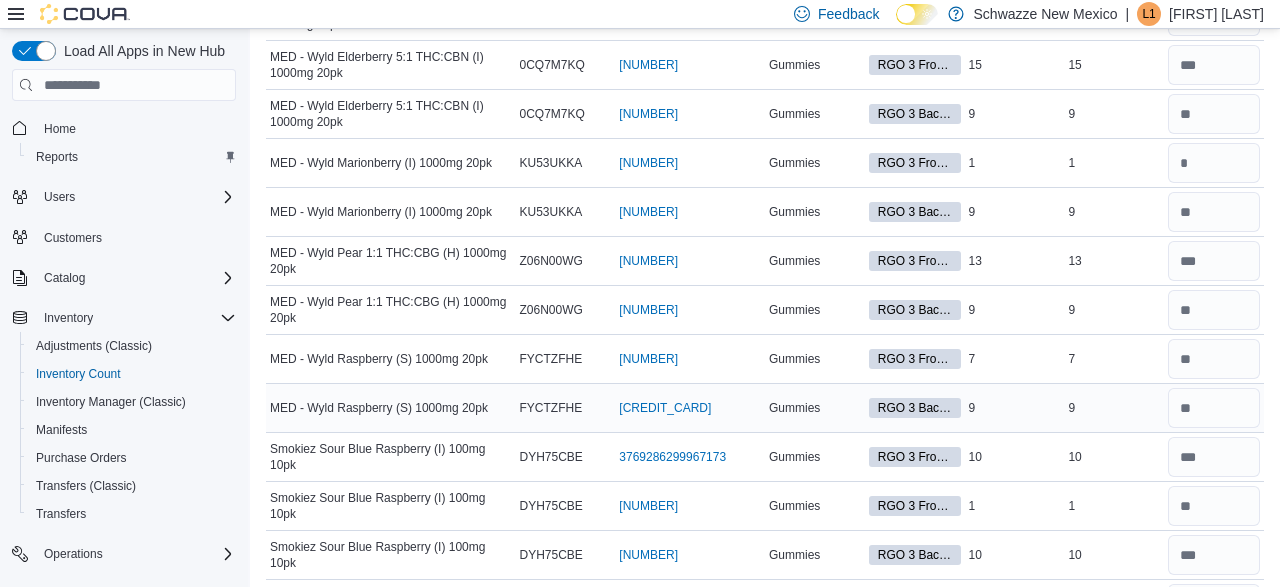 type 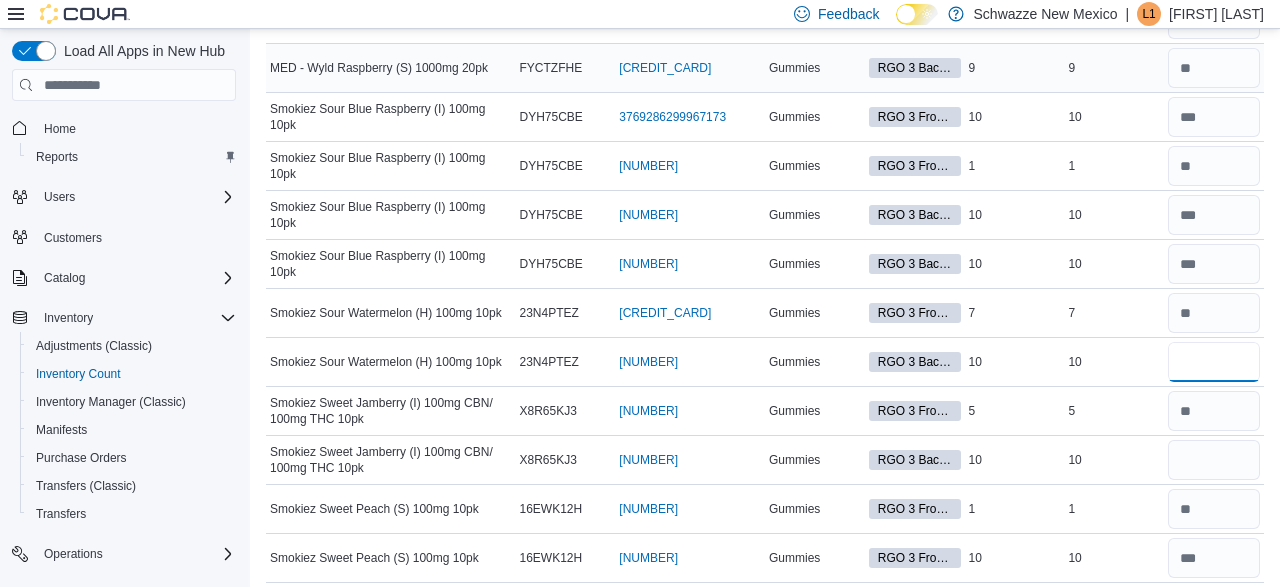 type on "**" 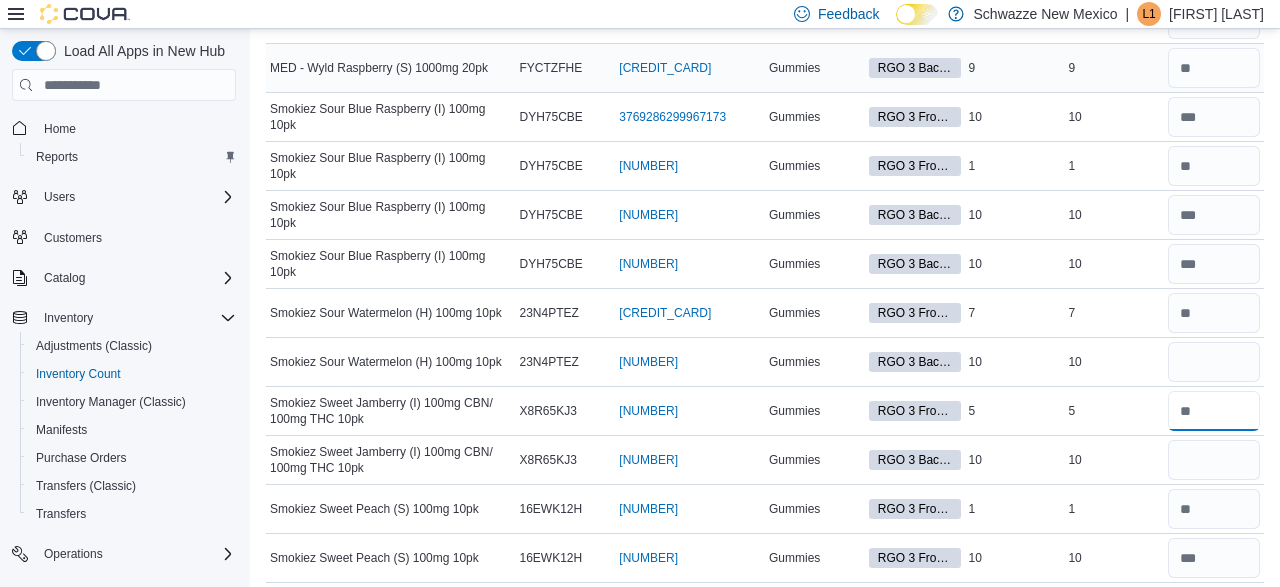 type 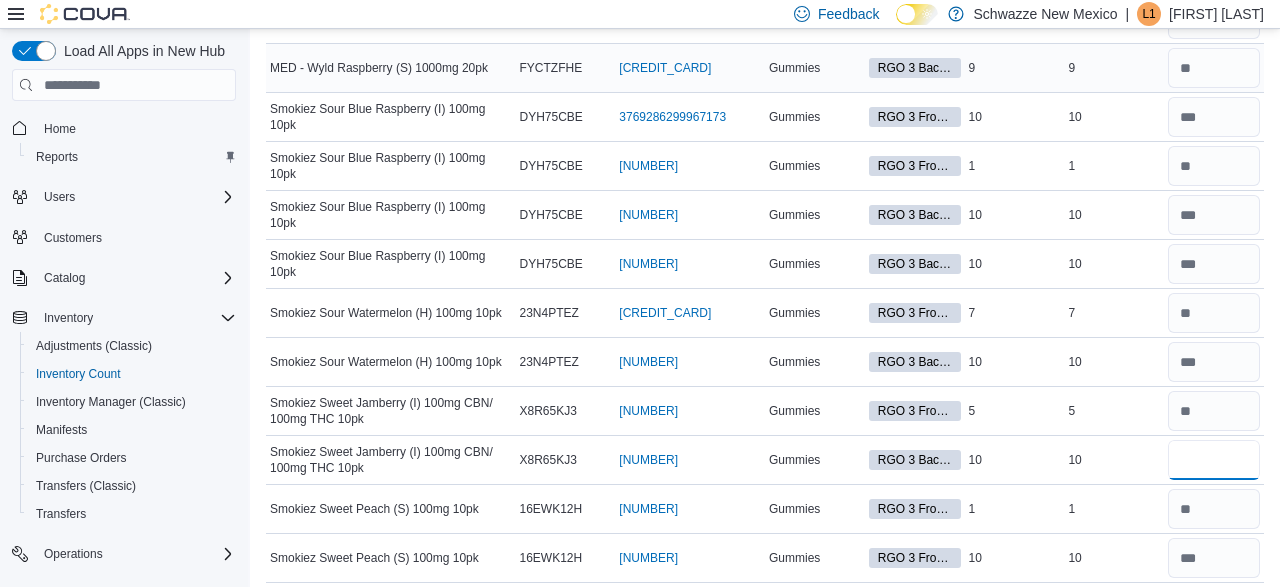 type on "**" 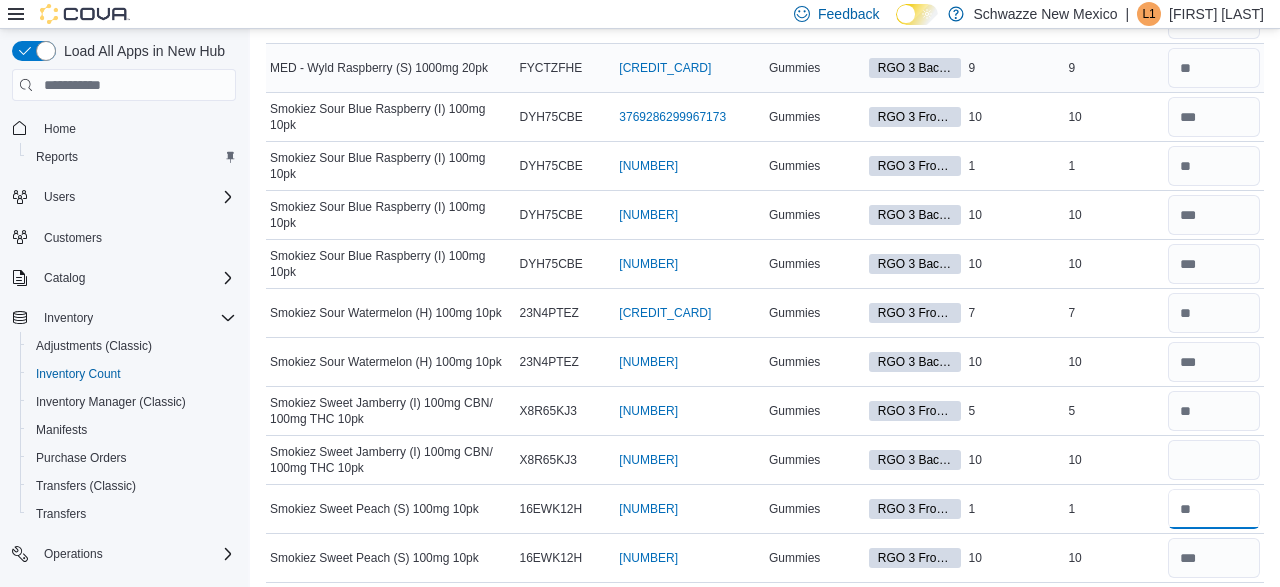 type 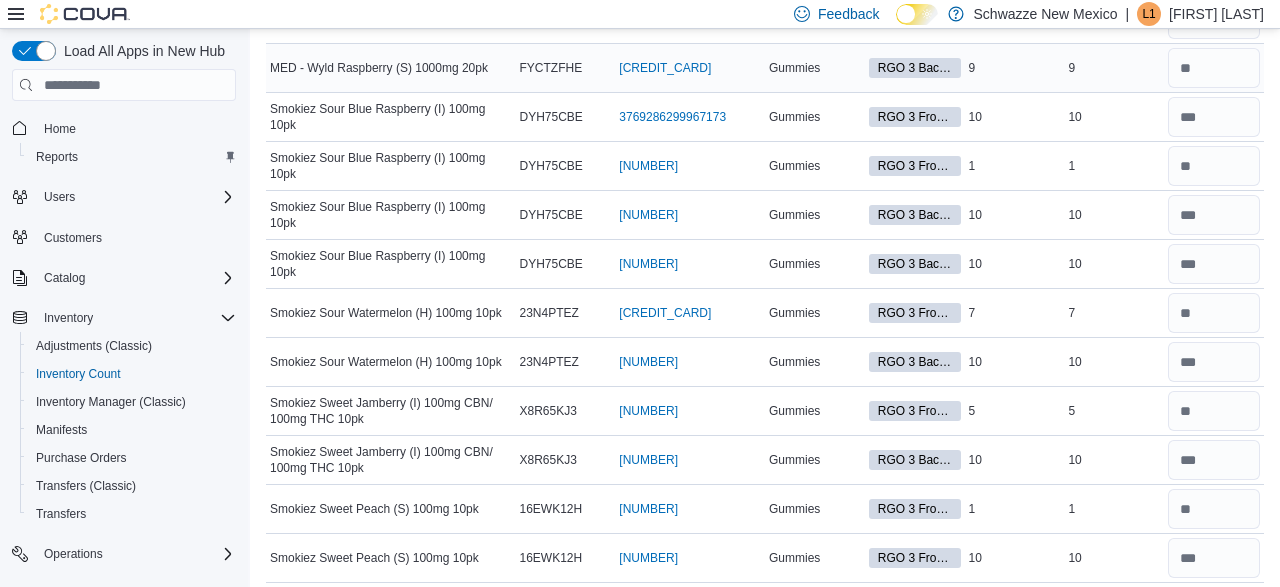 type on "**" 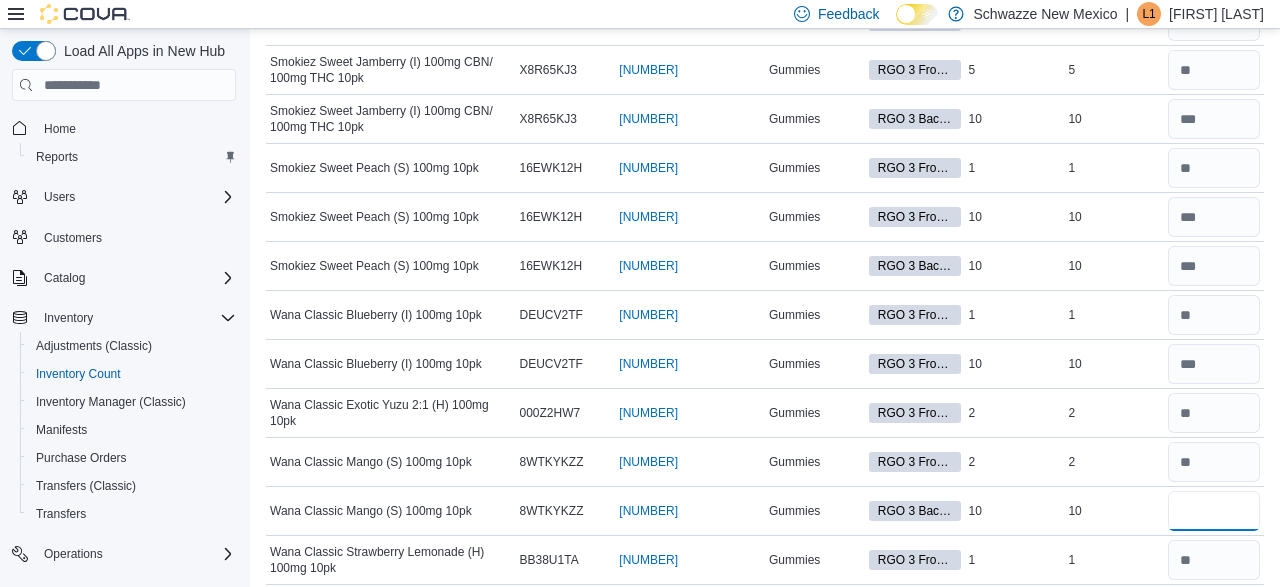 type on "**" 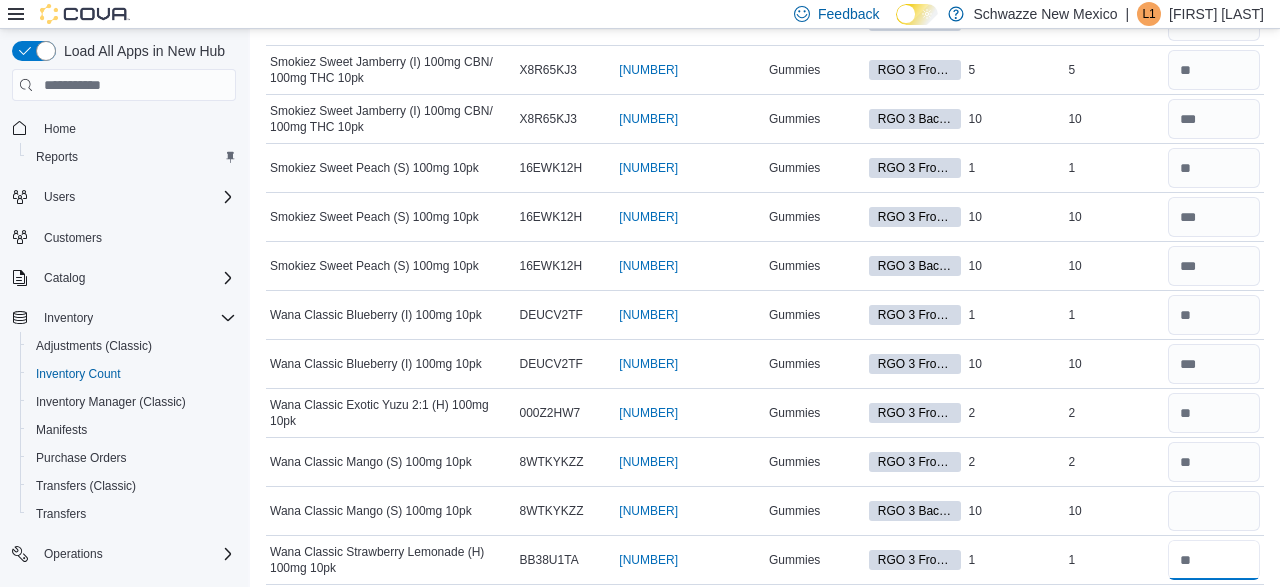 type 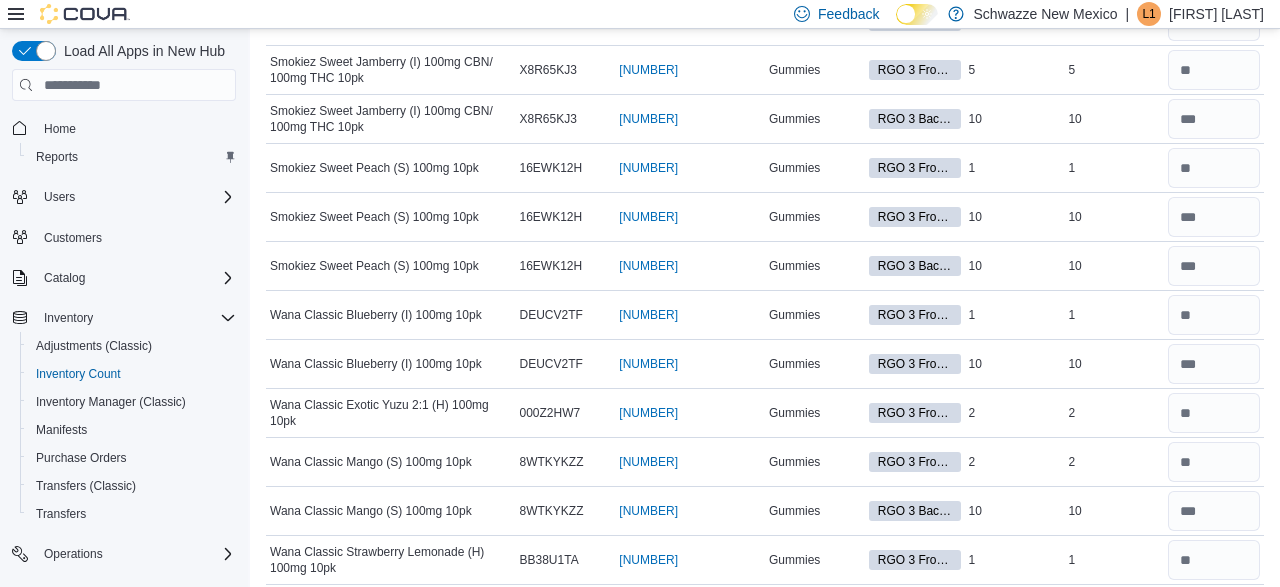 type on "**" 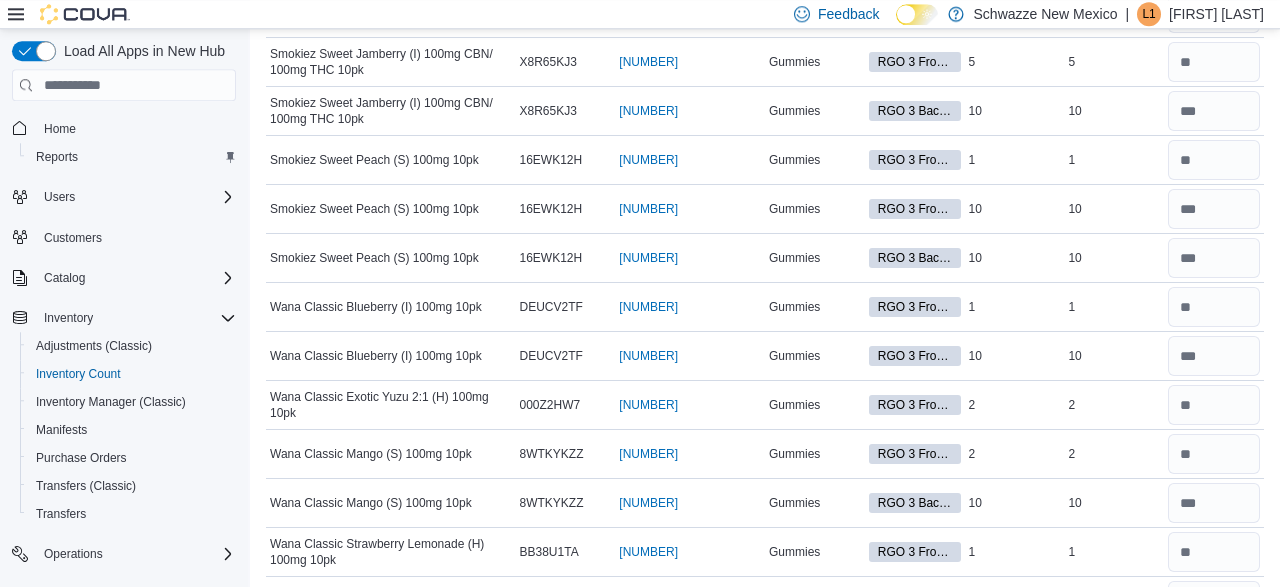 type on "**" 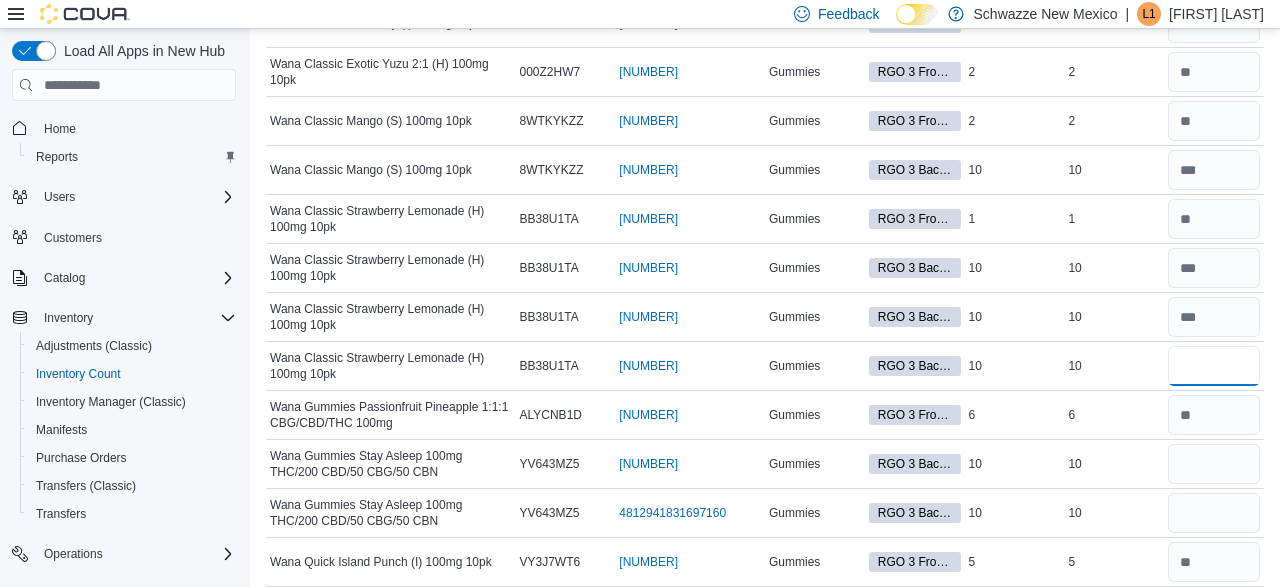 type on "**" 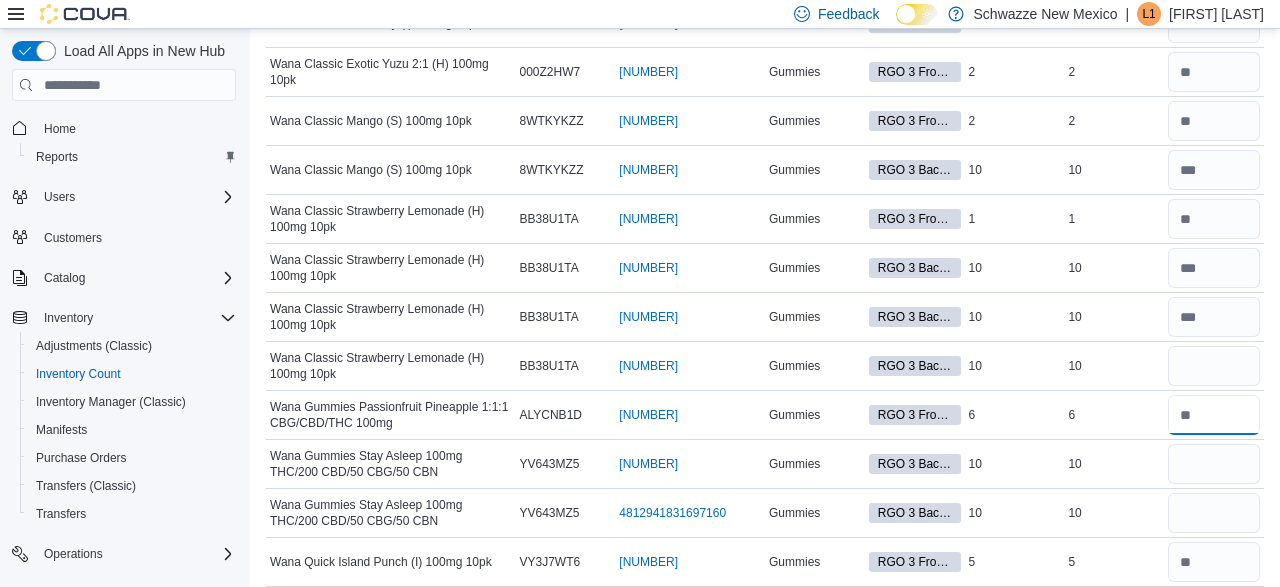 type 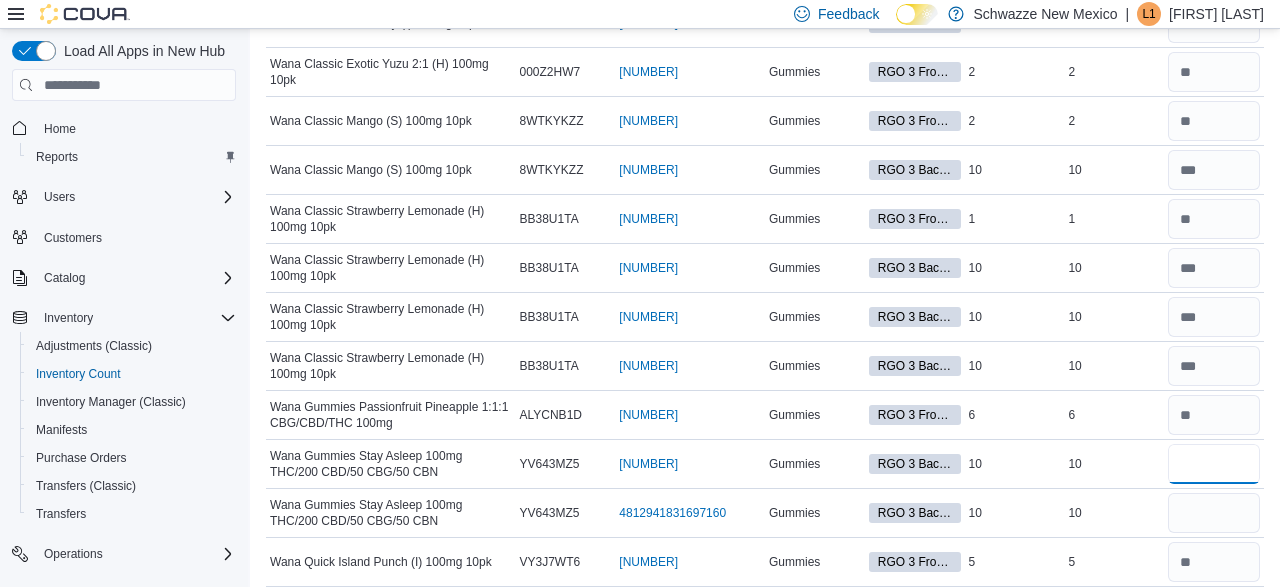 type on "**" 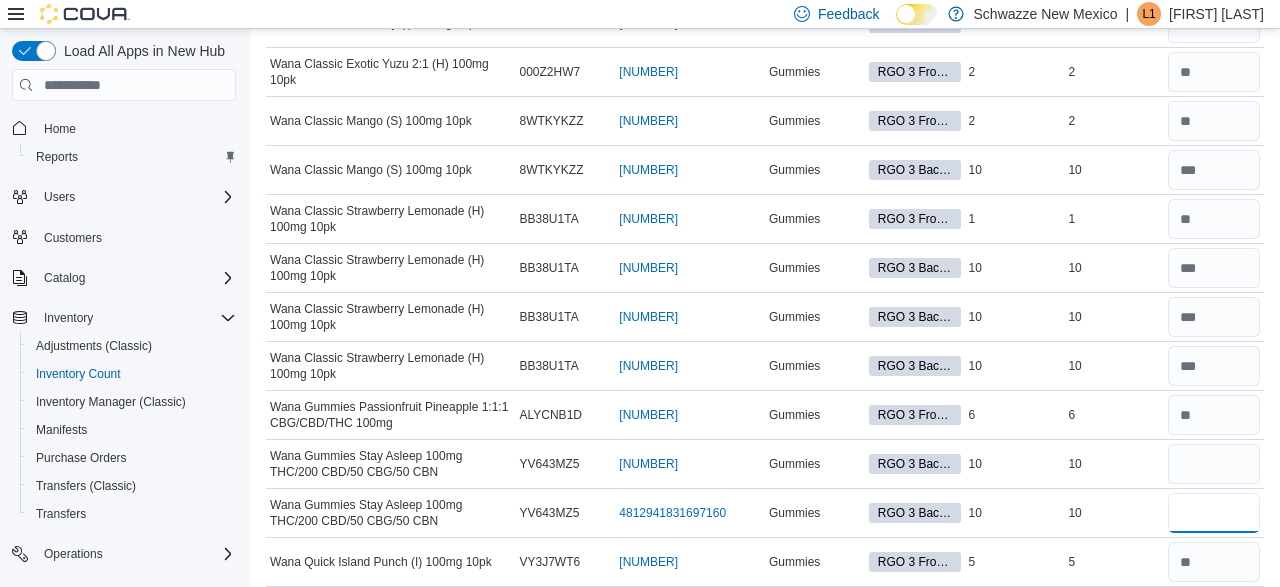 type 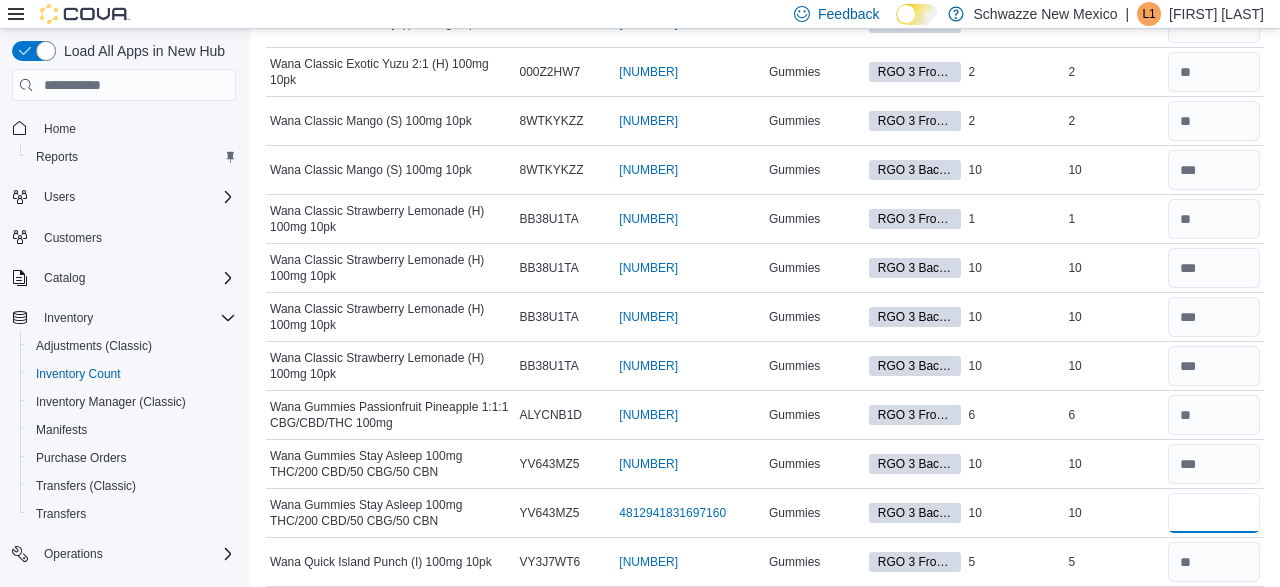 type on "**" 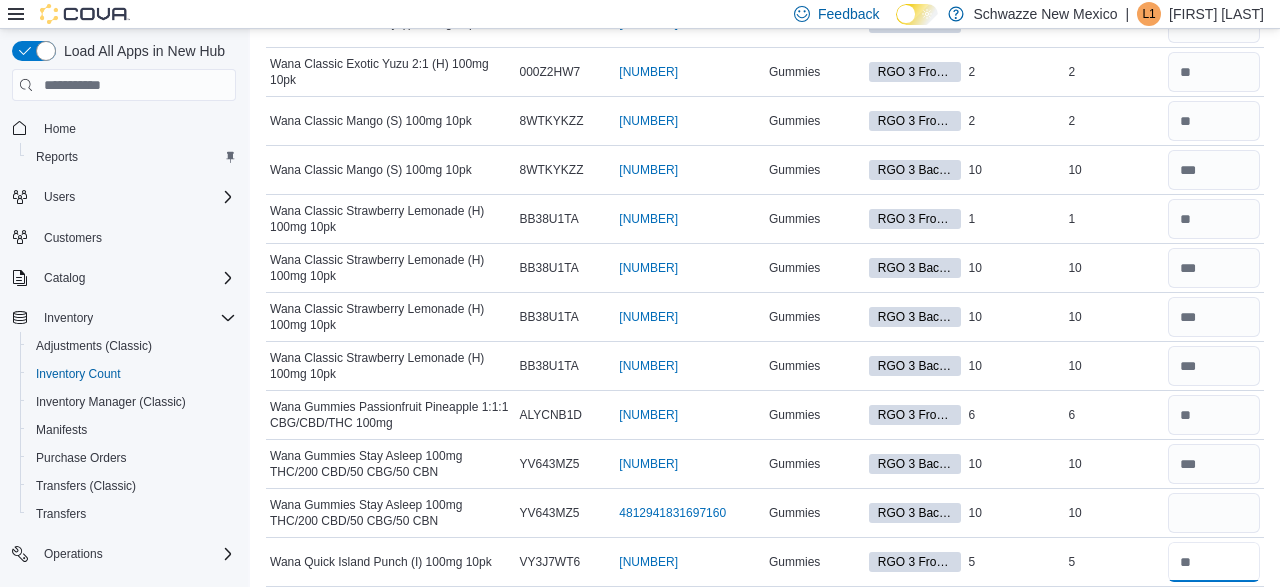 type 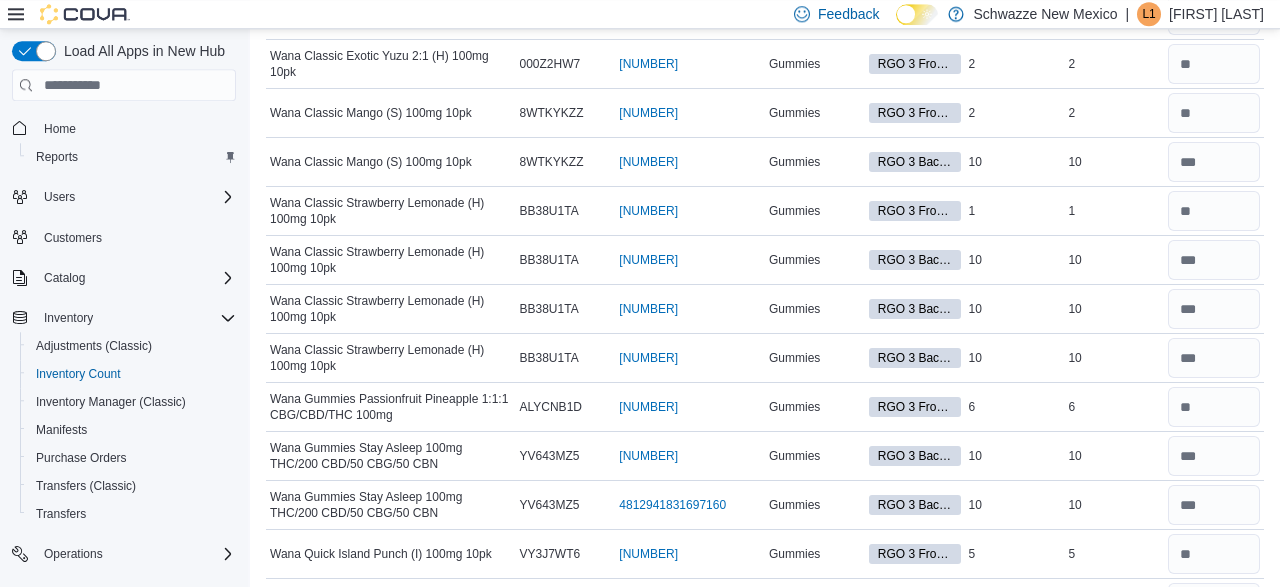 type on "**" 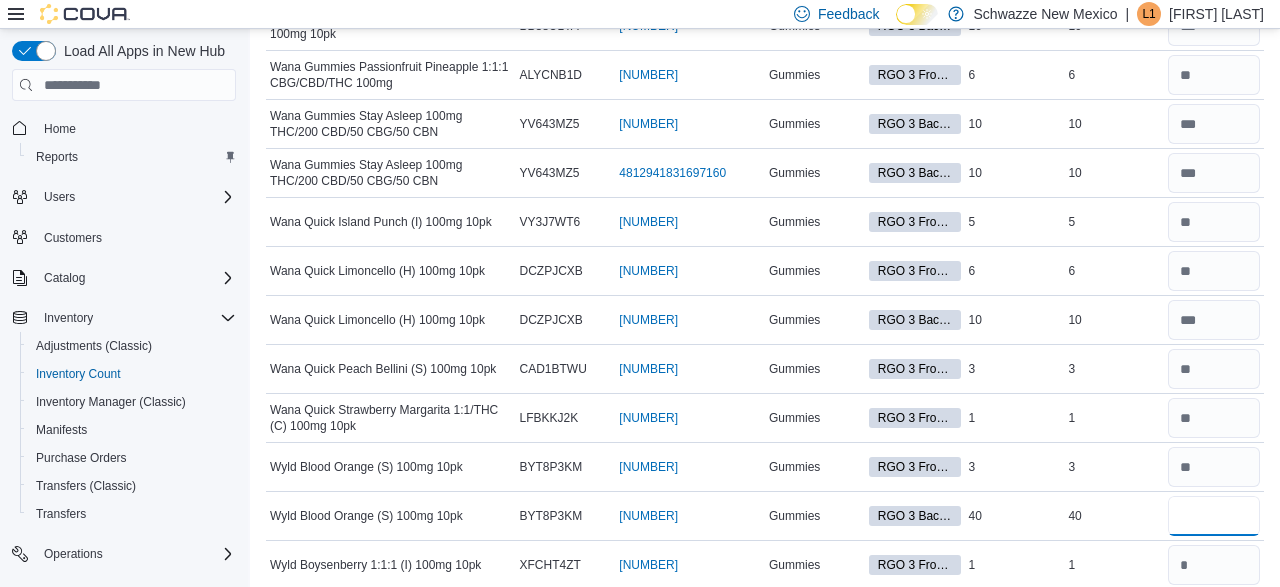 type on "**" 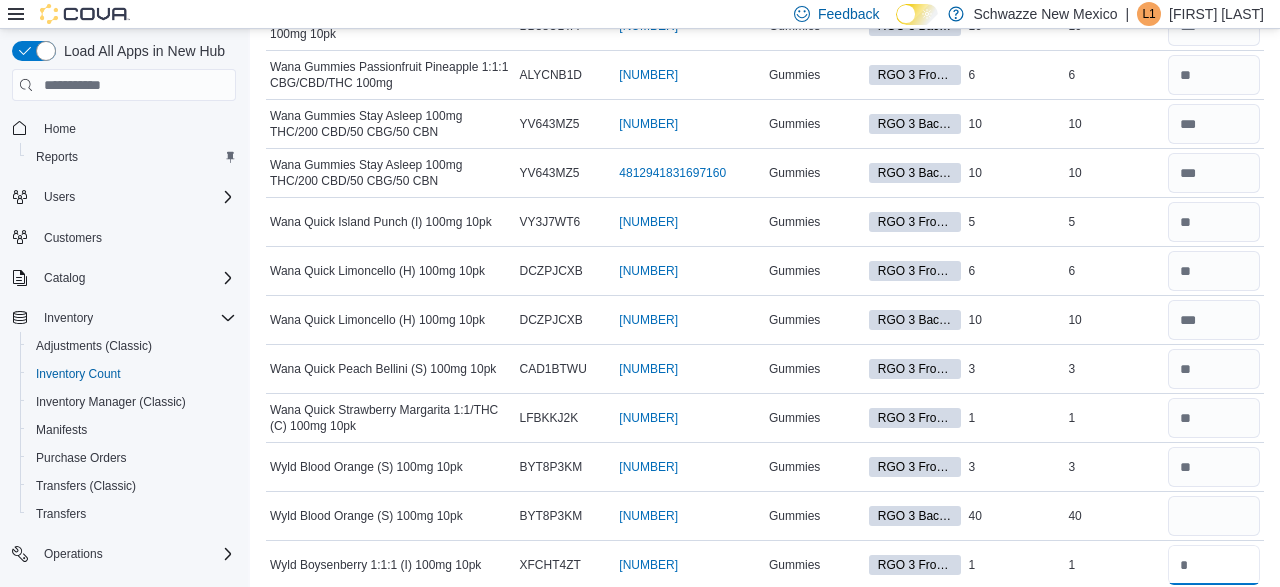 type 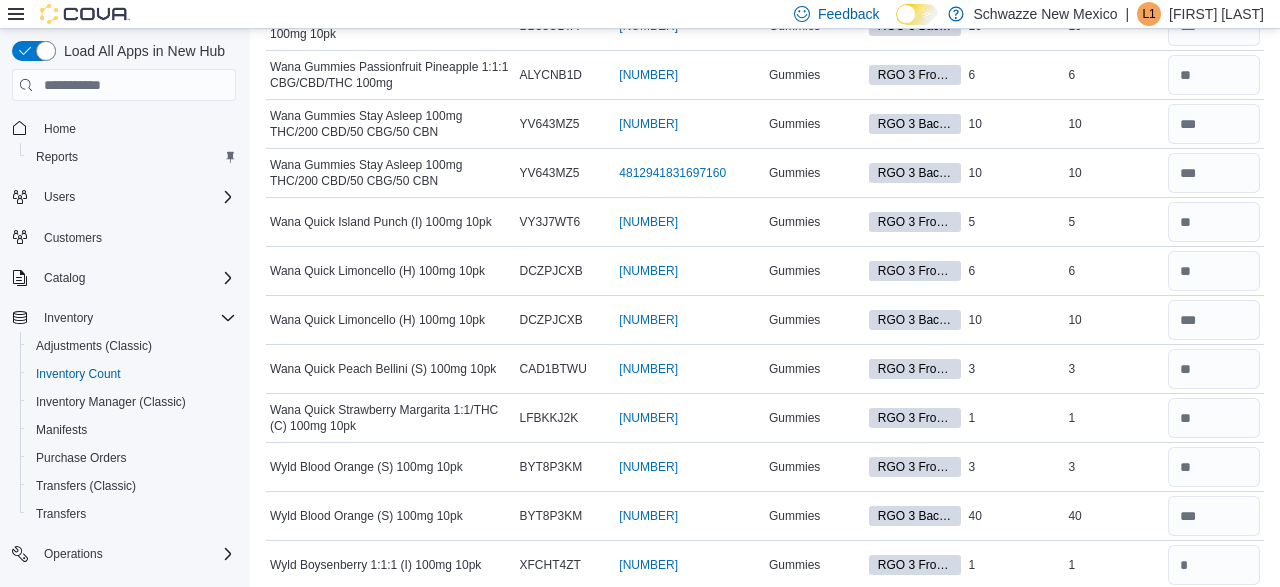 scroll, scrollTop: 5379, scrollLeft: 0, axis: vertical 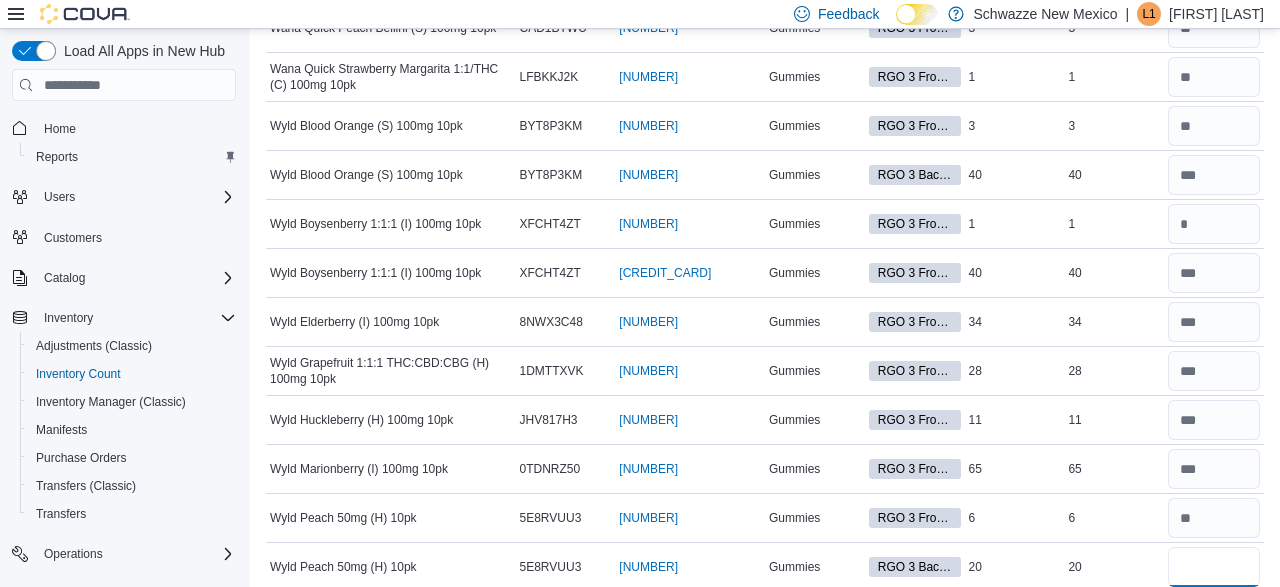 type on "**" 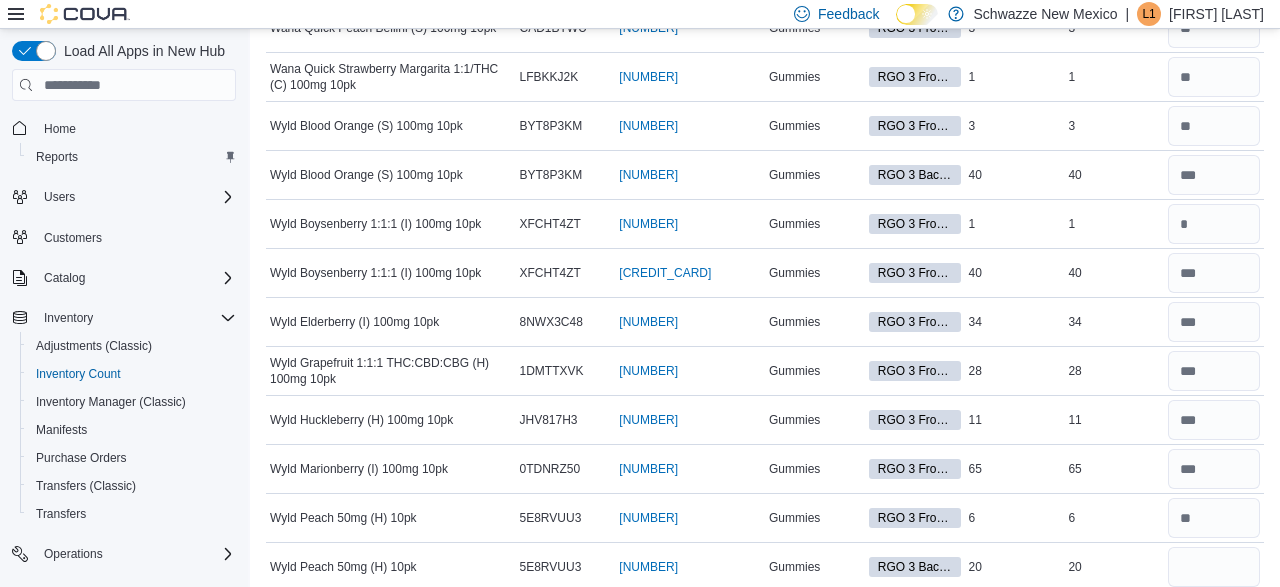 type 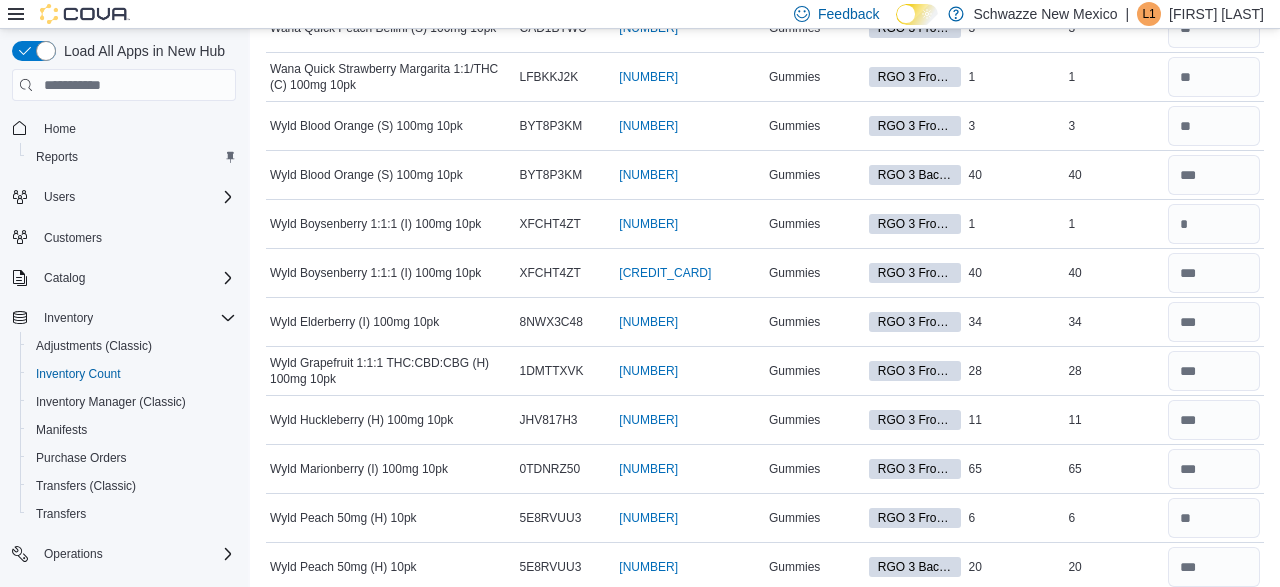 scroll, scrollTop: 5720, scrollLeft: 0, axis: vertical 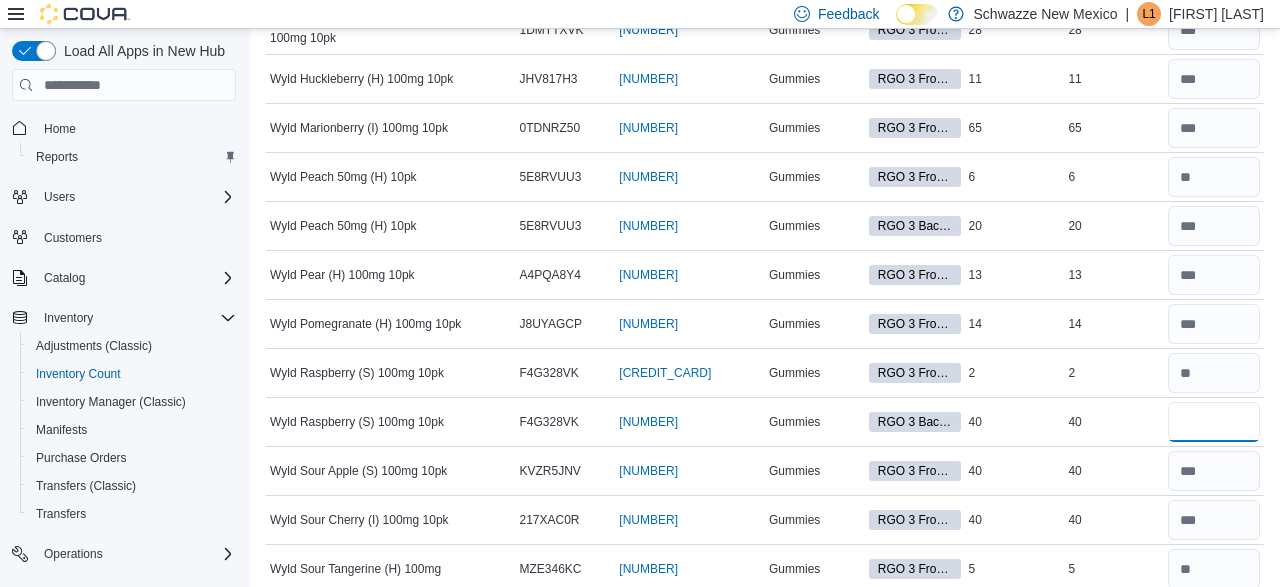 type on "**" 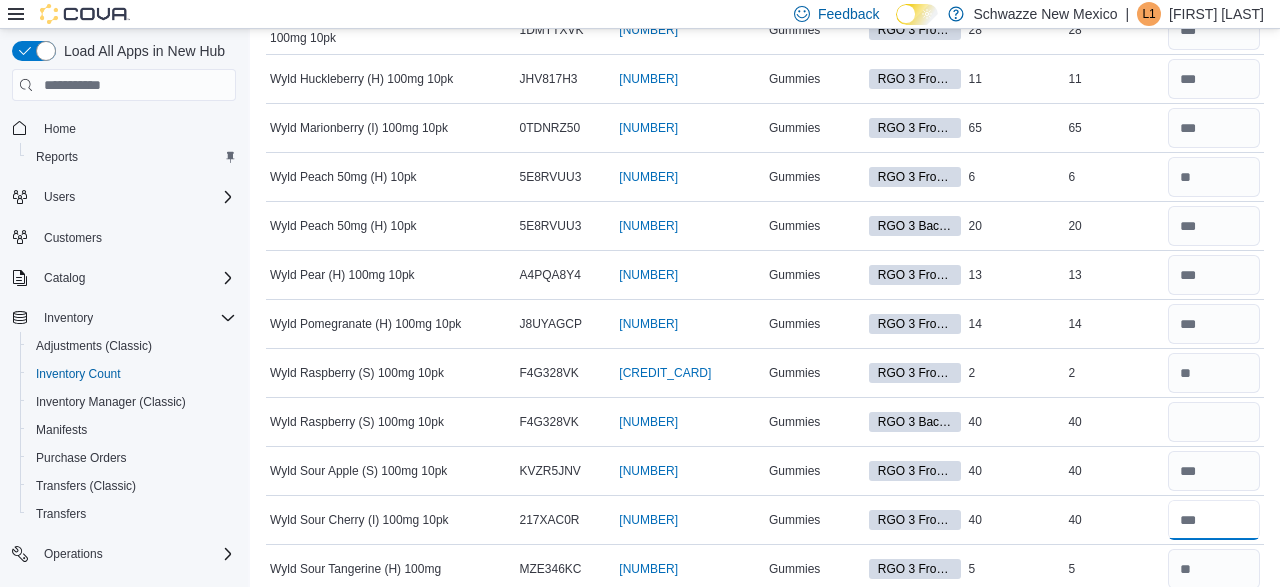 type 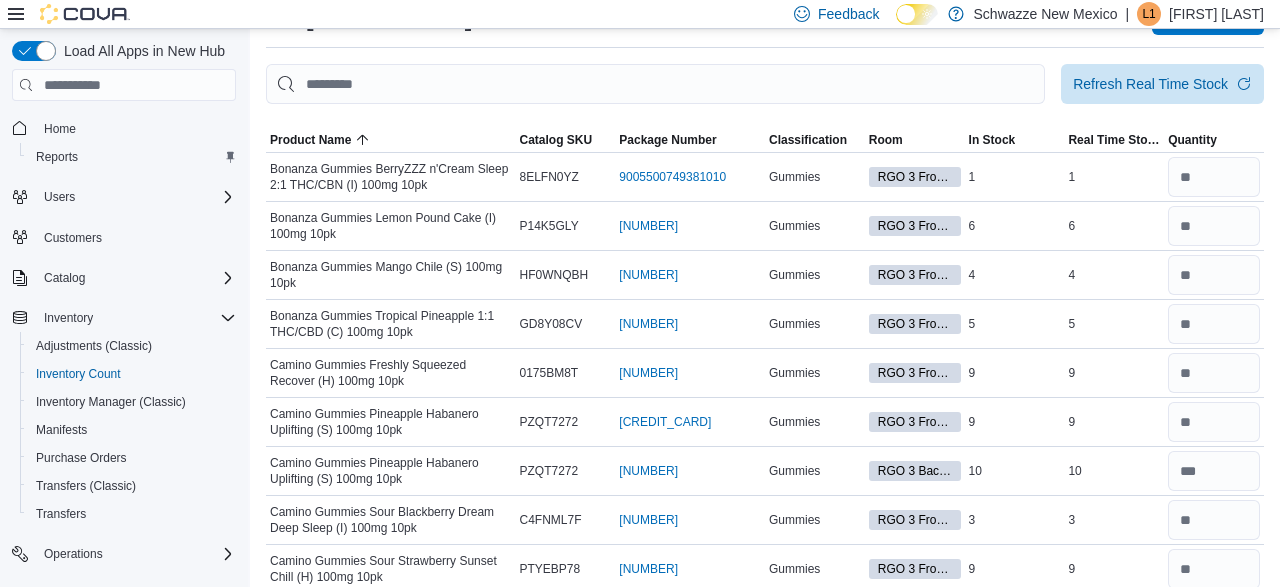 scroll, scrollTop: 89, scrollLeft: 0, axis: vertical 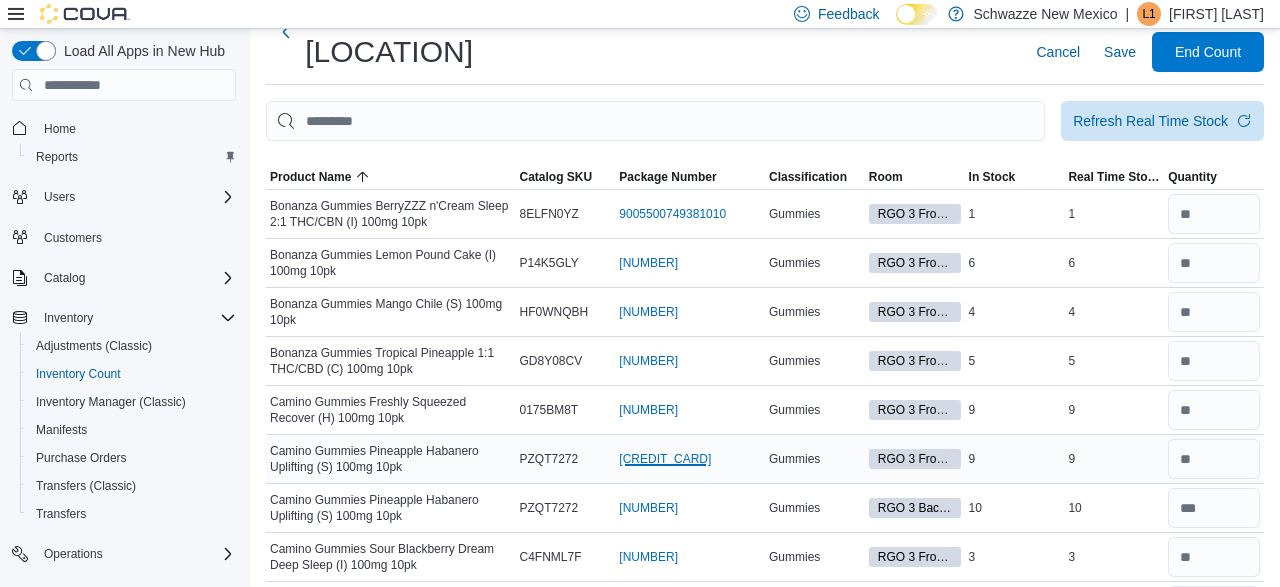 click on "[NUMBER] (opens in a new tab or window)" at bounding box center (665, 459) 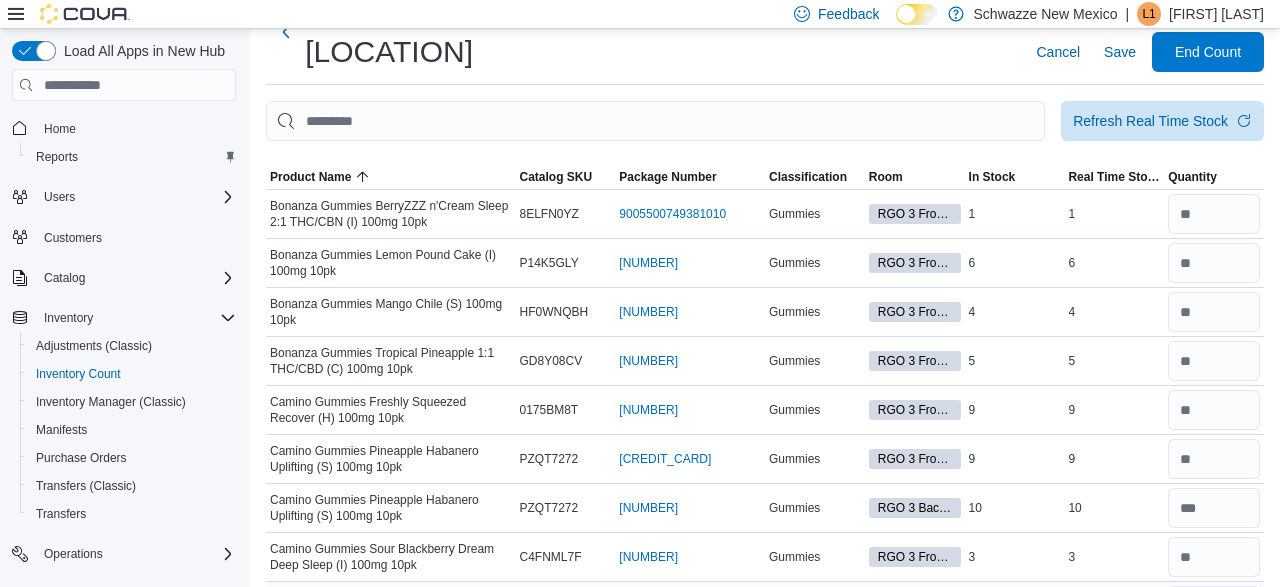 click on "[NUMBER] (opens in a new tab or window)" at bounding box center (648, 606) 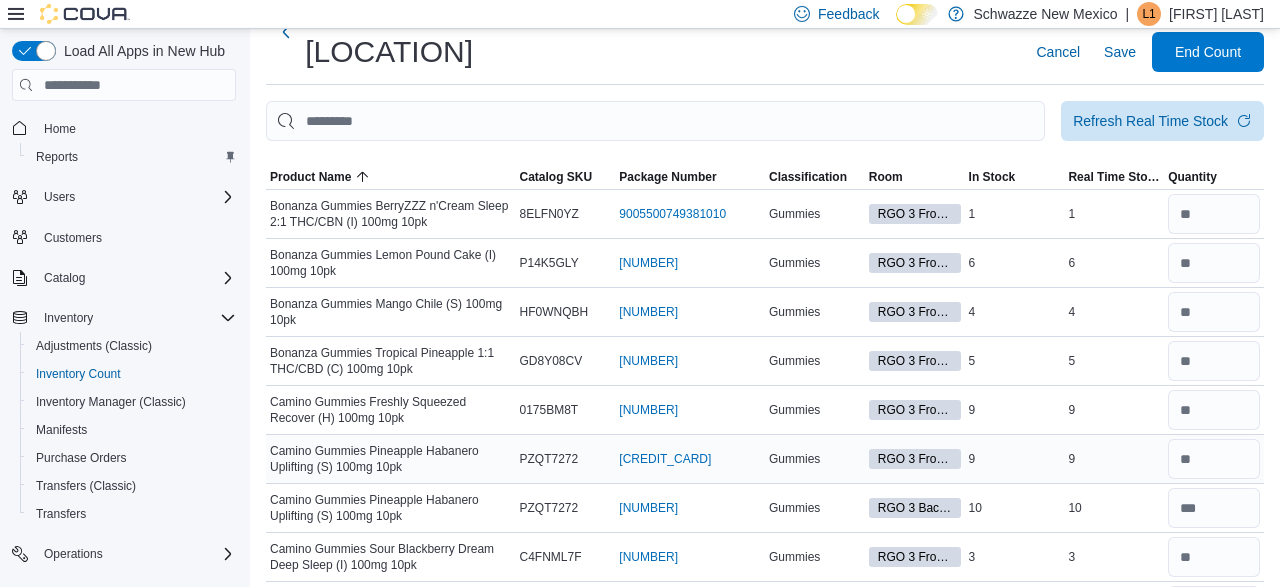 click on "Real Time Stock 9" at bounding box center (1114, 459) 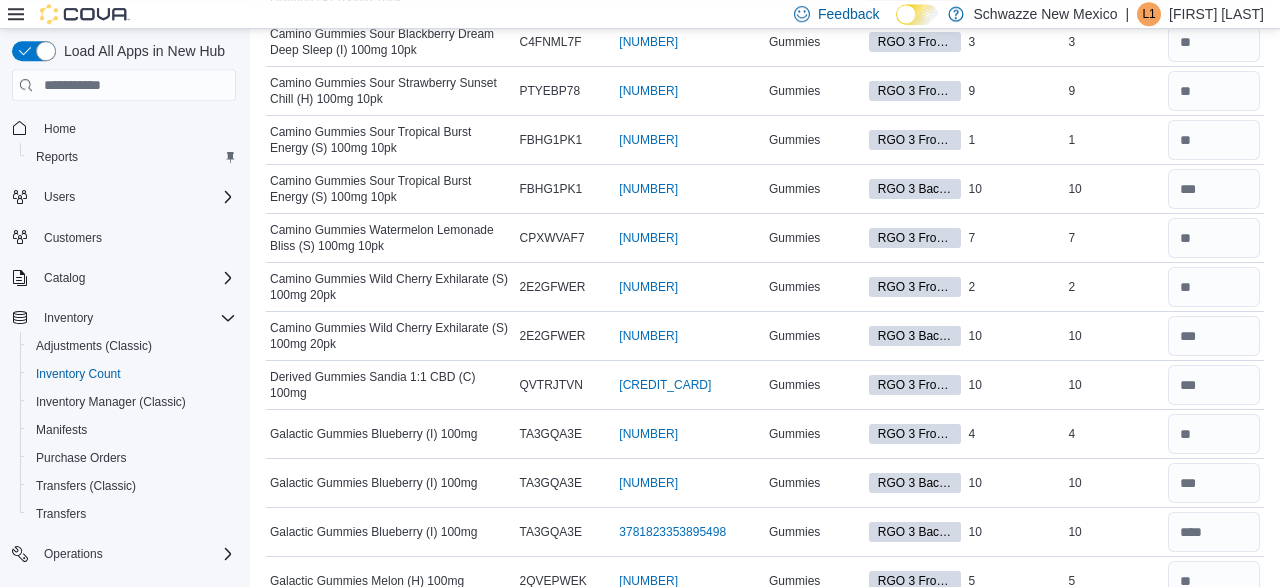 scroll, scrollTop: 609, scrollLeft: 0, axis: vertical 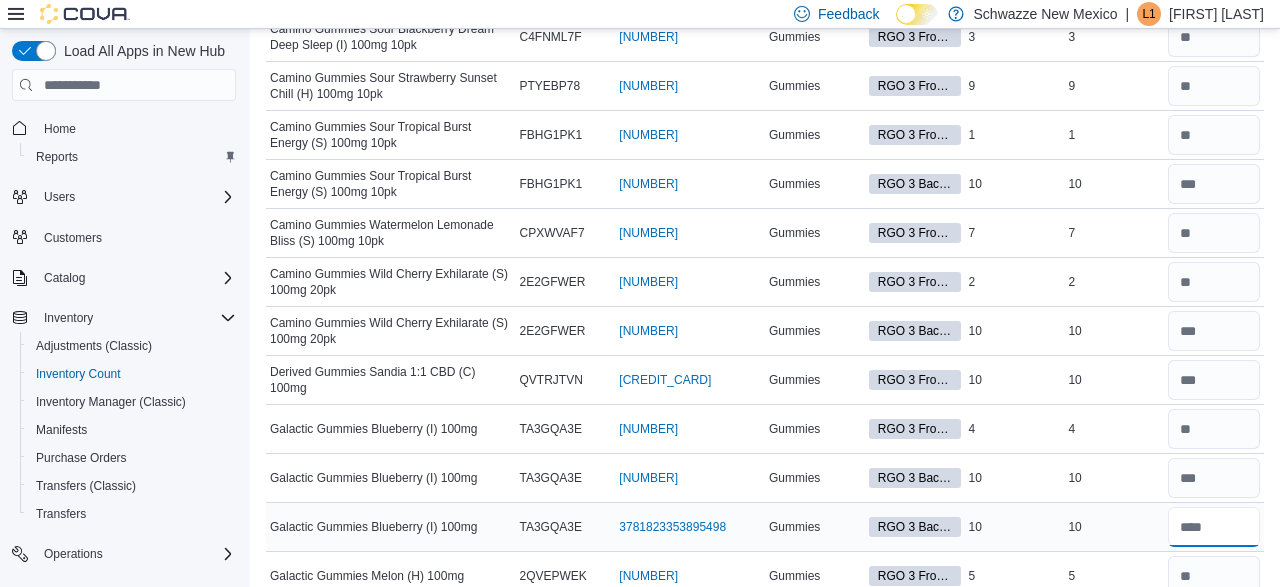 click at bounding box center (1214, 527) 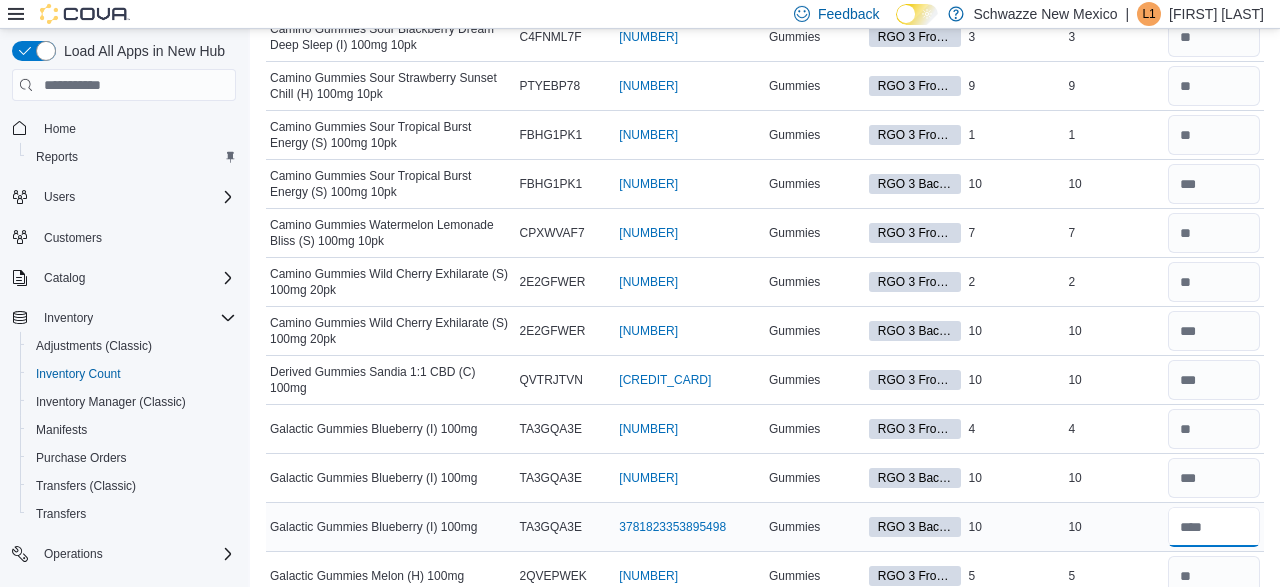 click at bounding box center (1214, 527) 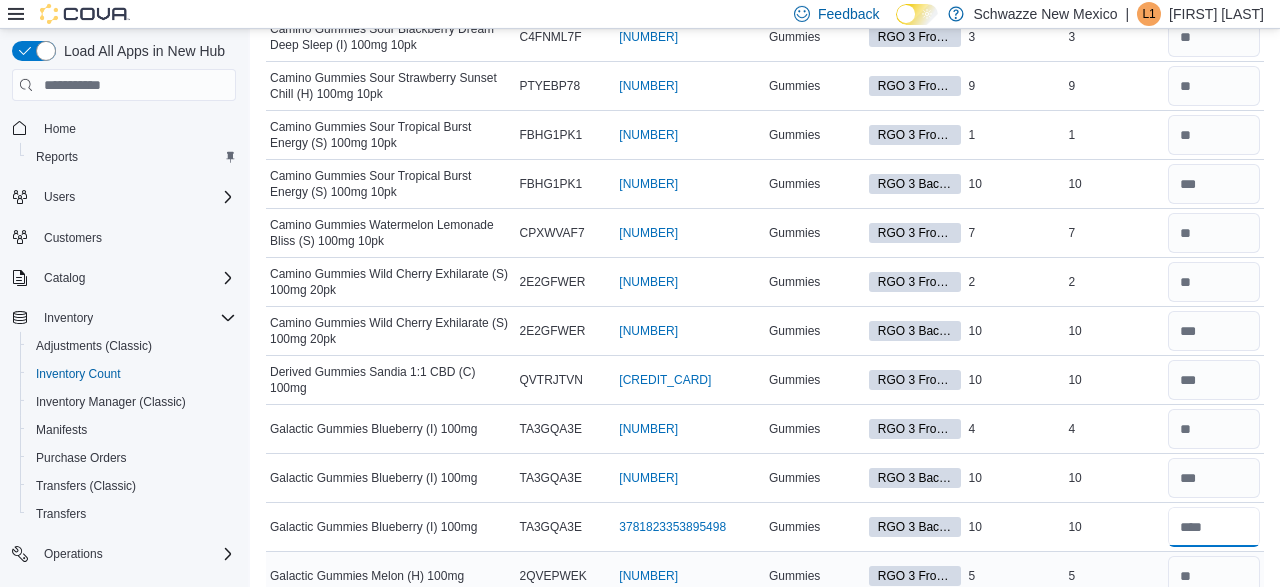 type on "**" 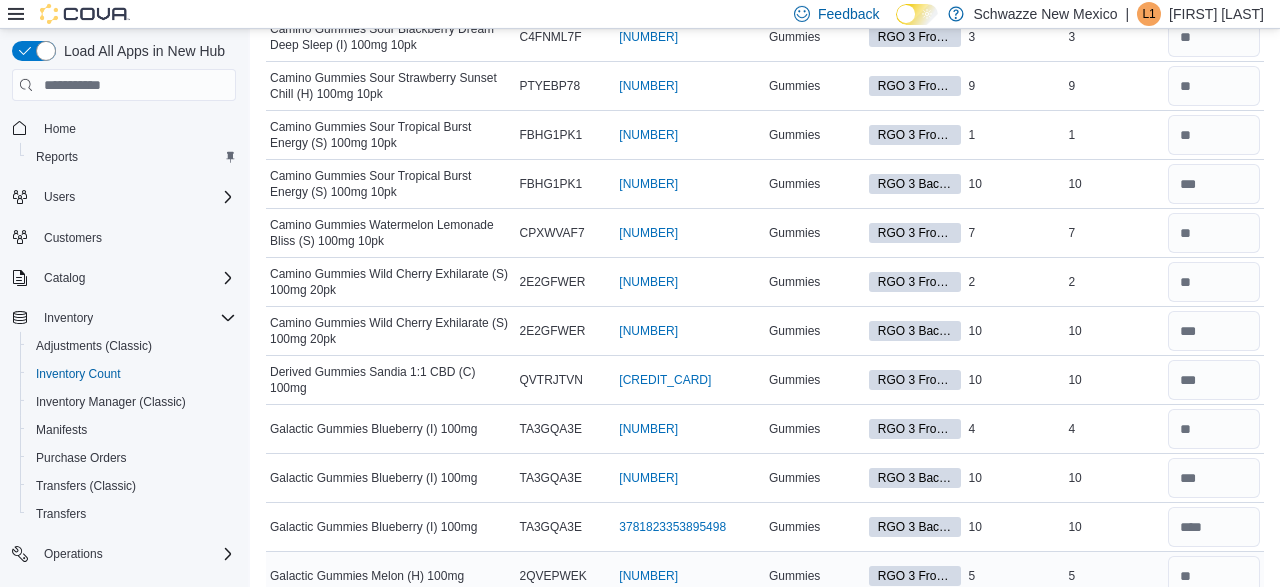 click on "5" at bounding box center [1114, 576] 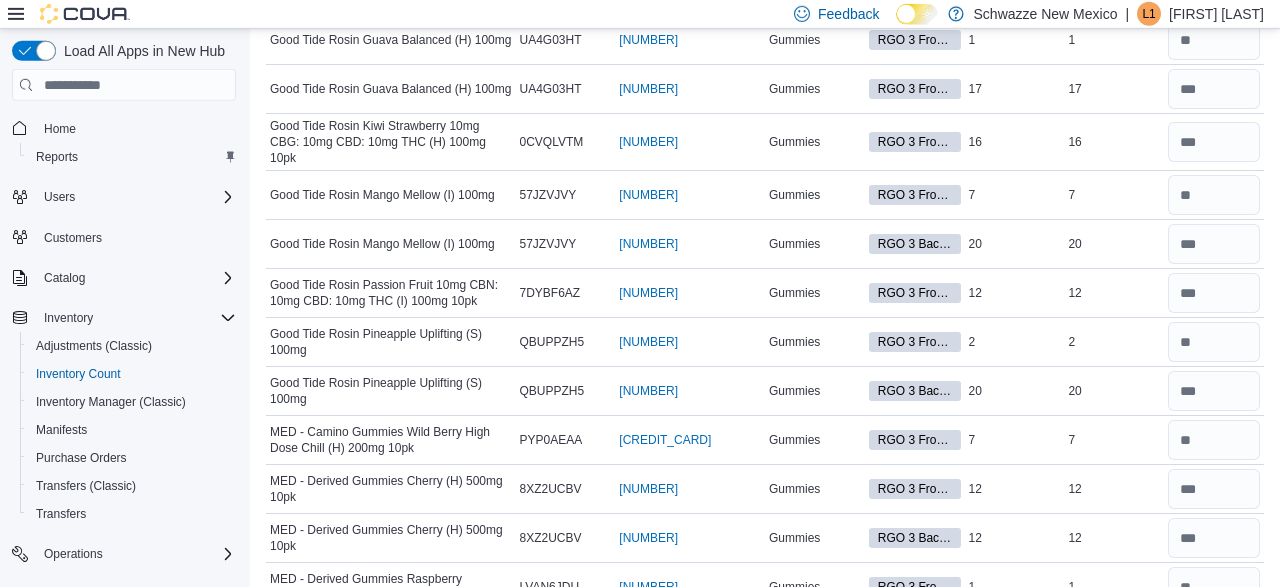 scroll, scrollTop: 1649, scrollLeft: 0, axis: vertical 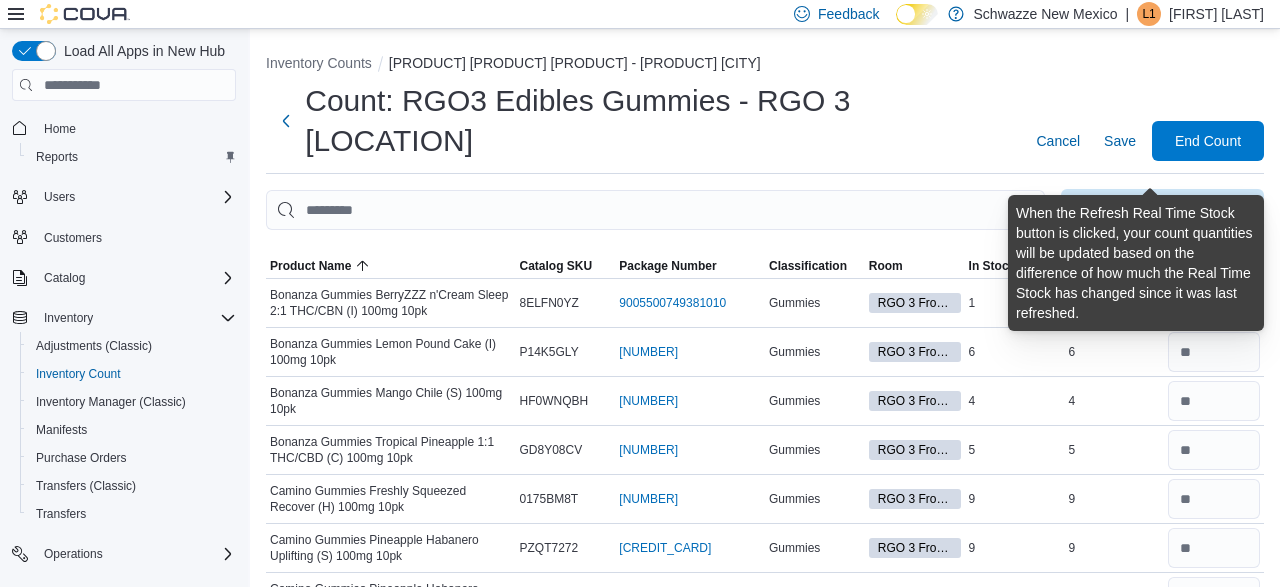 click on "Refresh Real Time Stock" at bounding box center (1150, 209) 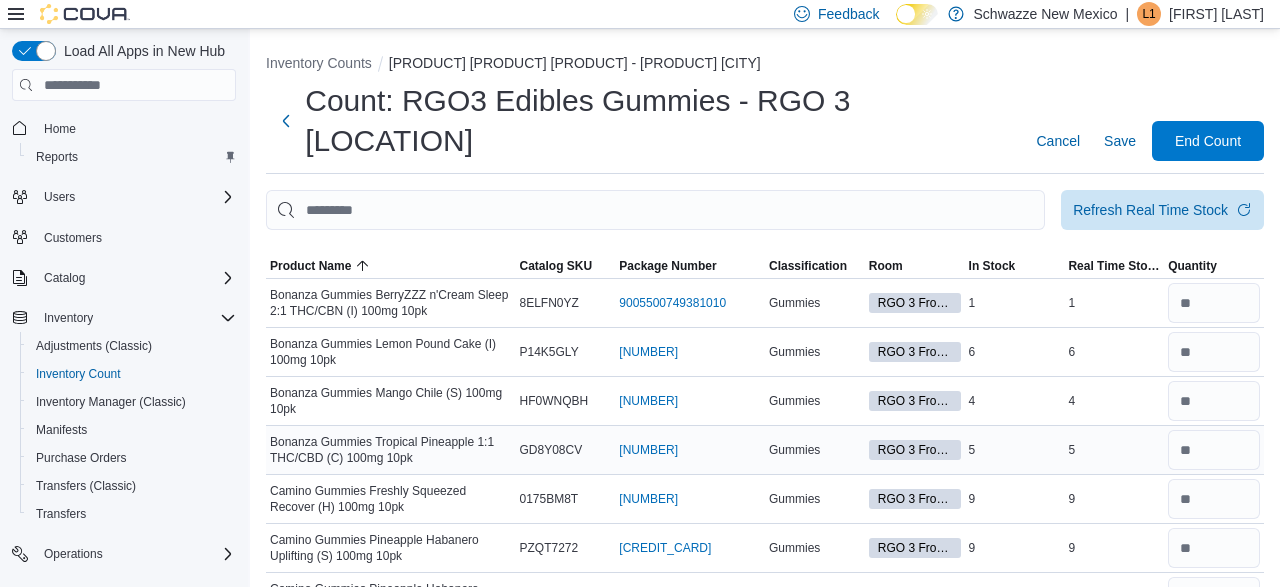 click on "5" at bounding box center (1114, 450) 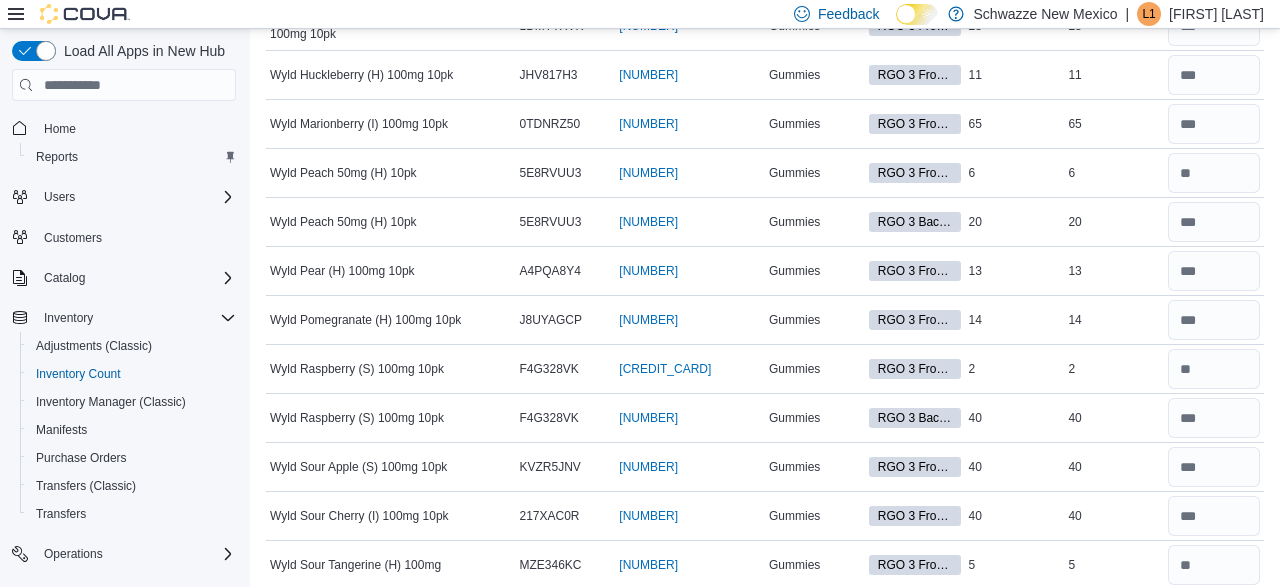scroll, scrollTop: 5760, scrollLeft: 0, axis: vertical 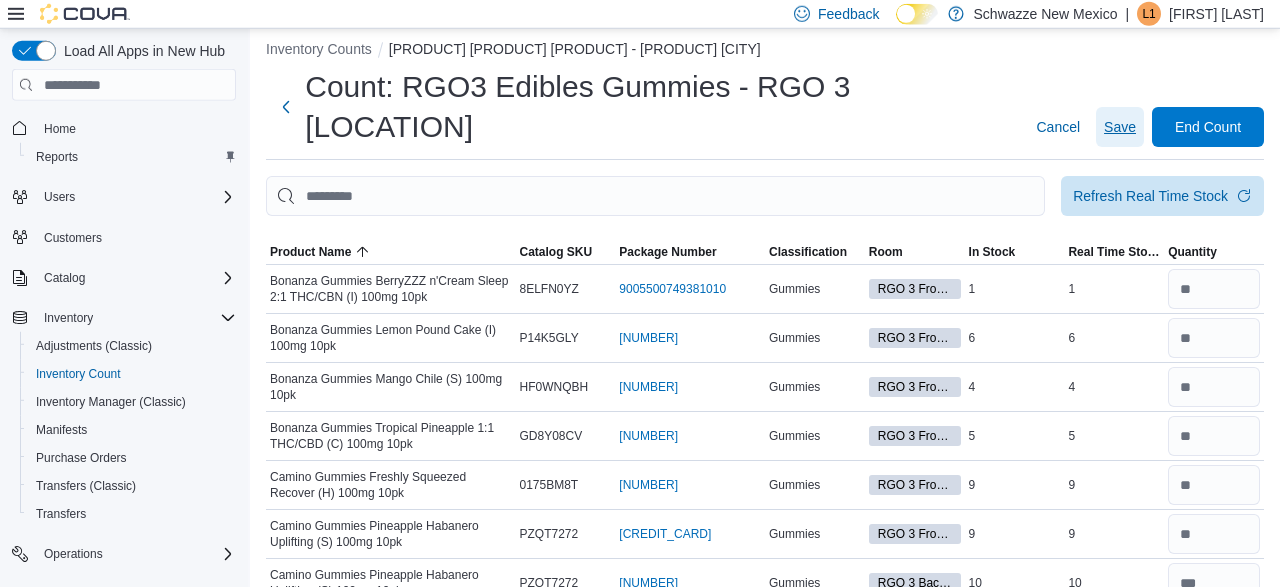 click on "Save" at bounding box center [1120, 127] 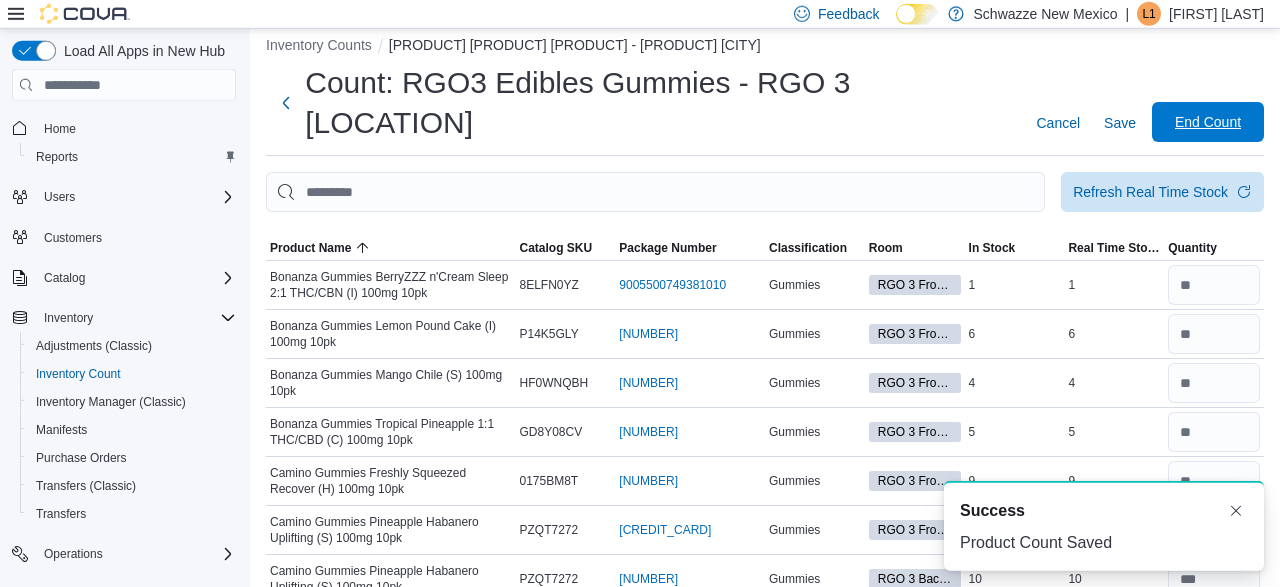 scroll, scrollTop: 14, scrollLeft: 0, axis: vertical 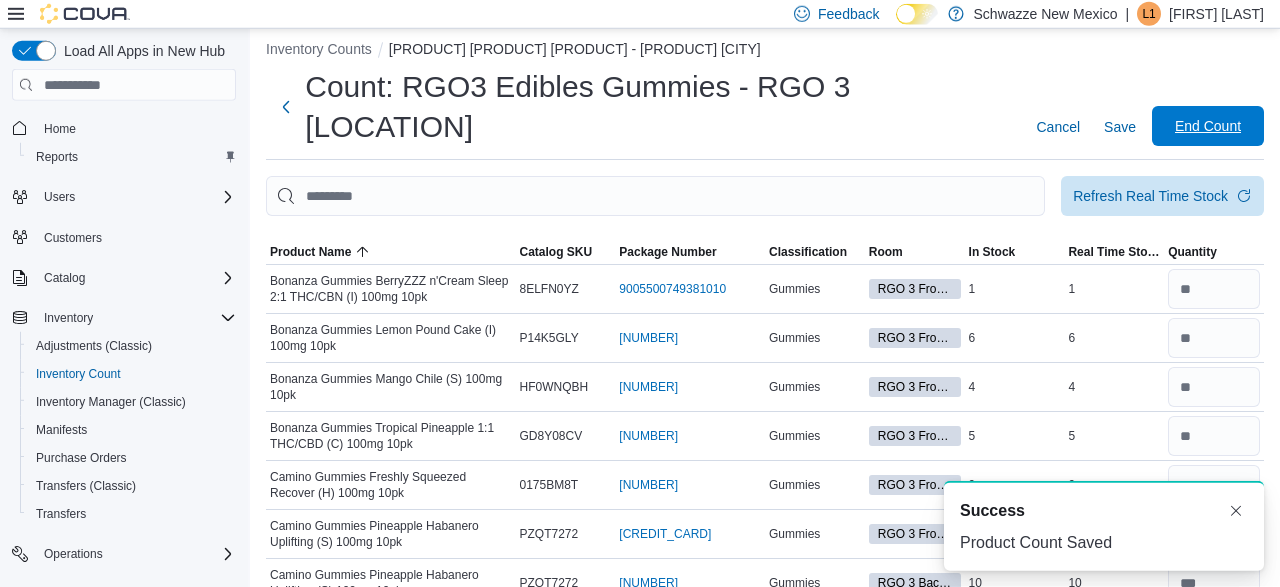 click on "End Count" at bounding box center (1208, 126) 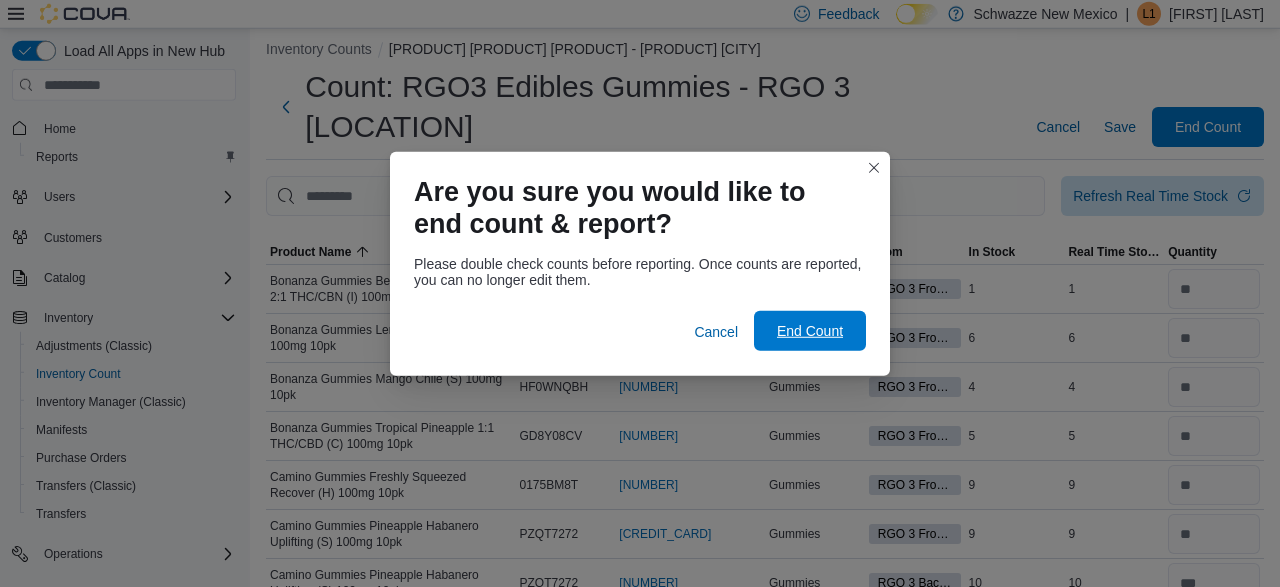 click on "End Count" at bounding box center (810, 331) 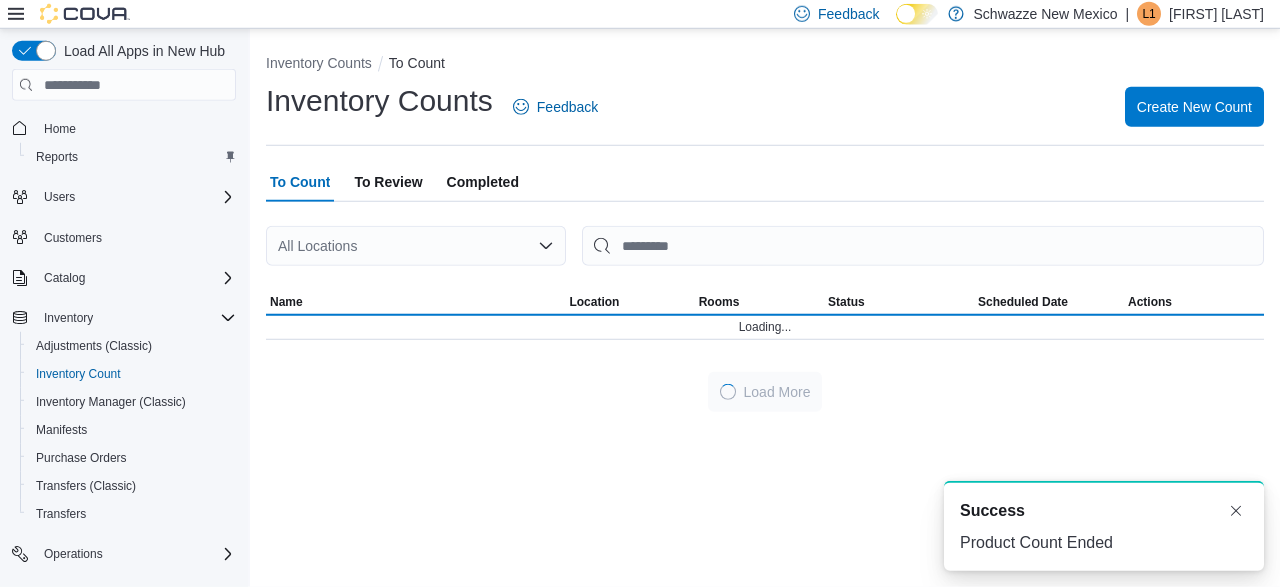 scroll, scrollTop: 0, scrollLeft: 0, axis: both 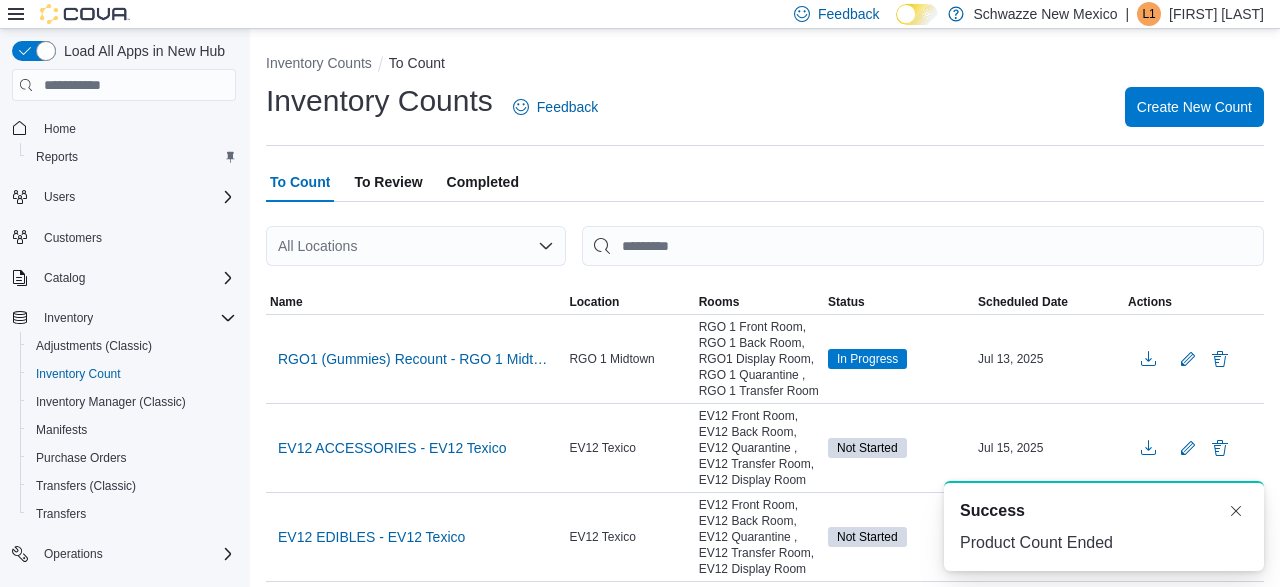click on "To Review" at bounding box center (388, 182) 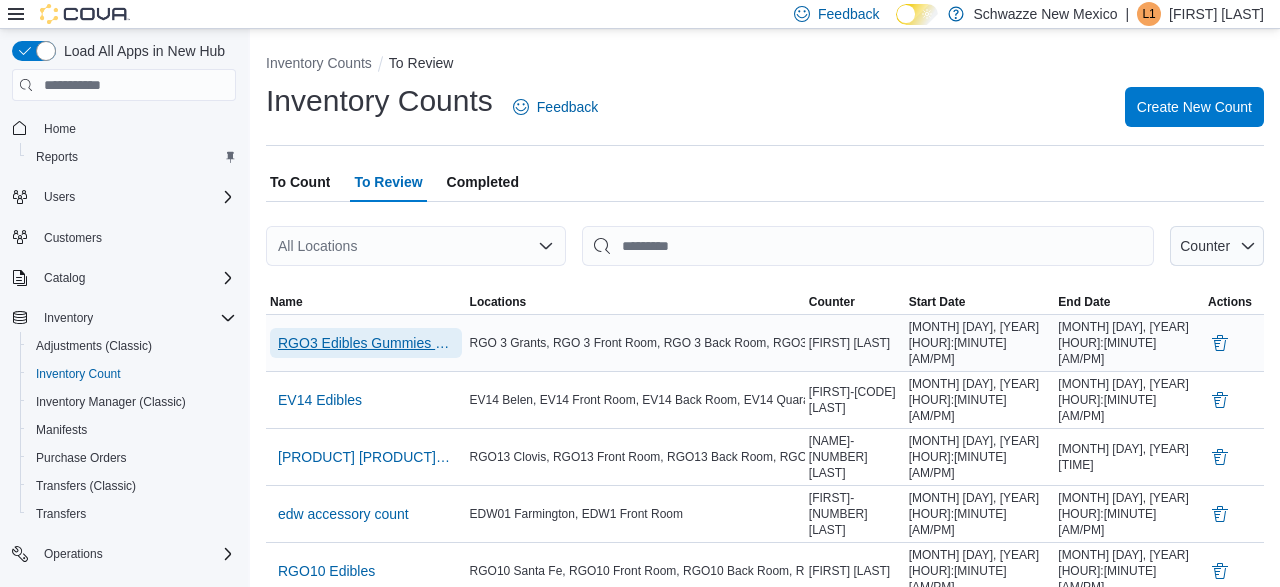 click on "RGO3 Edibles Gummies - RGO 3 Grants" at bounding box center (366, 343) 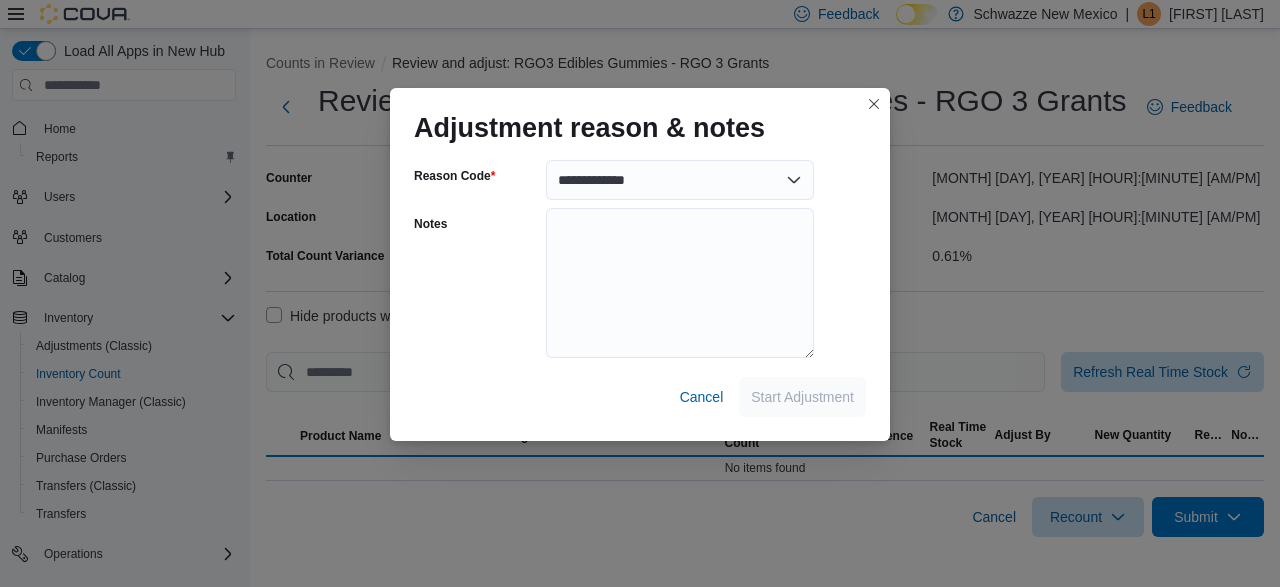 click on "Adjustment reason & notes" at bounding box center (640, 120) 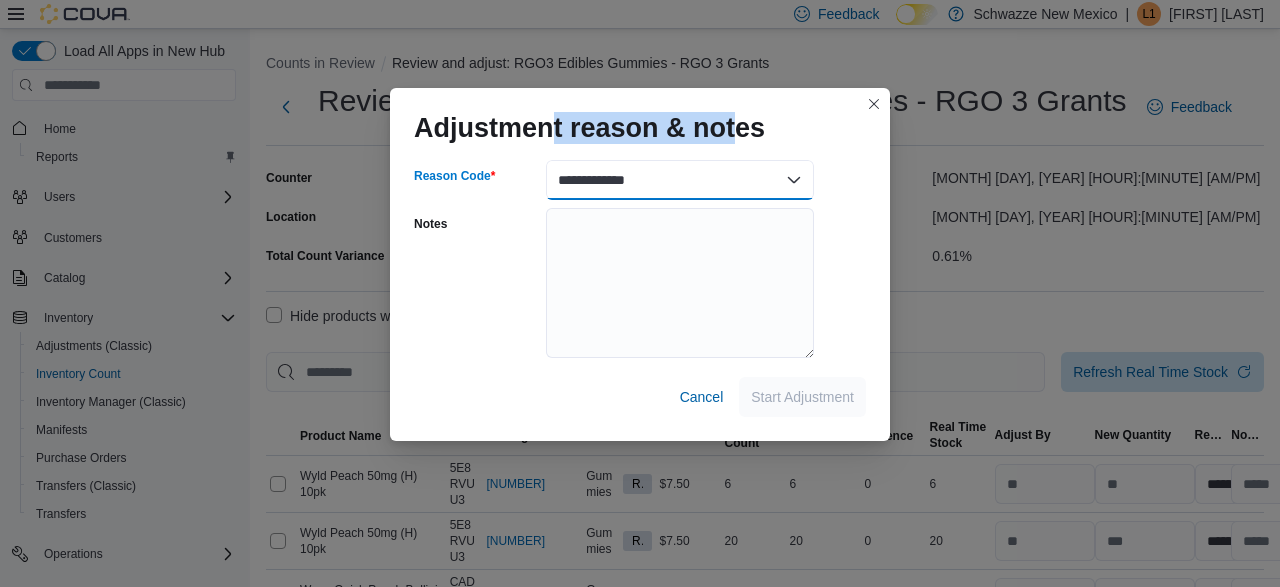 select on "**********" 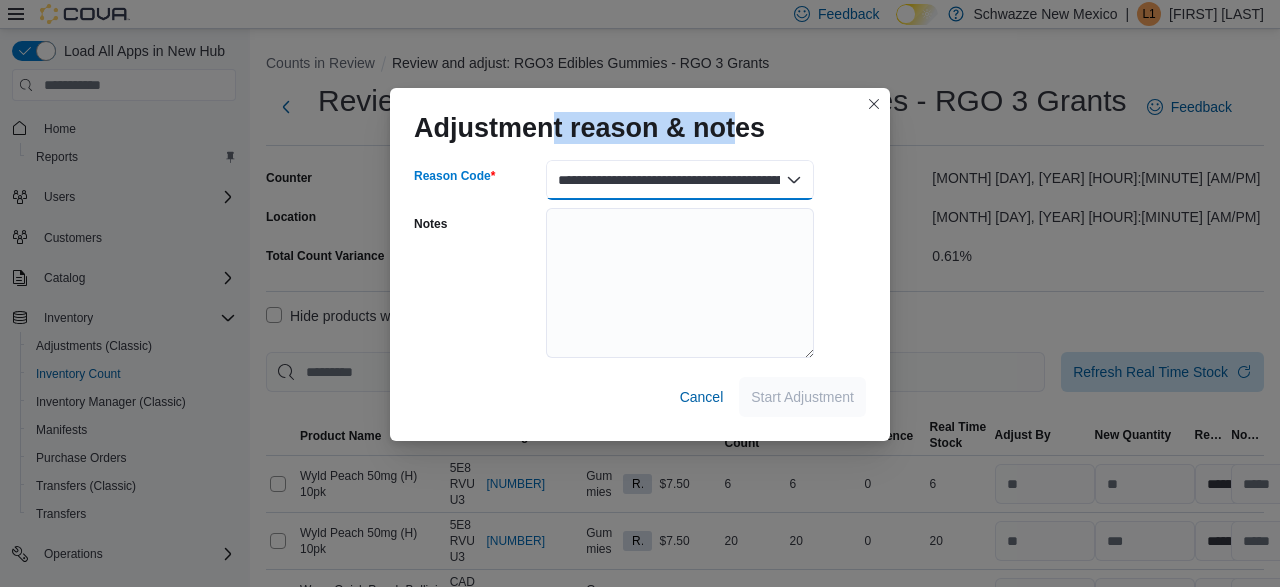 click on "**********" at bounding box center (0, 0) 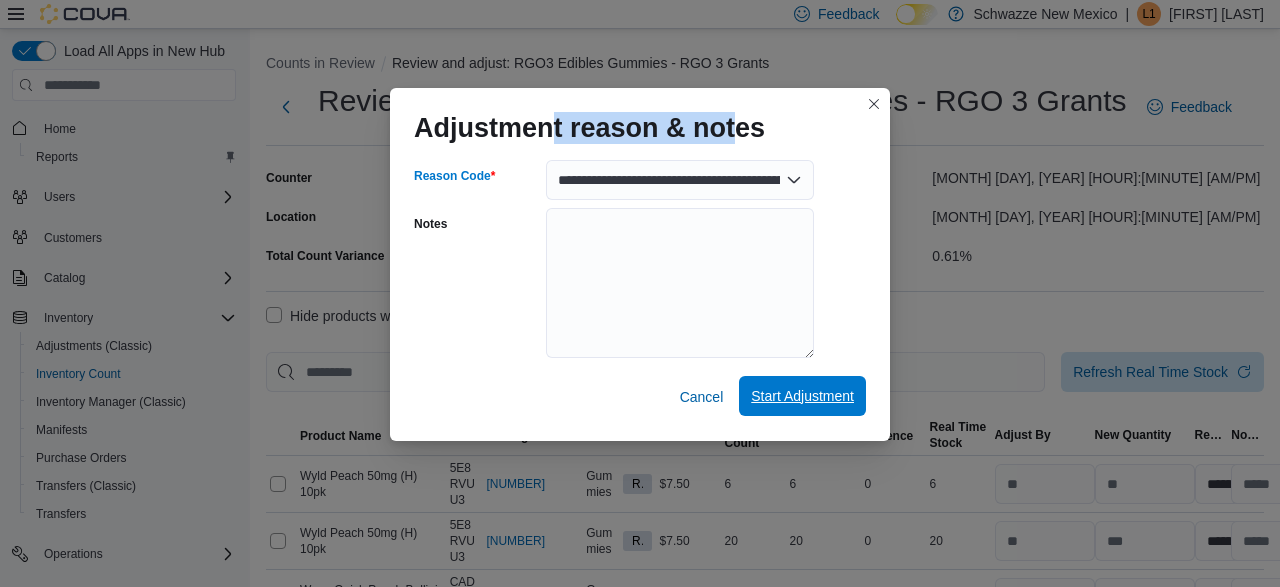 click on "Start Adjustment" at bounding box center (802, 396) 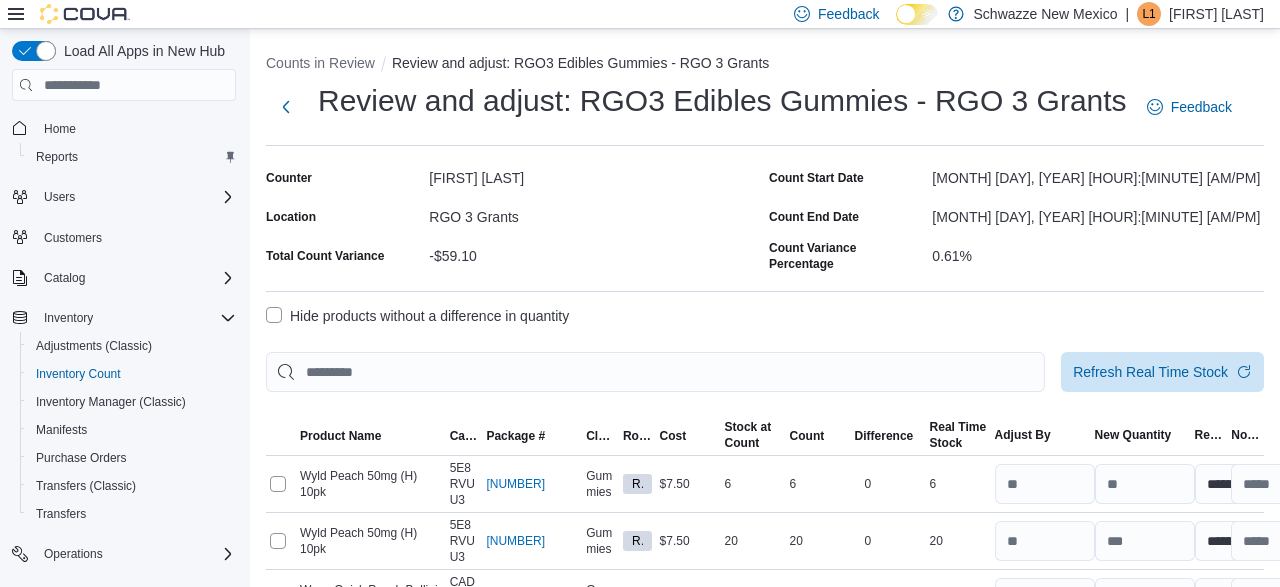 select on "**********" 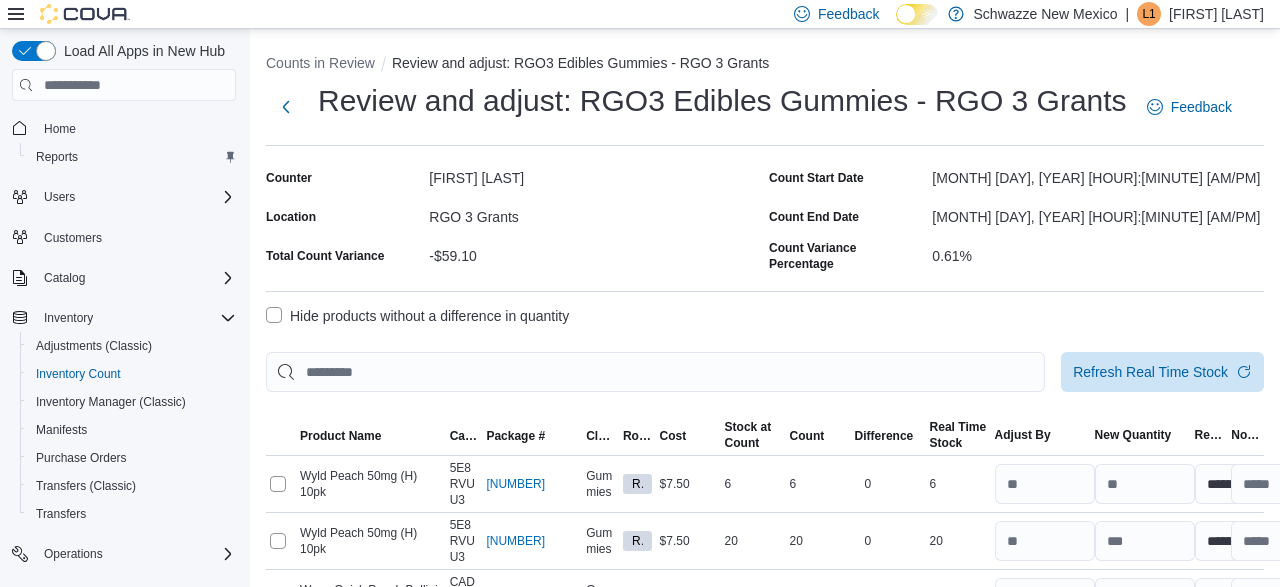 select on "**********" 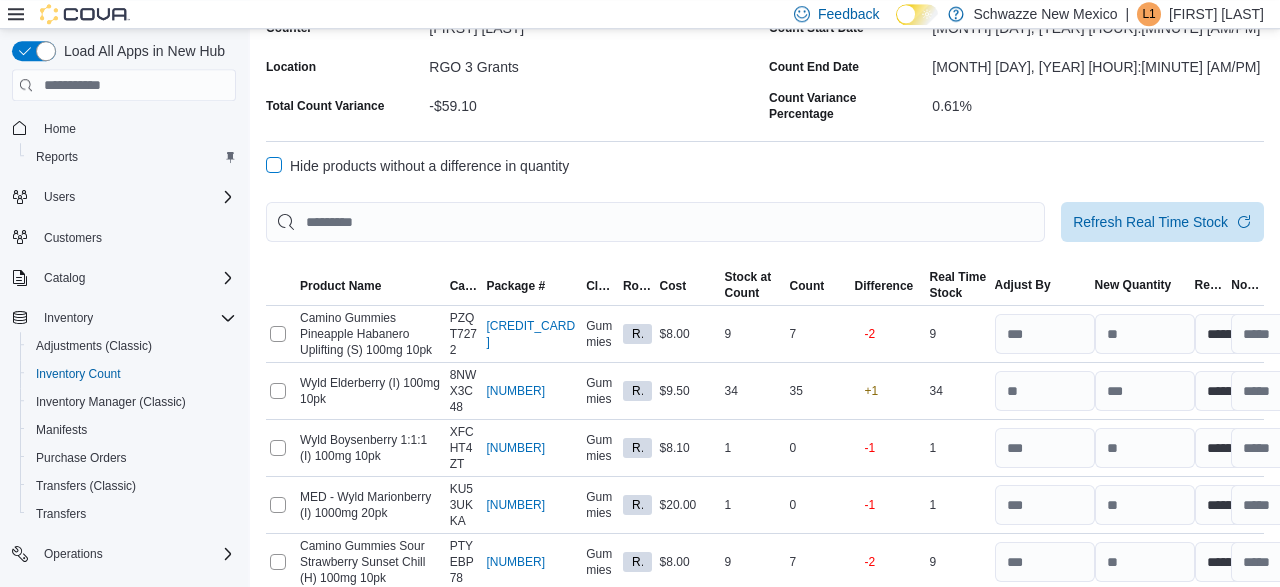 scroll, scrollTop: 151, scrollLeft: 0, axis: vertical 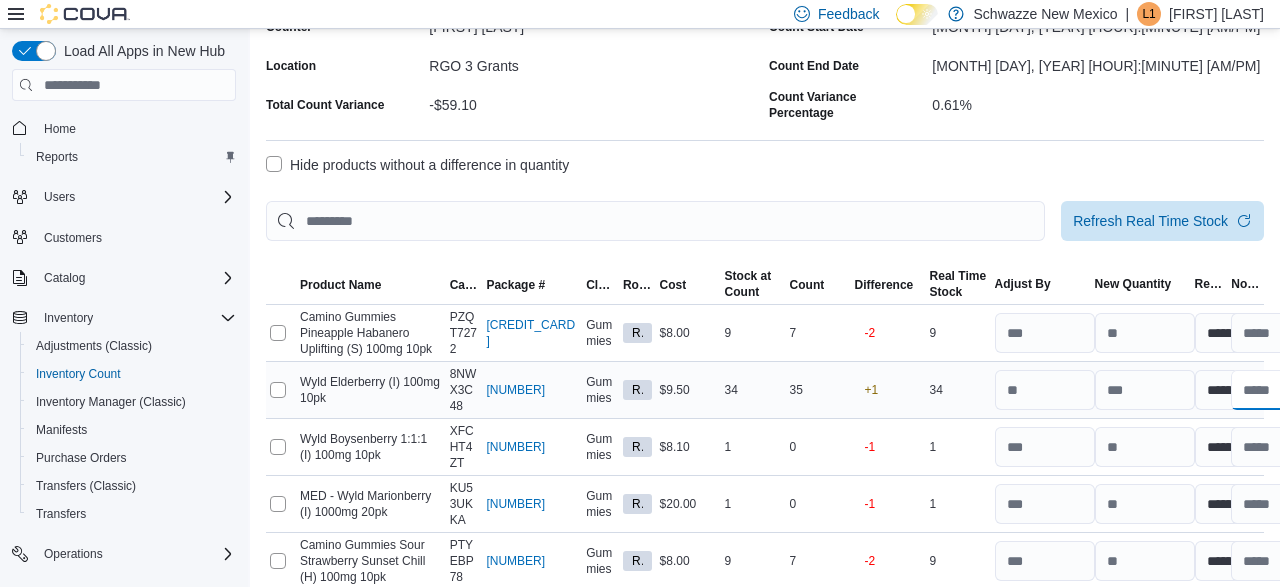 click at bounding box center (1281, 390) 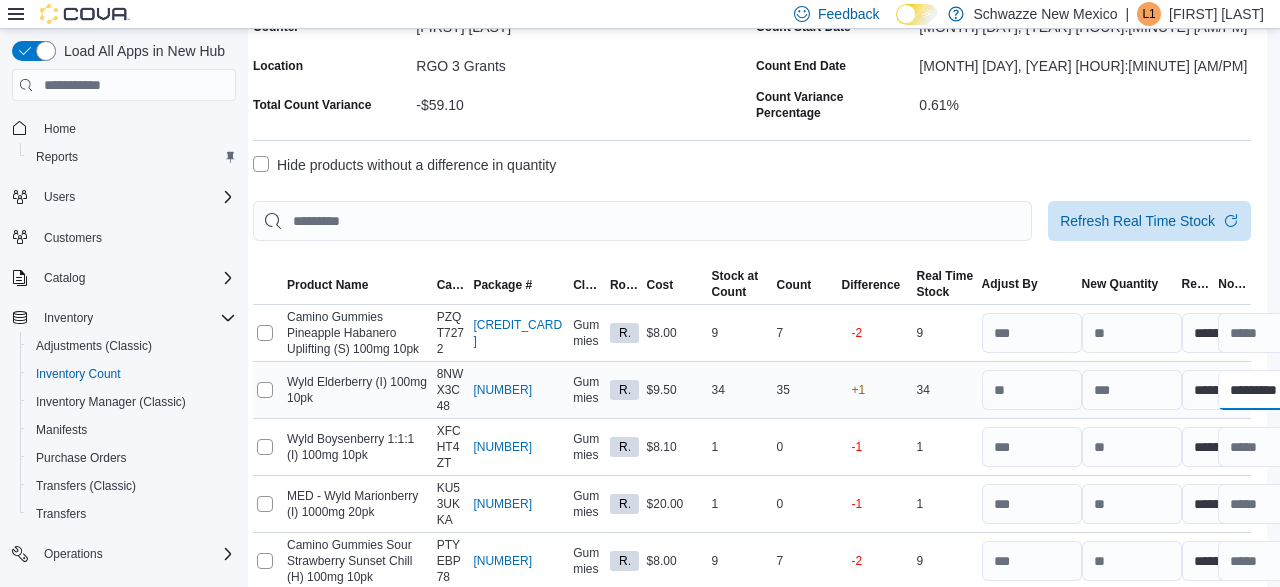 scroll, scrollTop: 151, scrollLeft: 17, axis: both 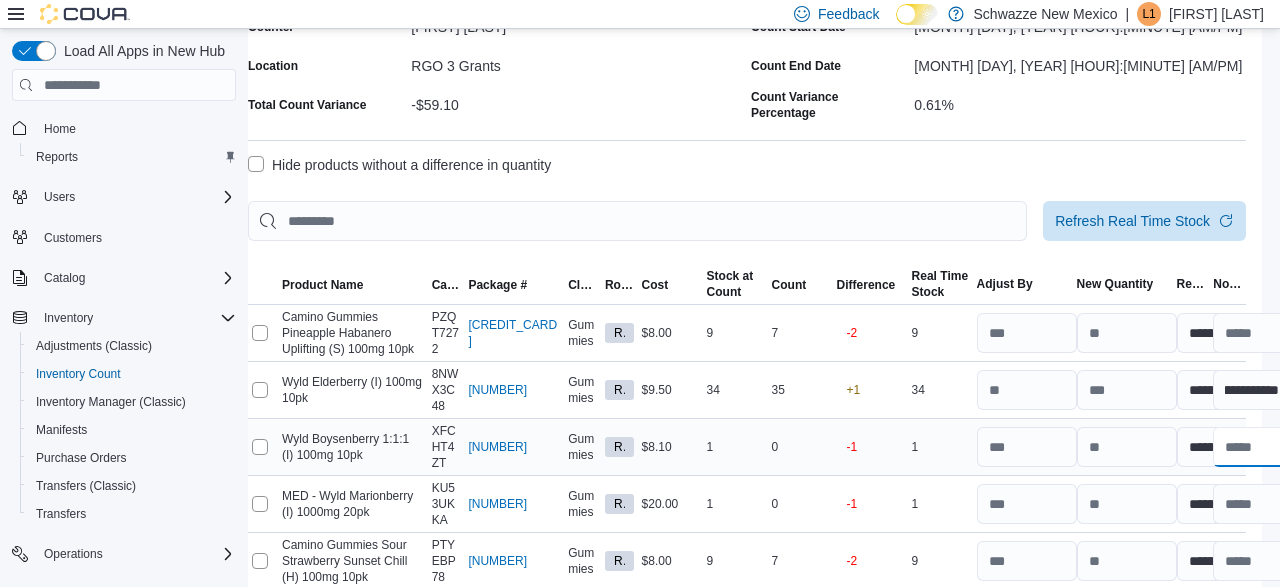 click at bounding box center [1263, 447] 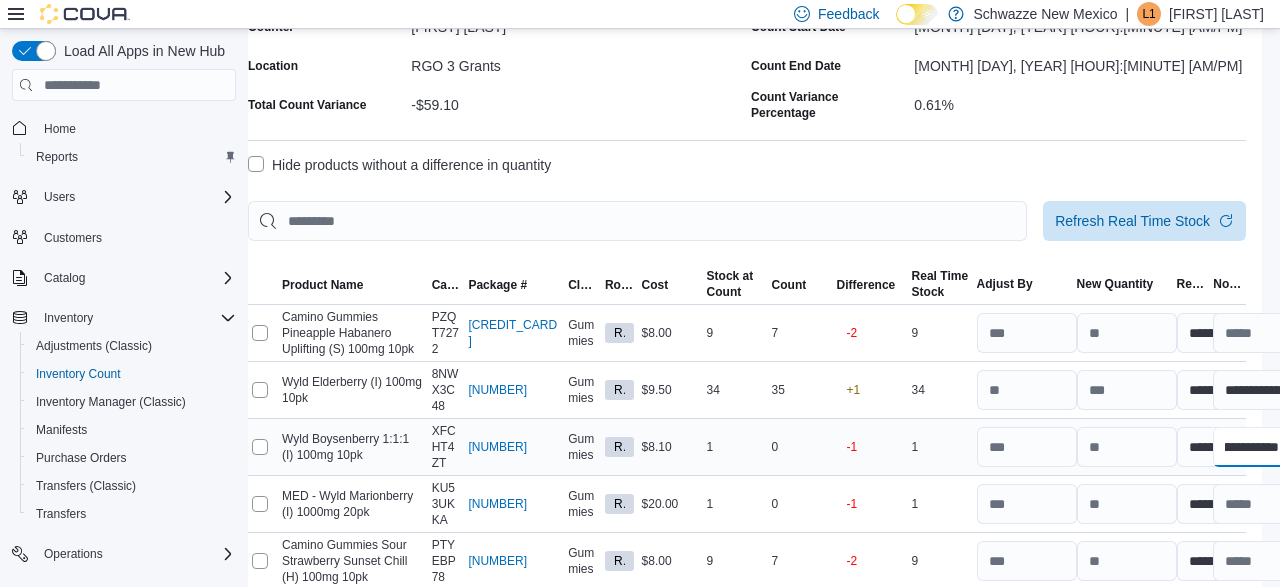 scroll, scrollTop: 0, scrollLeft: 27, axis: horizontal 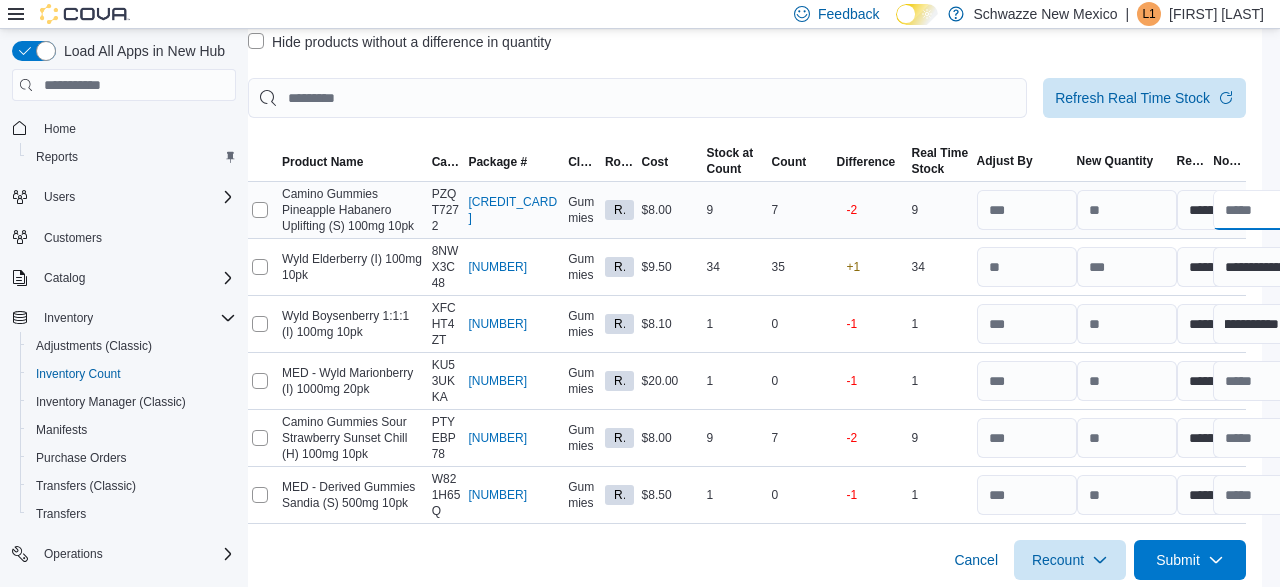 click at bounding box center [1263, 210] 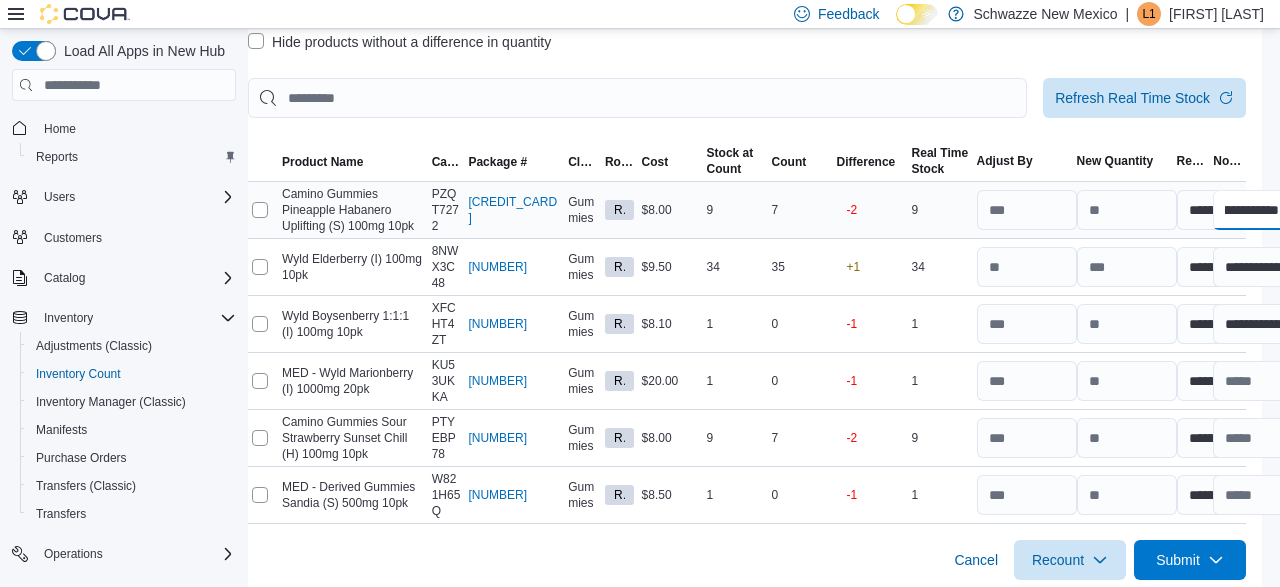 scroll, scrollTop: 0, scrollLeft: 57, axis: horizontal 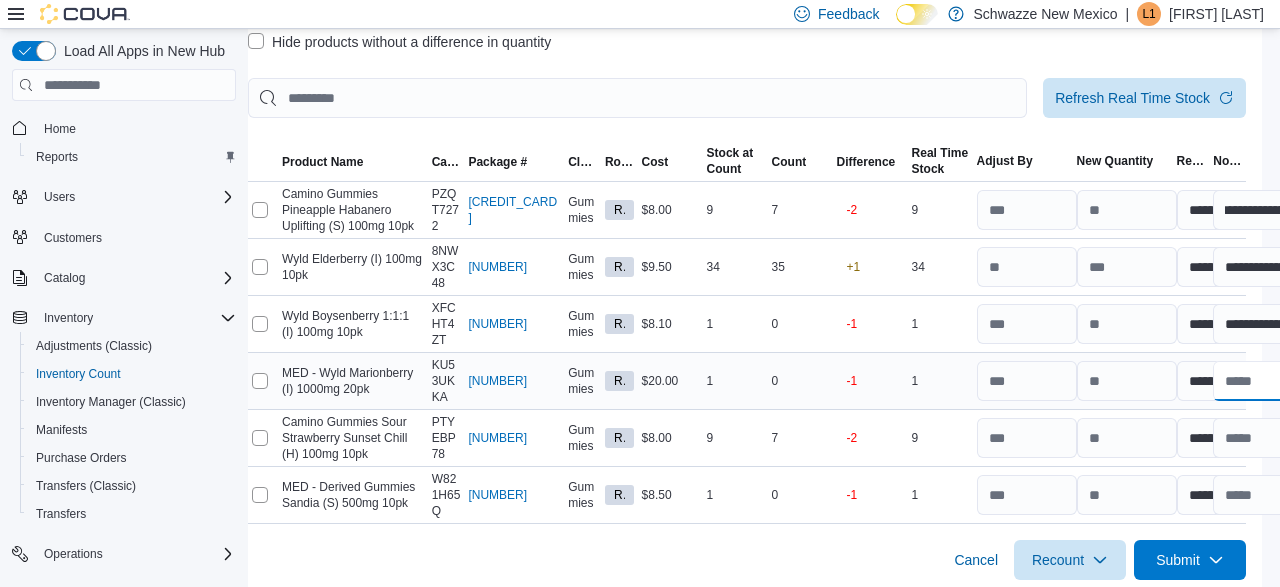 click at bounding box center (1263, 381) 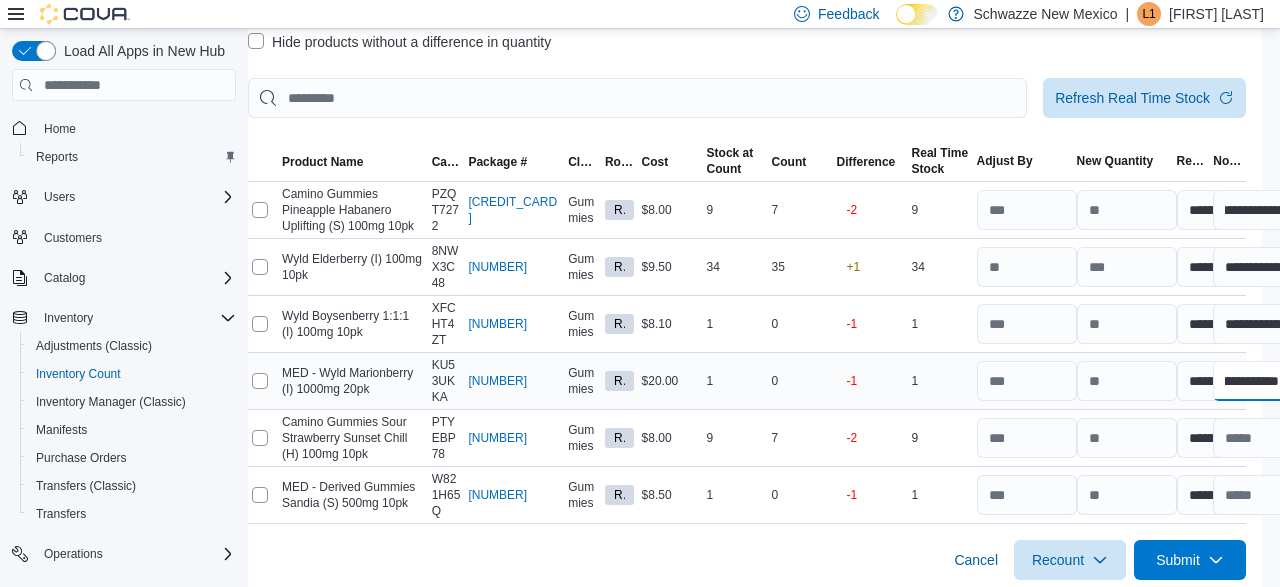 scroll, scrollTop: 0, scrollLeft: 57, axis: horizontal 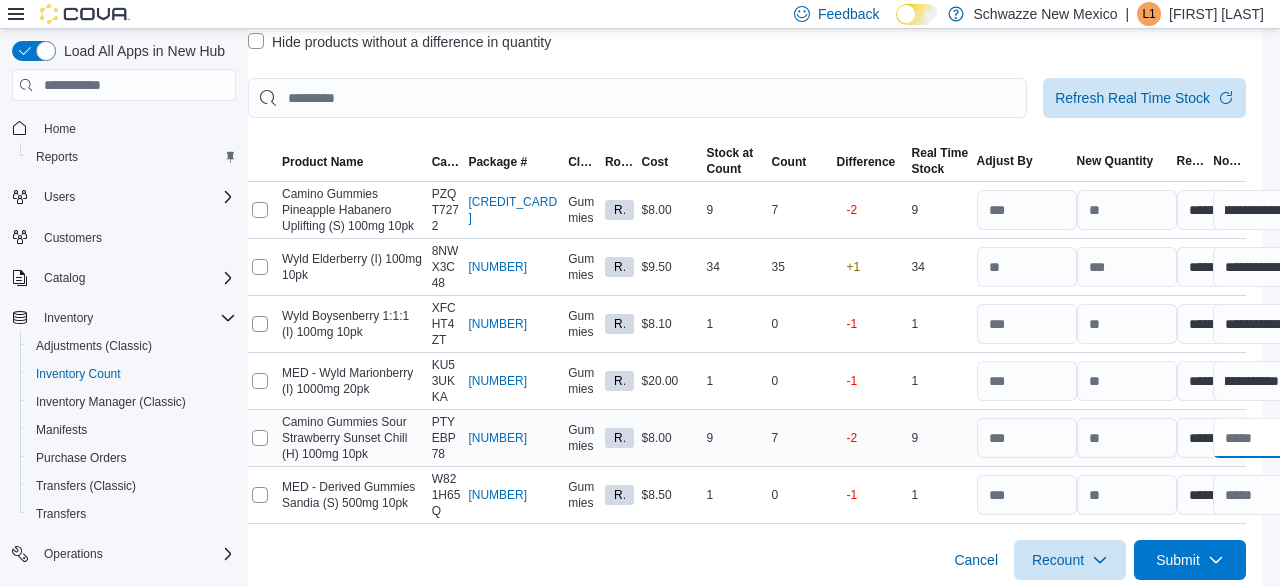 click at bounding box center [1263, 438] 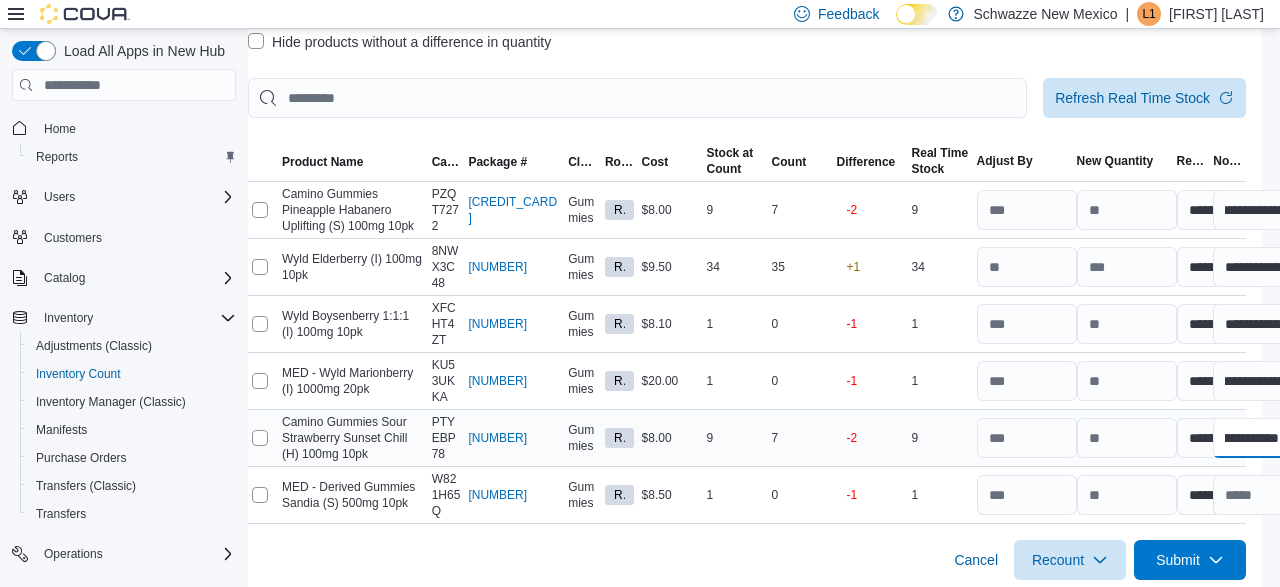 scroll, scrollTop: 0, scrollLeft: 57, axis: horizontal 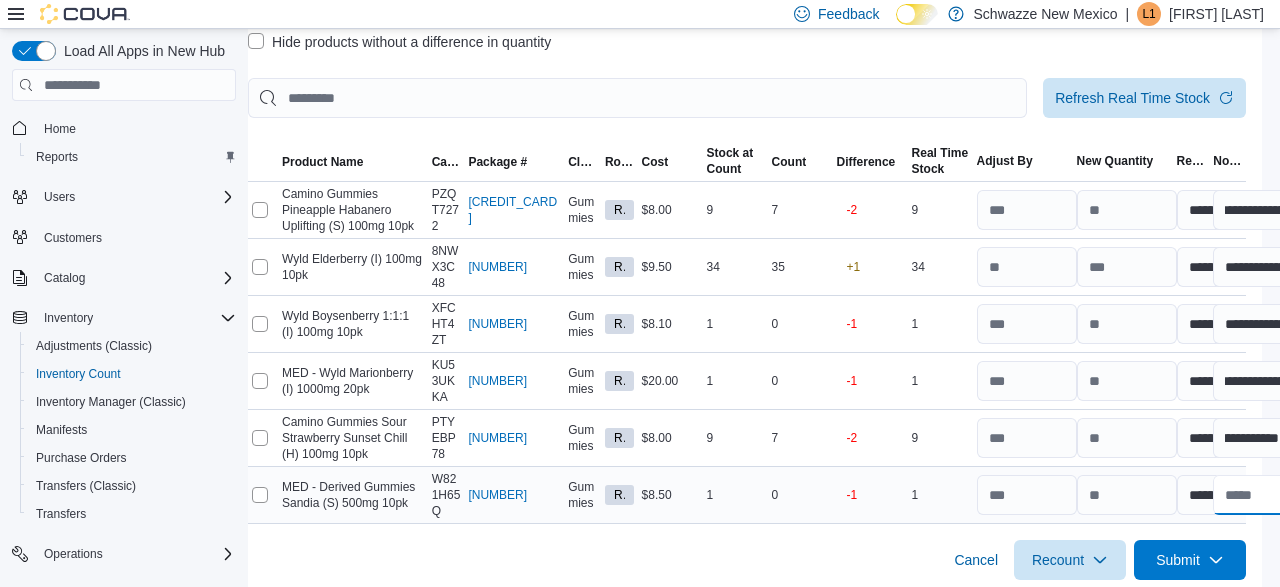 click at bounding box center [1263, 495] 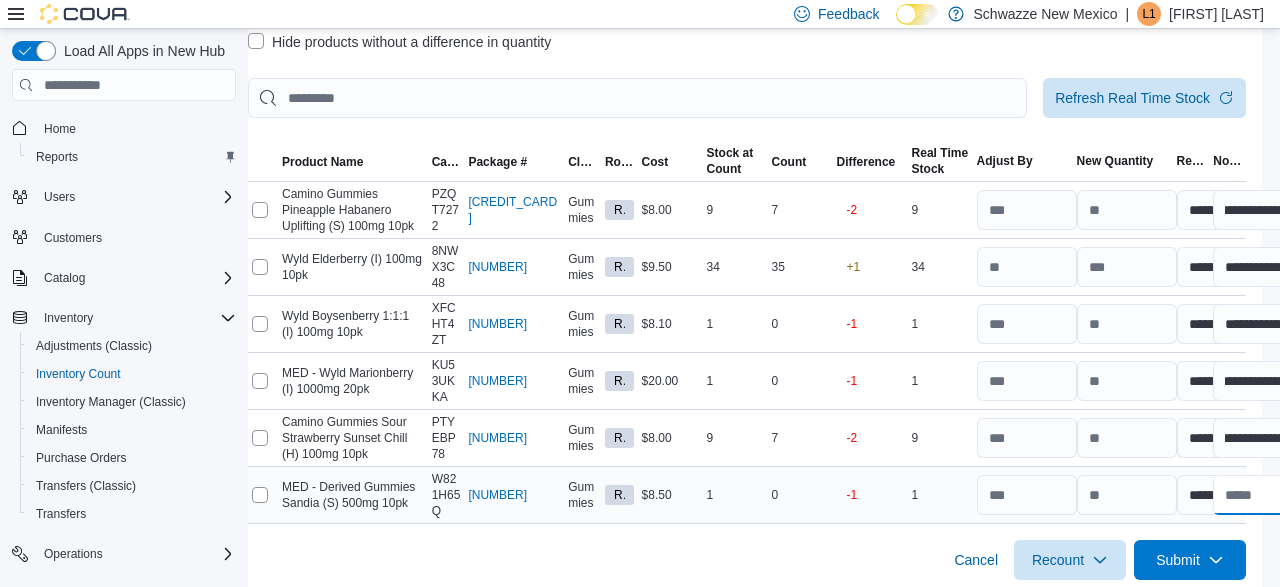scroll, scrollTop: 0, scrollLeft: 35, axis: horizontal 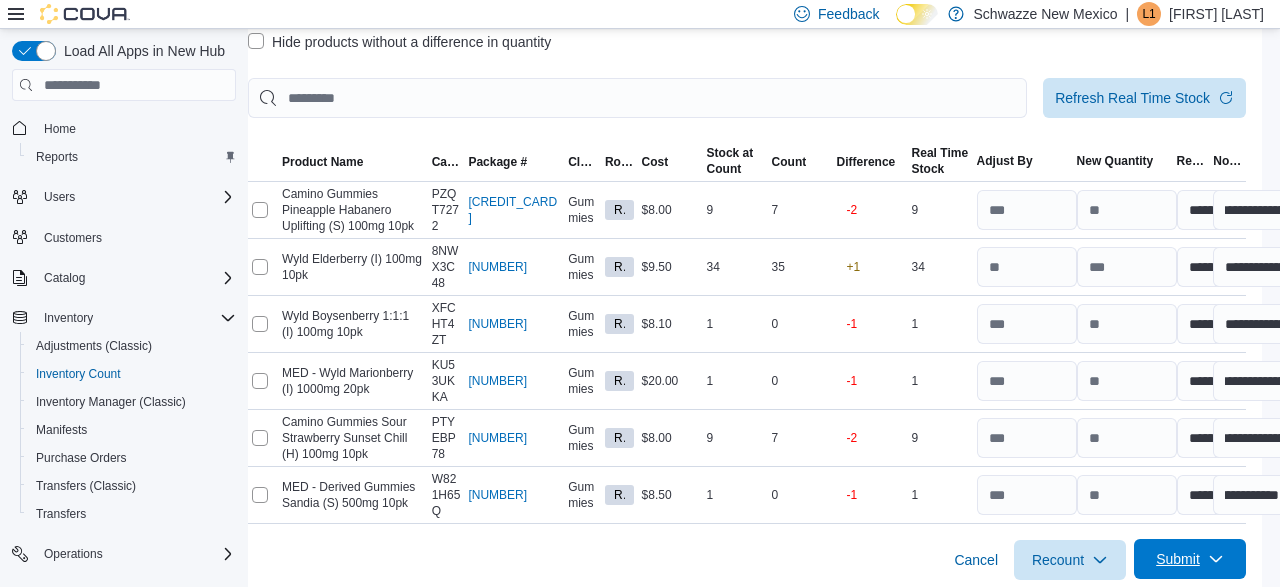 click on "Submit" at bounding box center (1178, 559) 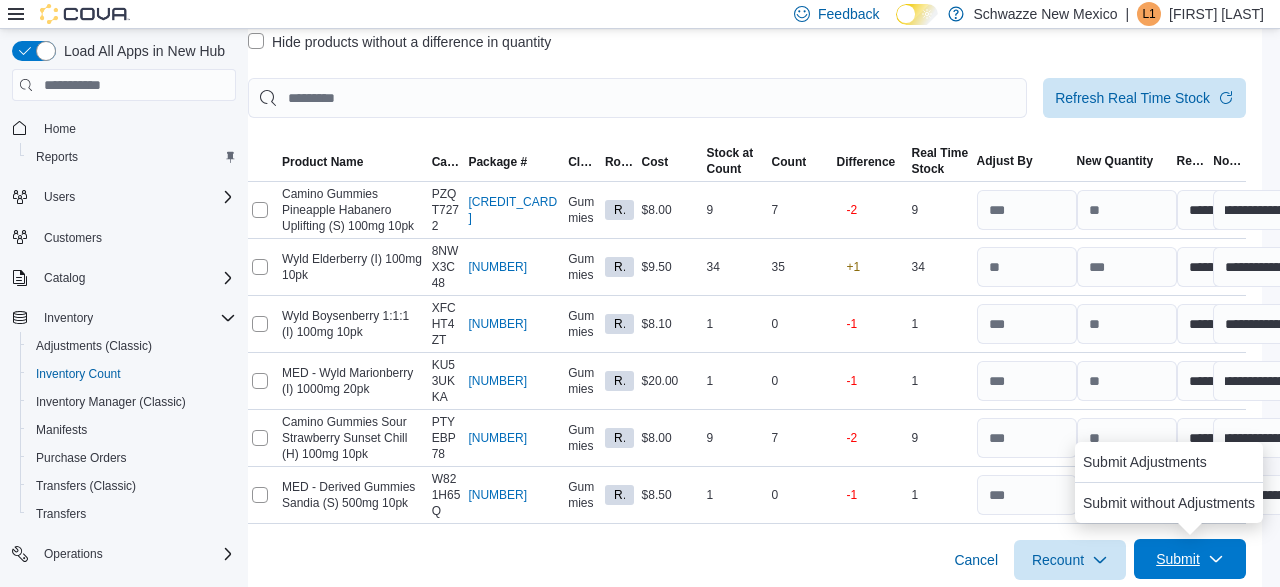 scroll, scrollTop: 0, scrollLeft: 35, axis: horizontal 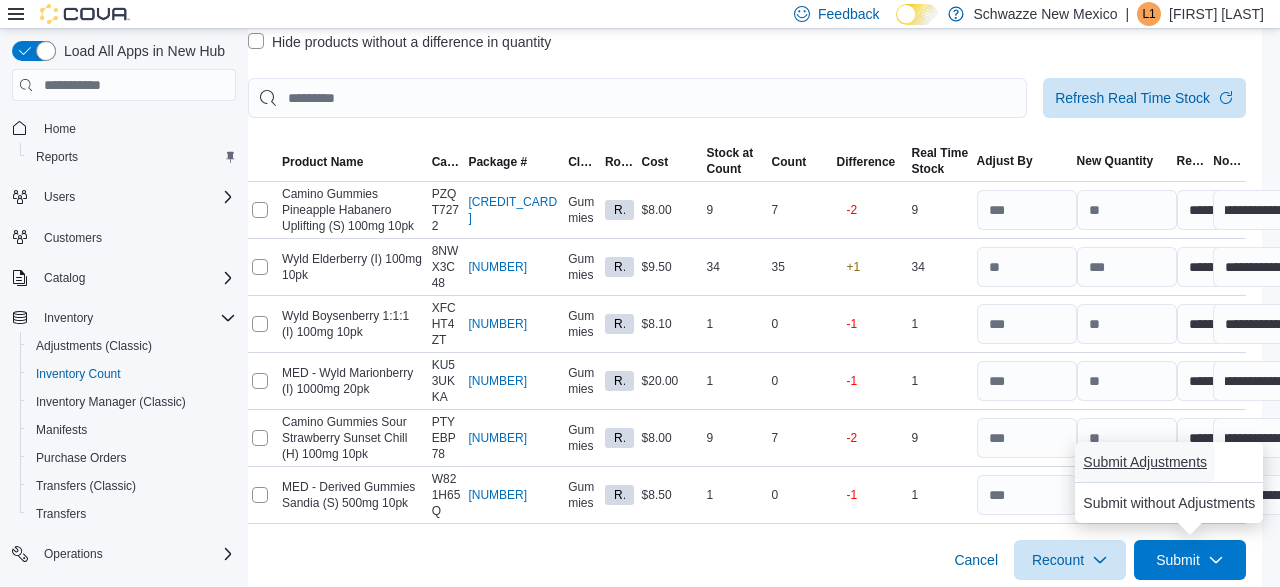click on "Submit Adjustments" at bounding box center (1145, 462) 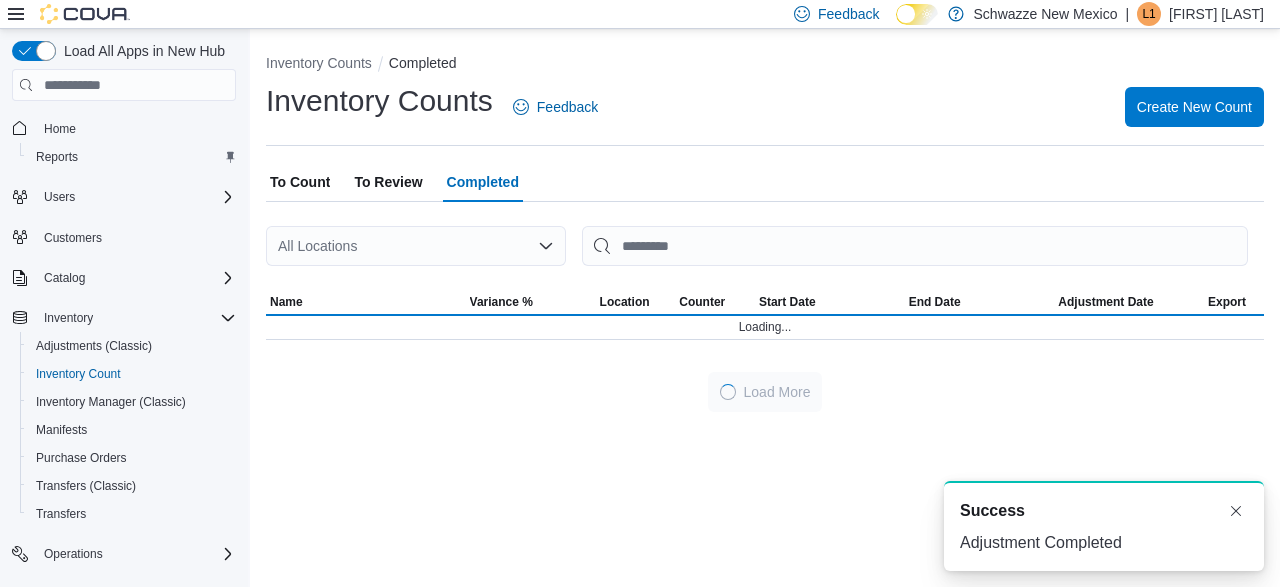 scroll, scrollTop: 0, scrollLeft: 0, axis: both 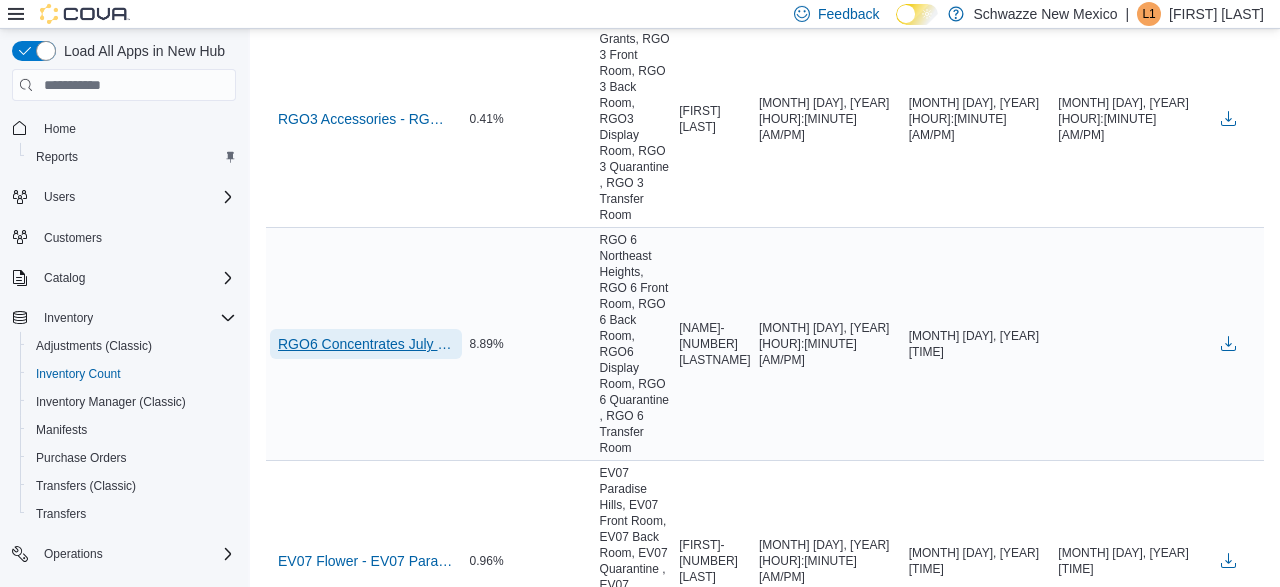 click on "RGO6 Concentrates July - Recount - Recount" at bounding box center [366, 344] 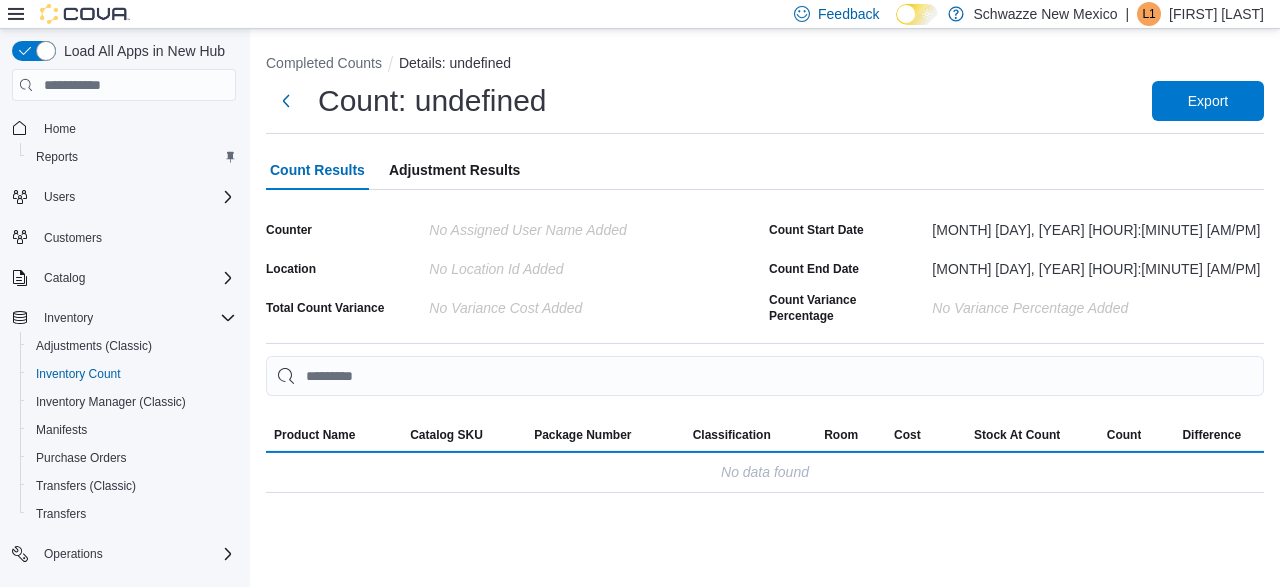 scroll, scrollTop: 0, scrollLeft: 0, axis: both 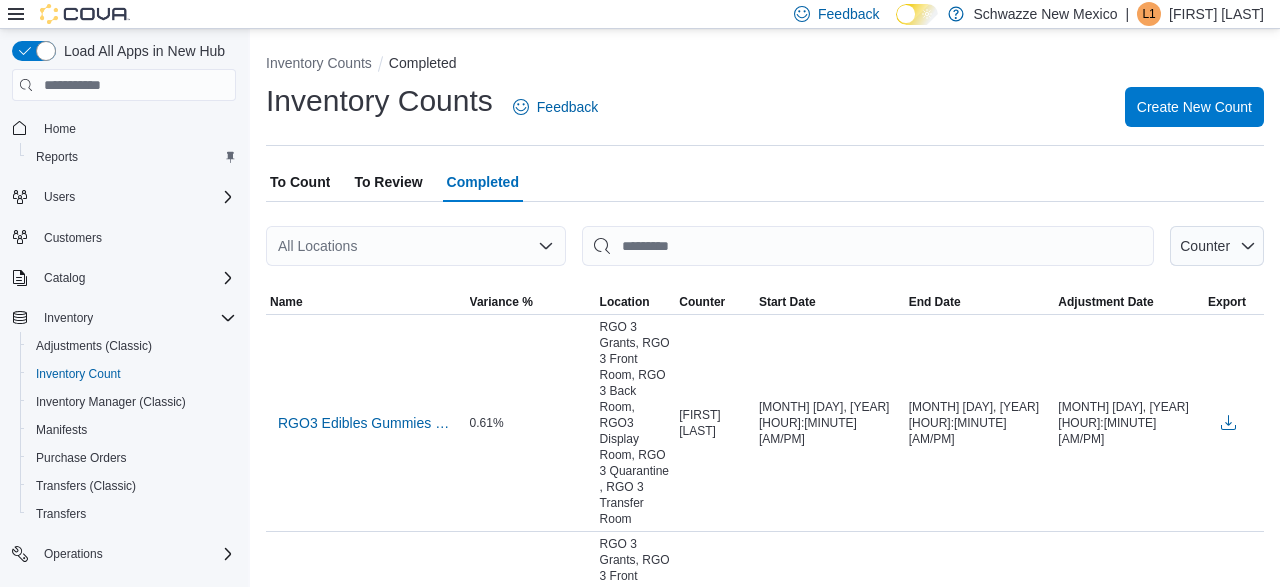 click 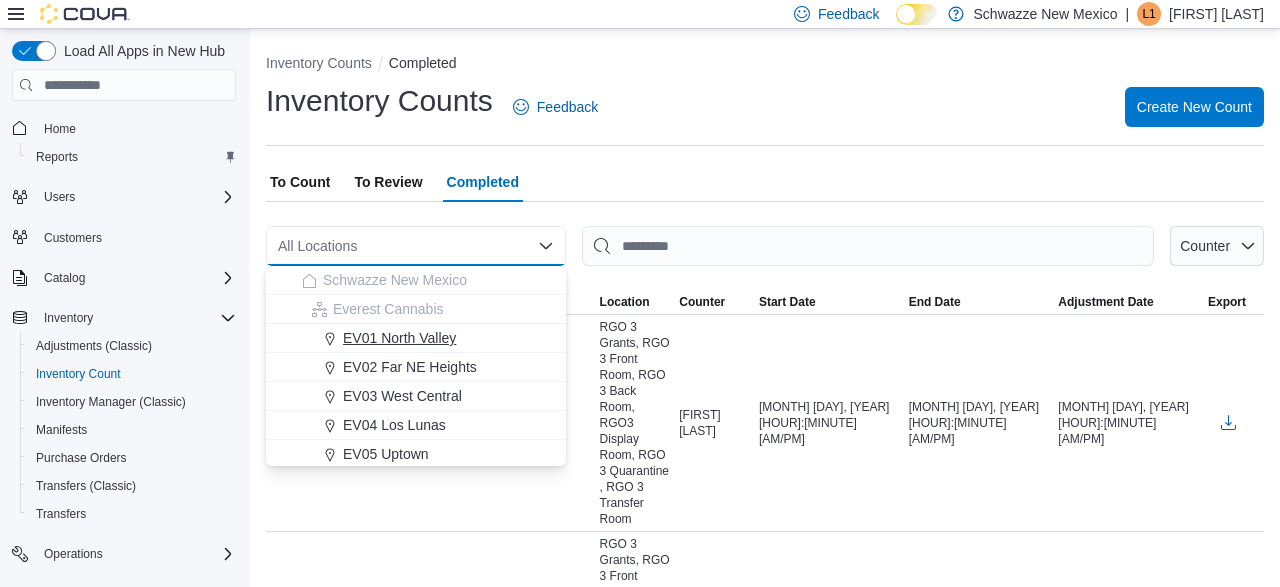 click on "EV01 North Valley" at bounding box center [399, 338] 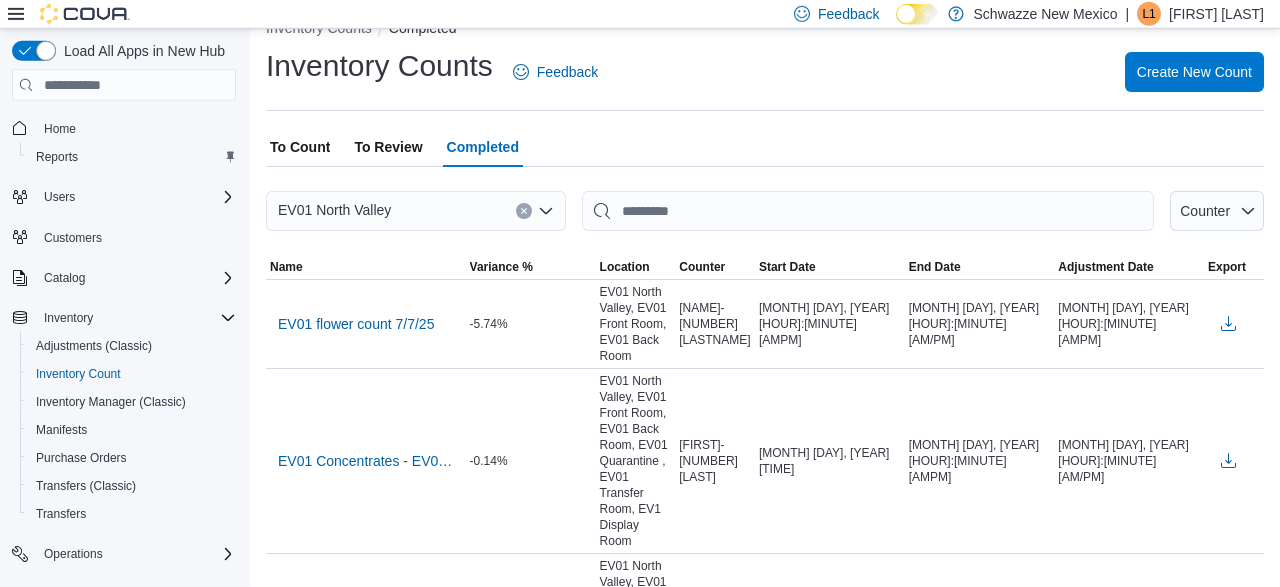 scroll, scrollTop: 0, scrollLeft: 0, axis: both 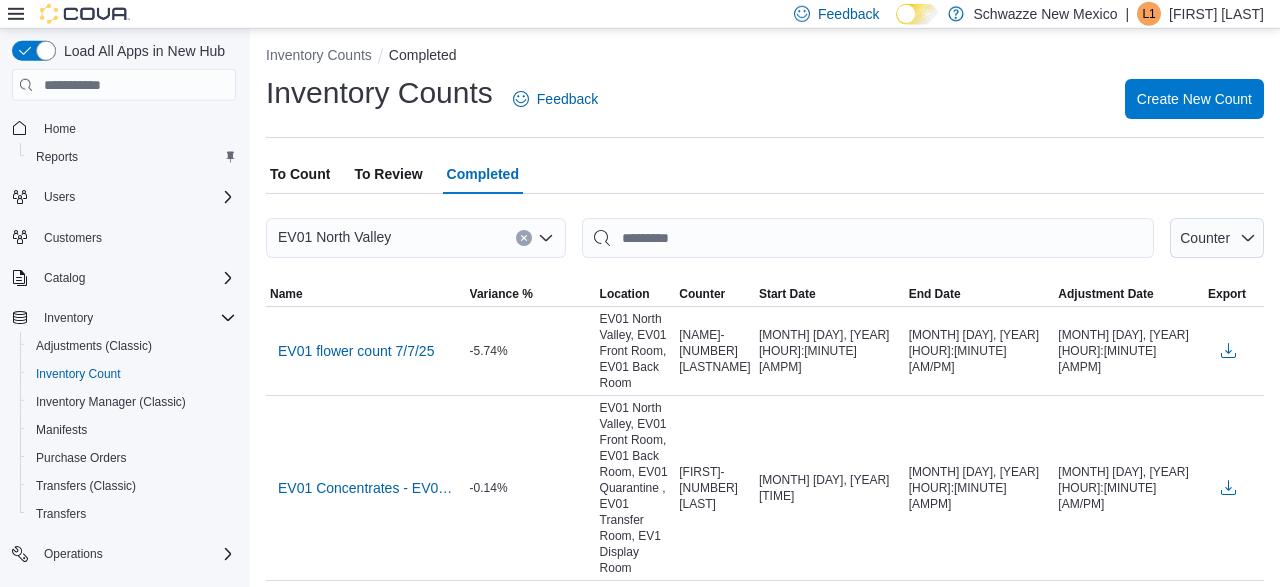 click 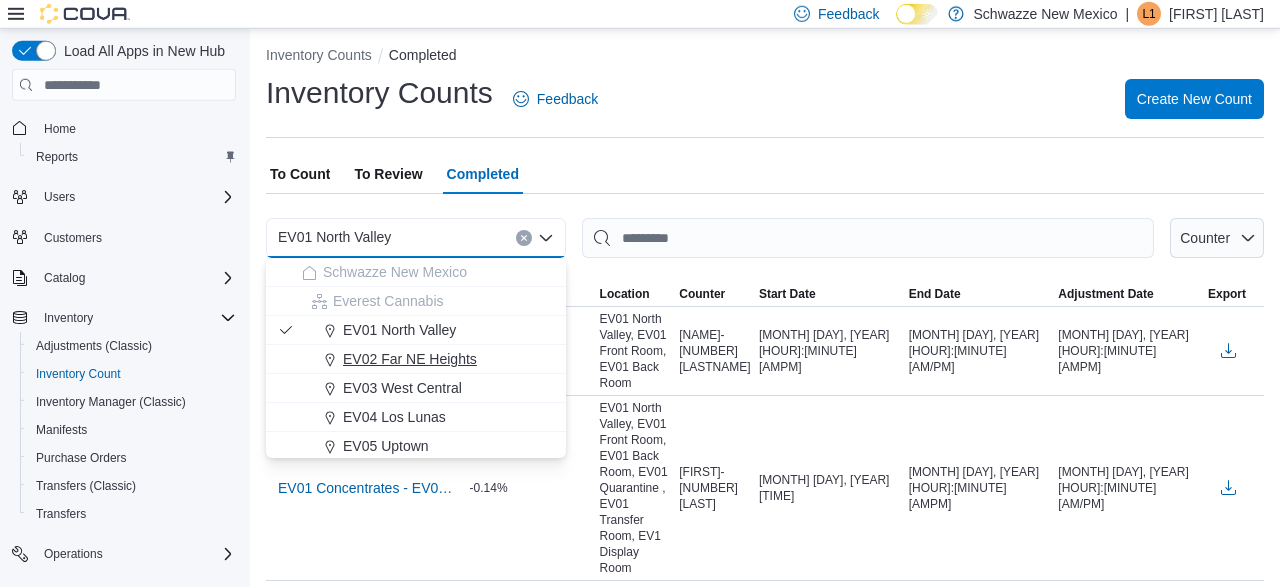 click on "EV02 Far NE Heights" at bounding box center [410, 359] 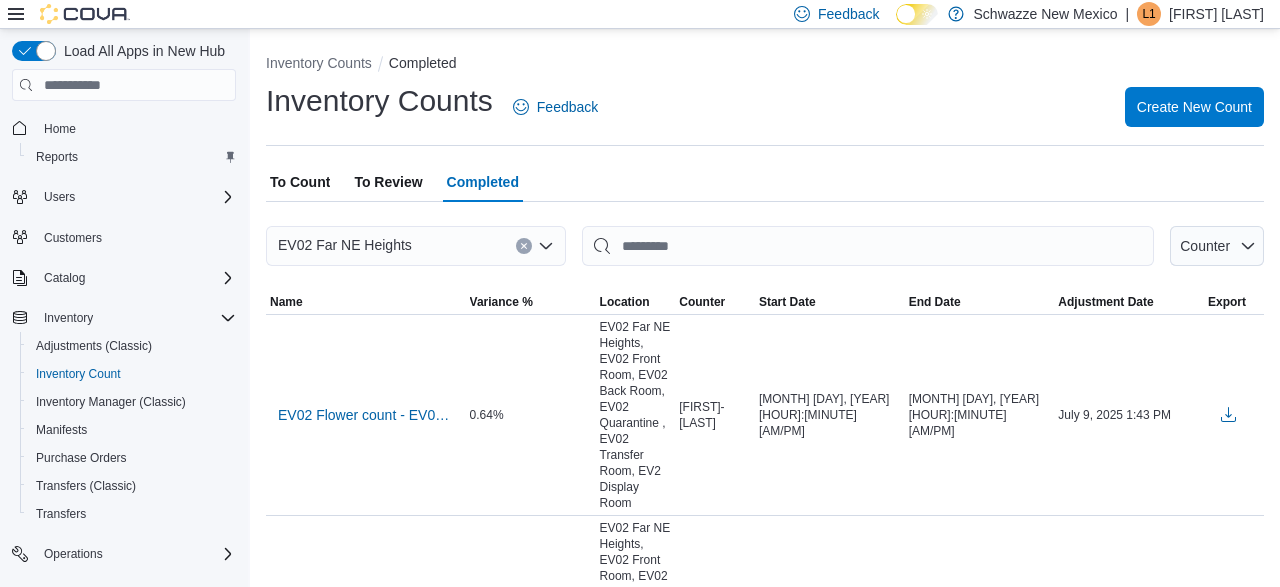 click on "Combo box. Selected. [NAME]. Press Backspace to delete [NAME]. Combo box input. All Locations. Type some text or, to display a list of choices, press Down Arrow. To exit the list of choices, press Escape." at bounding box center [416, 246] 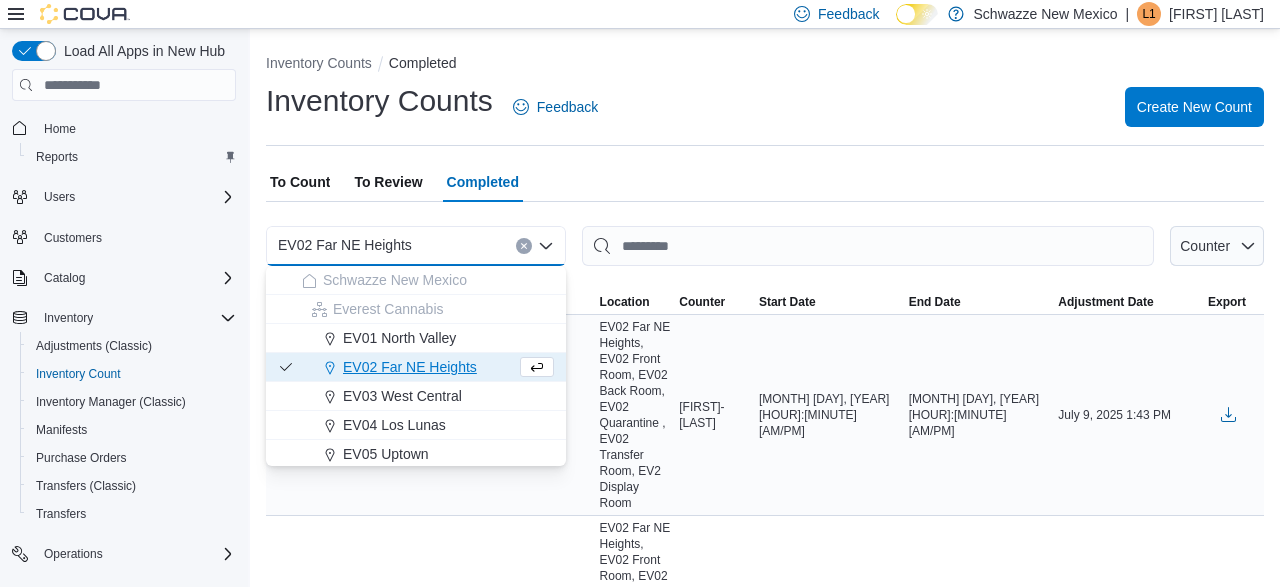 click on "[FIRST]-[LAST]" at bounding box center (715, 415) 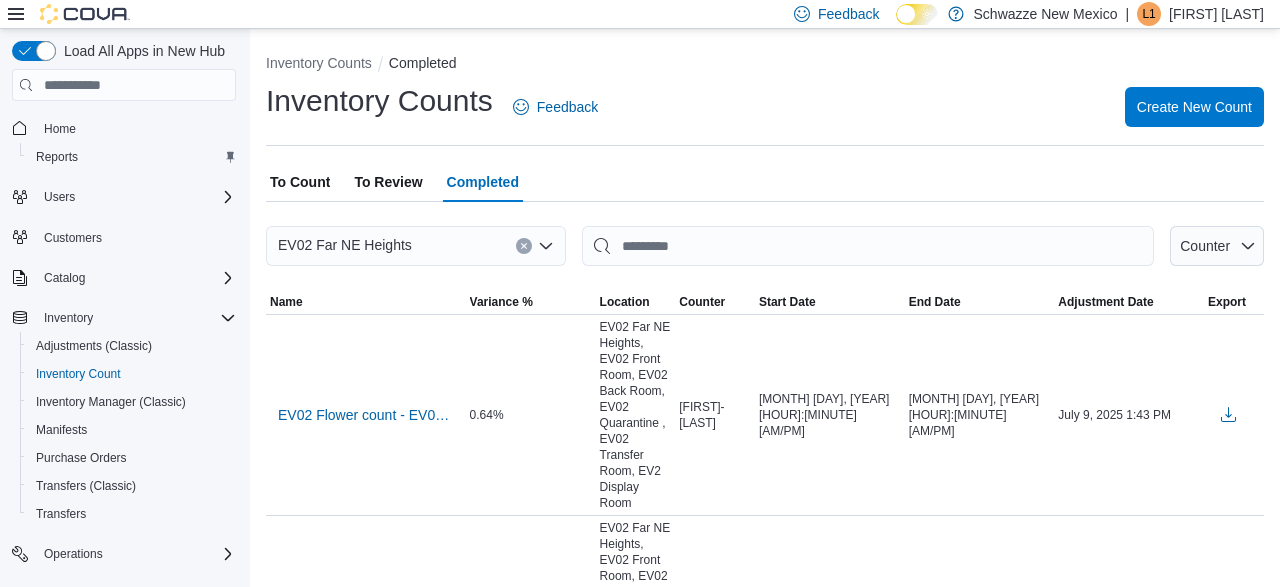 click 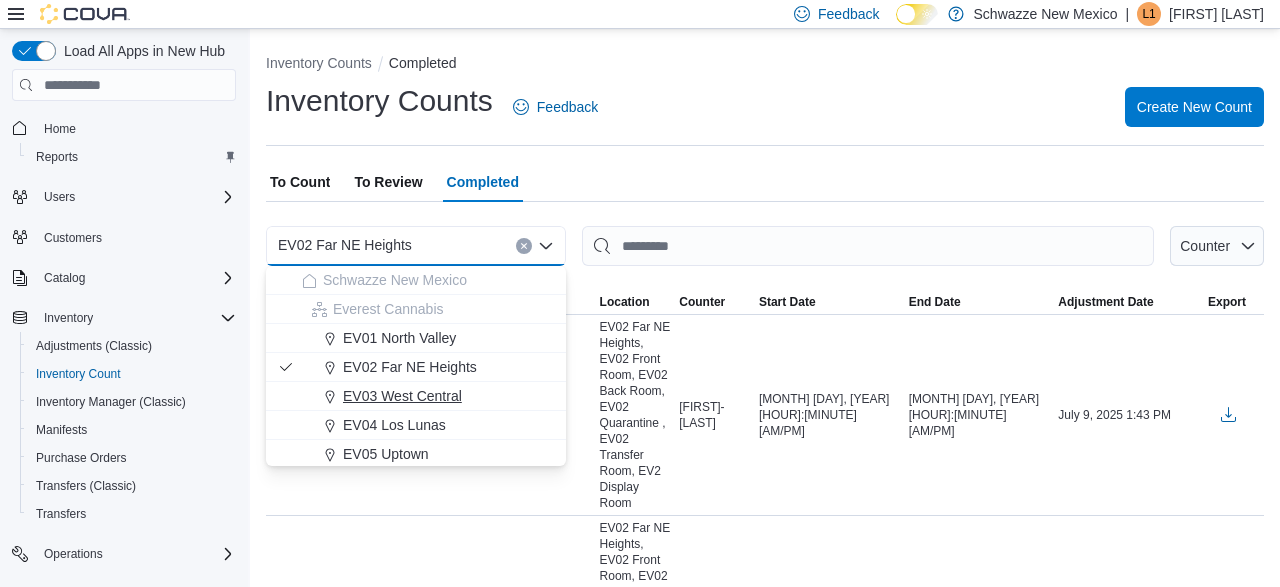 click on "EV03 West Central" at bounding box center [402, 396] 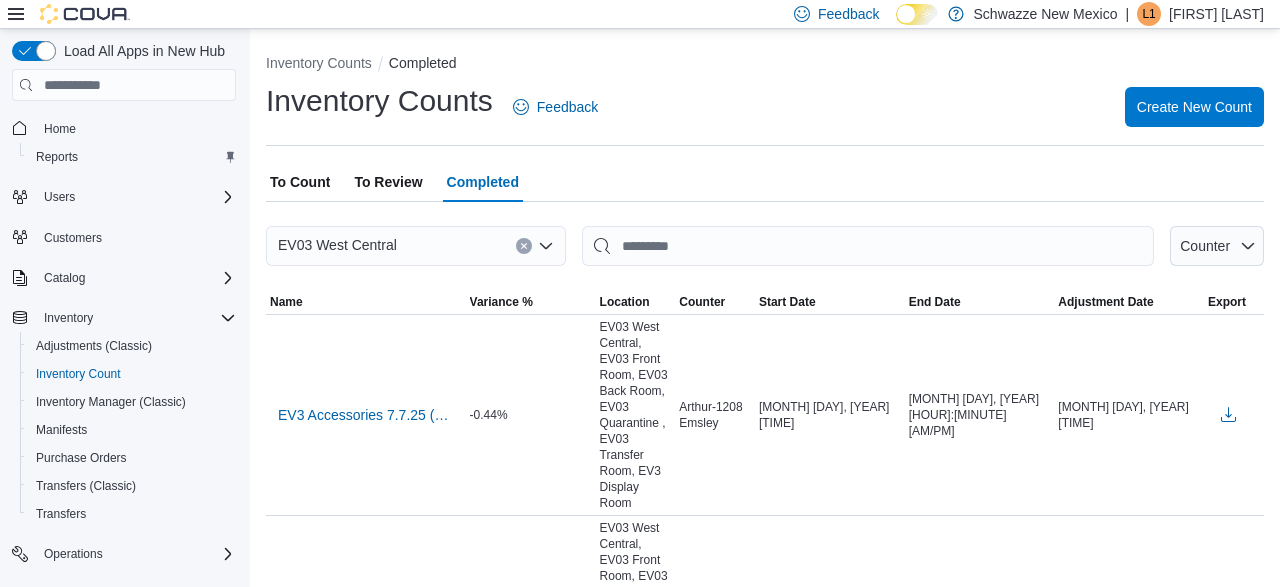 click on "EV03 West Central" at bounding box center (416, 246) 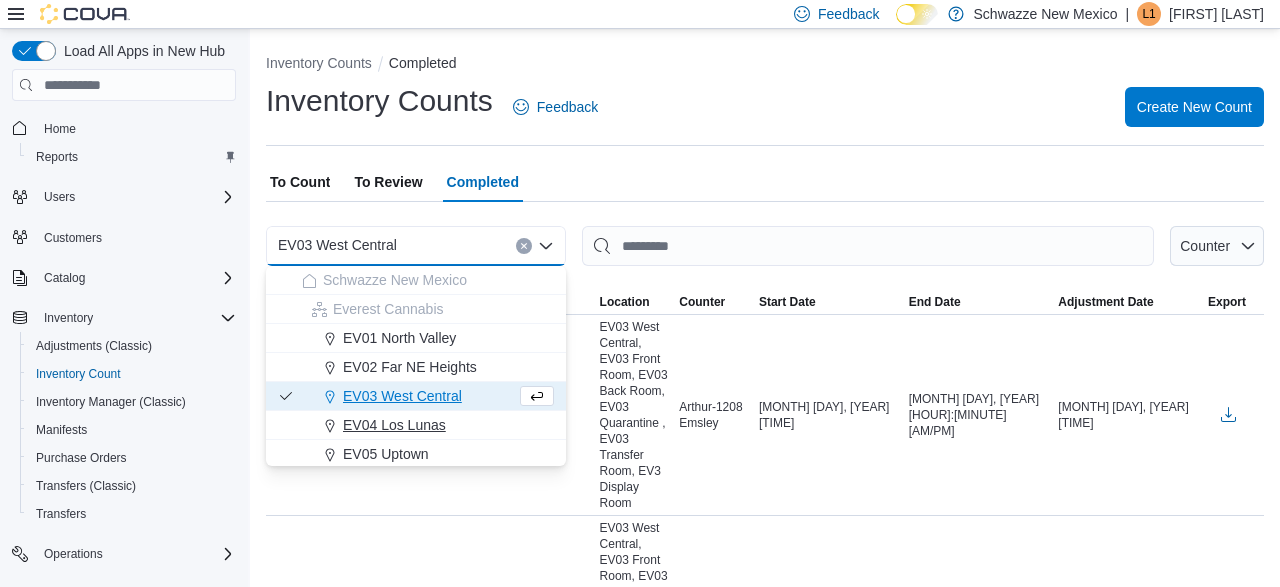 click on "EV04 Los Lunas" at bounding box center (394, 425) 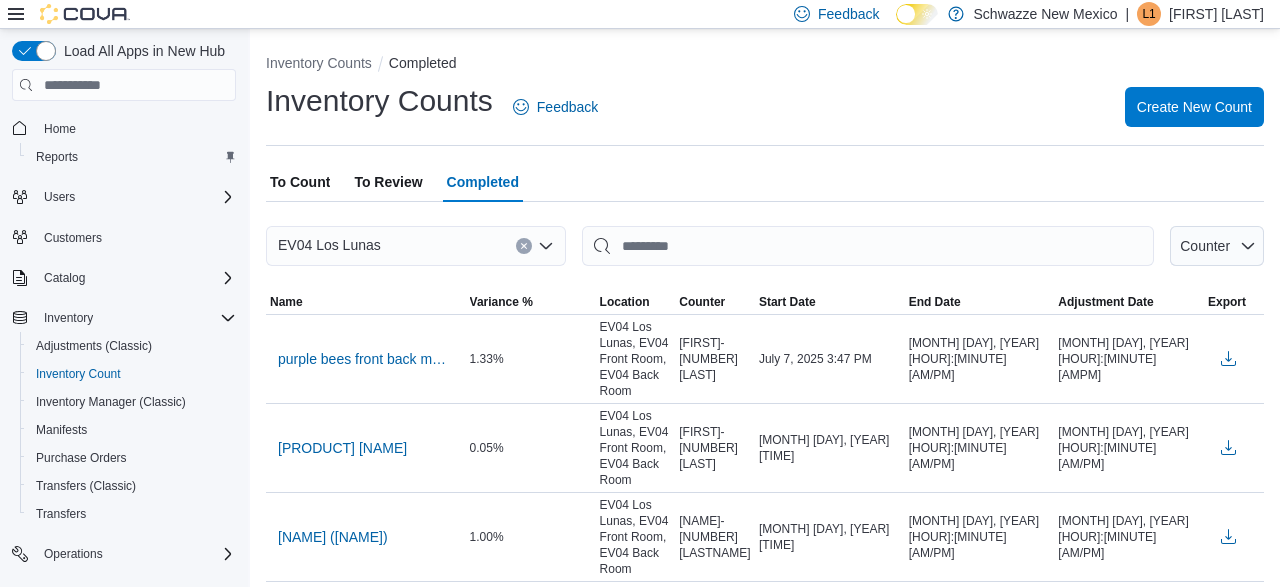 click on "EV04 Los Lunas Combo box. Selected. EV04 Los Lunas. Press Backspace to delete EV04 Los Lunas. Combo box input. All Locations. Type some text or, to display a list of choices, press Down Arrow. To exit the list of choices, press Escape." at bounding box center [416, 246] 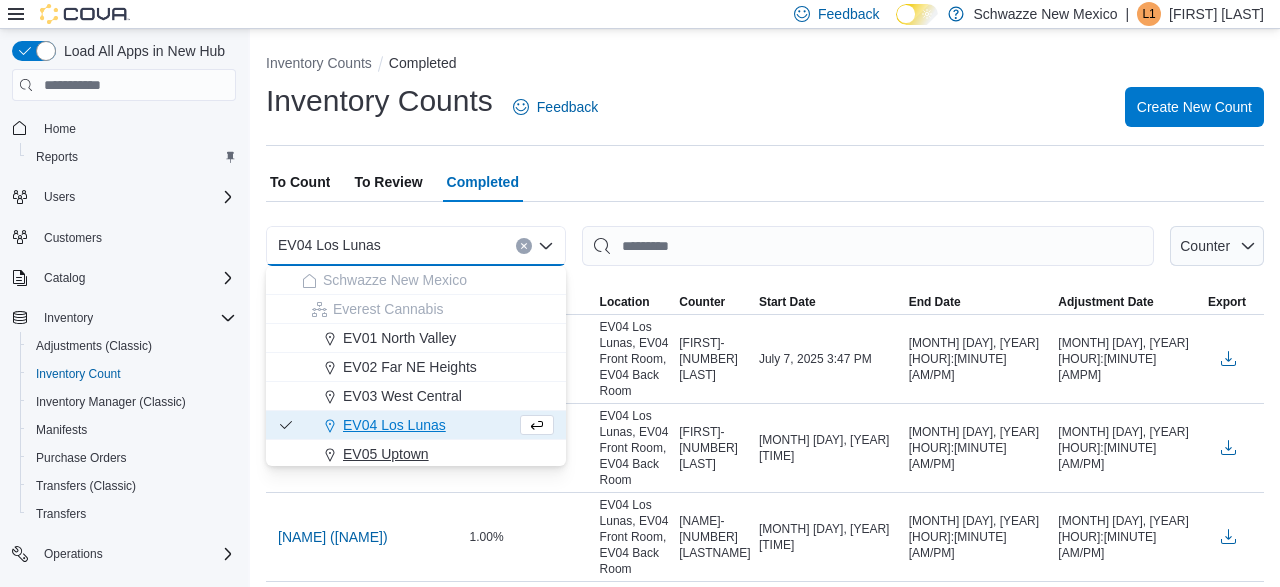 click on "EV05 Uptown" at bounding box center (386, 454) 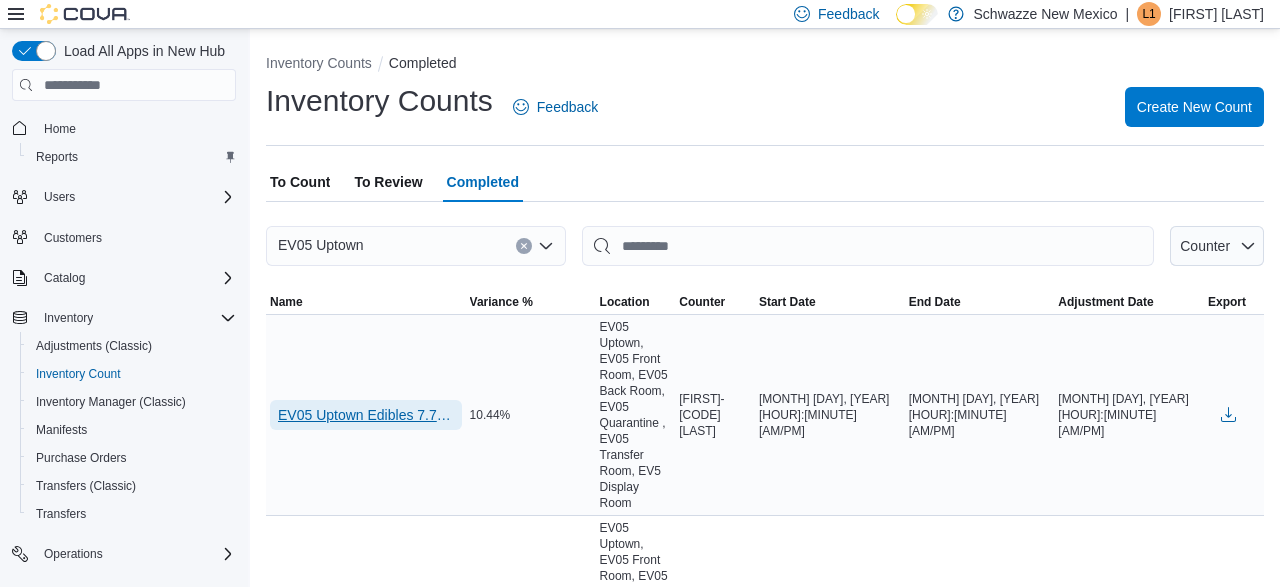 click on "EV05 Uptown Edibles 7.7 - EV05 Uptown" at bounding box center [366, 415] 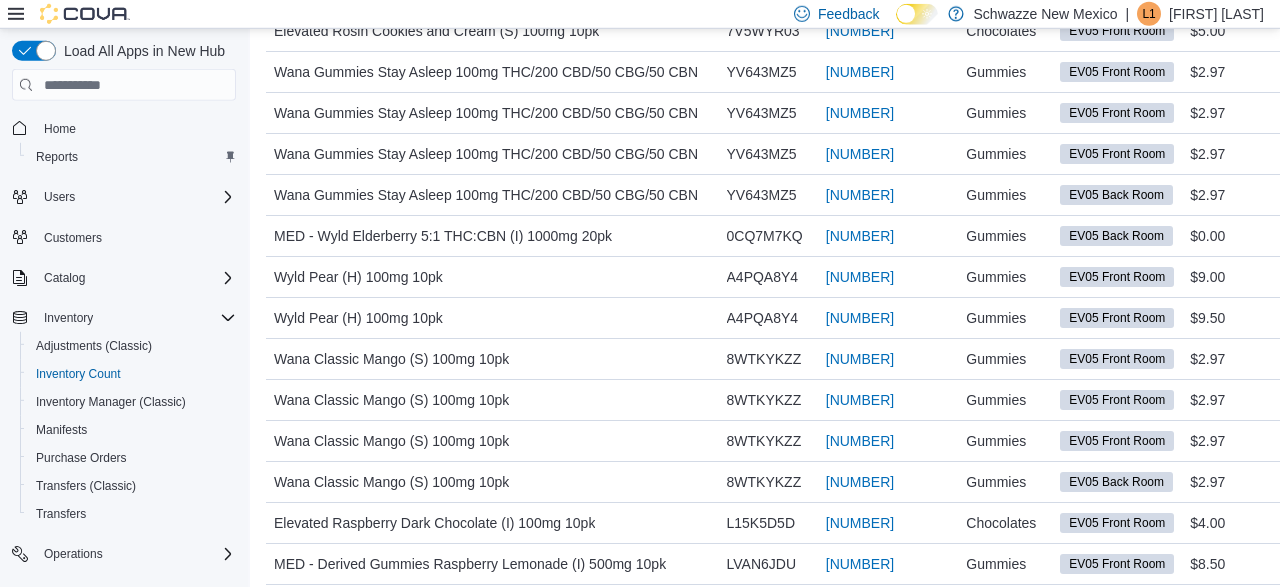 scroll, scrollTop: 7165, scrollLeft: 0, axis: vertical 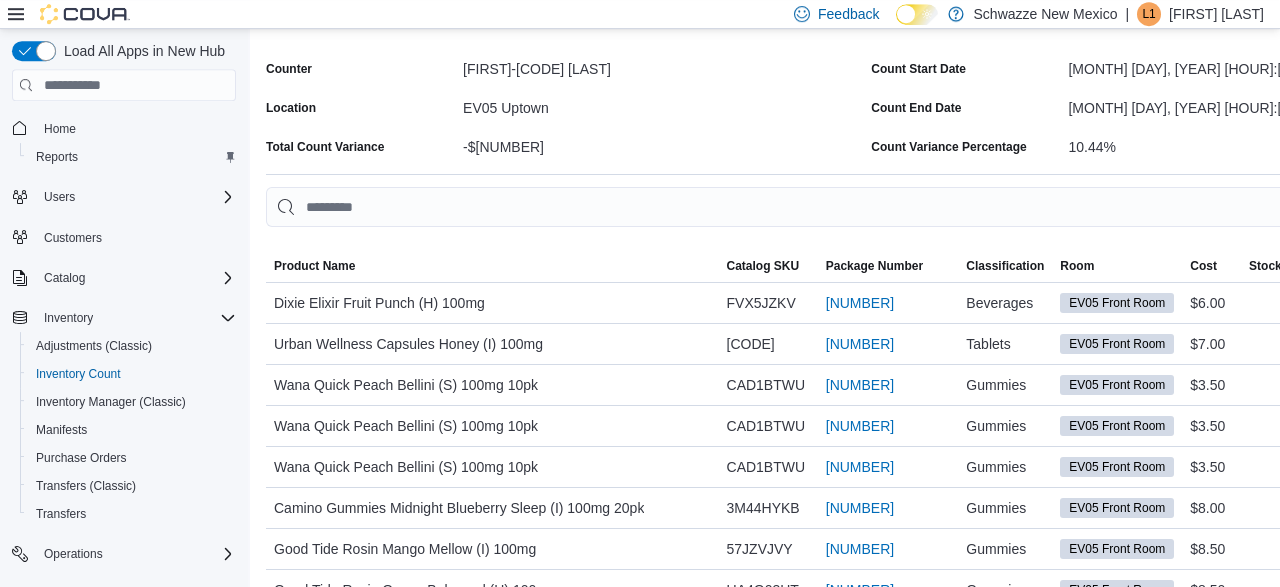click at bounding box center (867, 239) 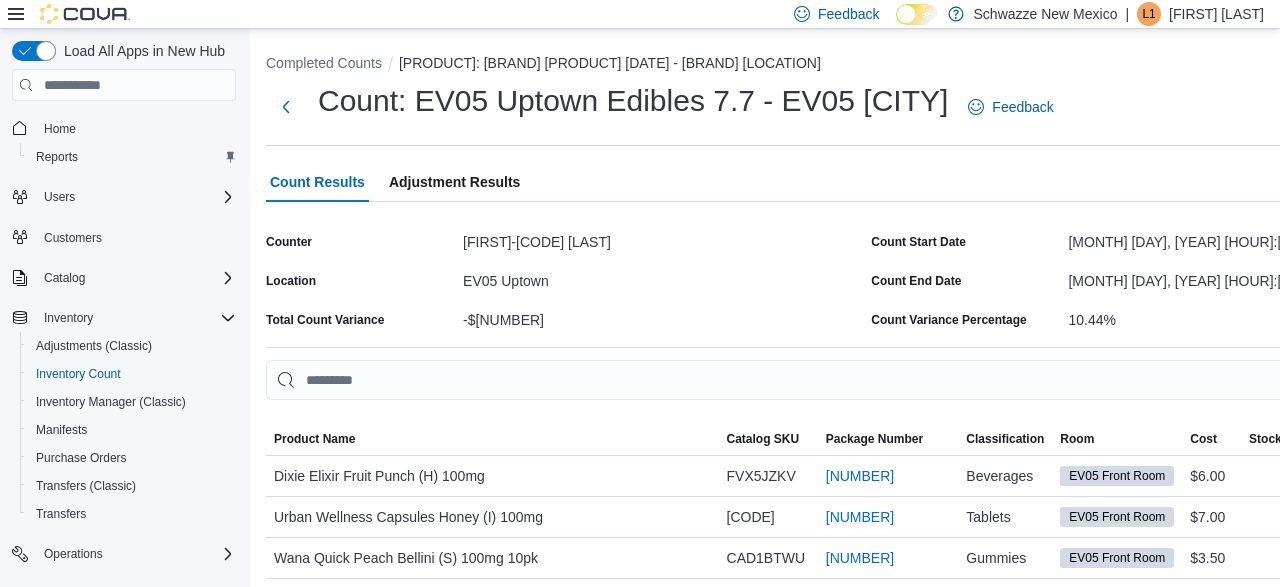 click on "Adjustment Results" at bounding box center [454, 182] 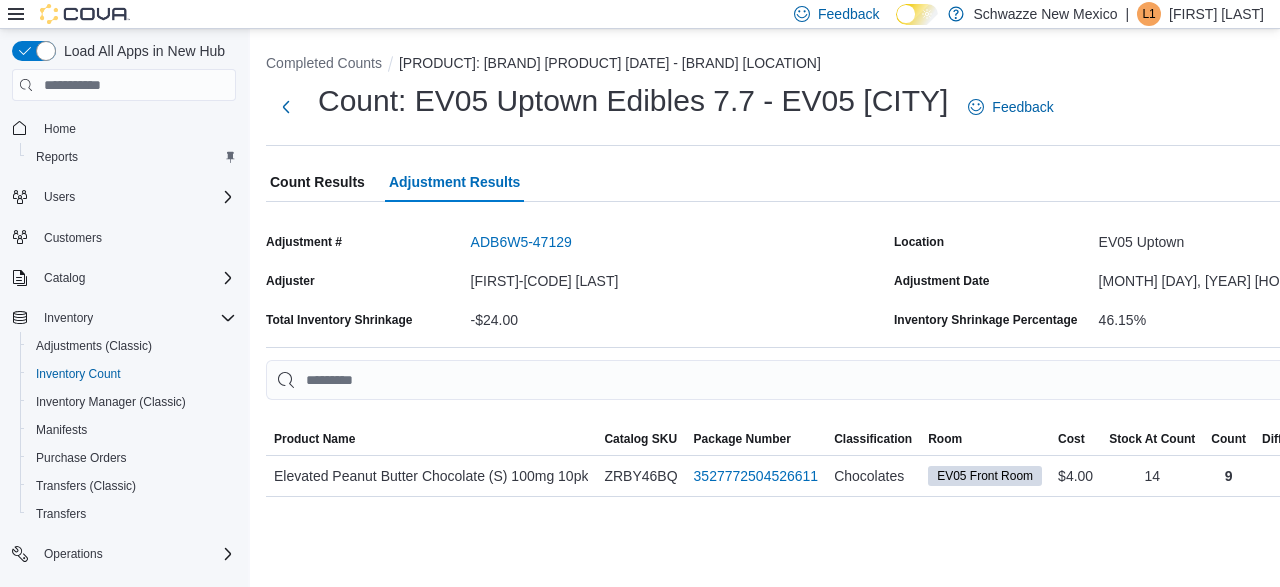 click on "Count Results" at bounding box center (317, 182) 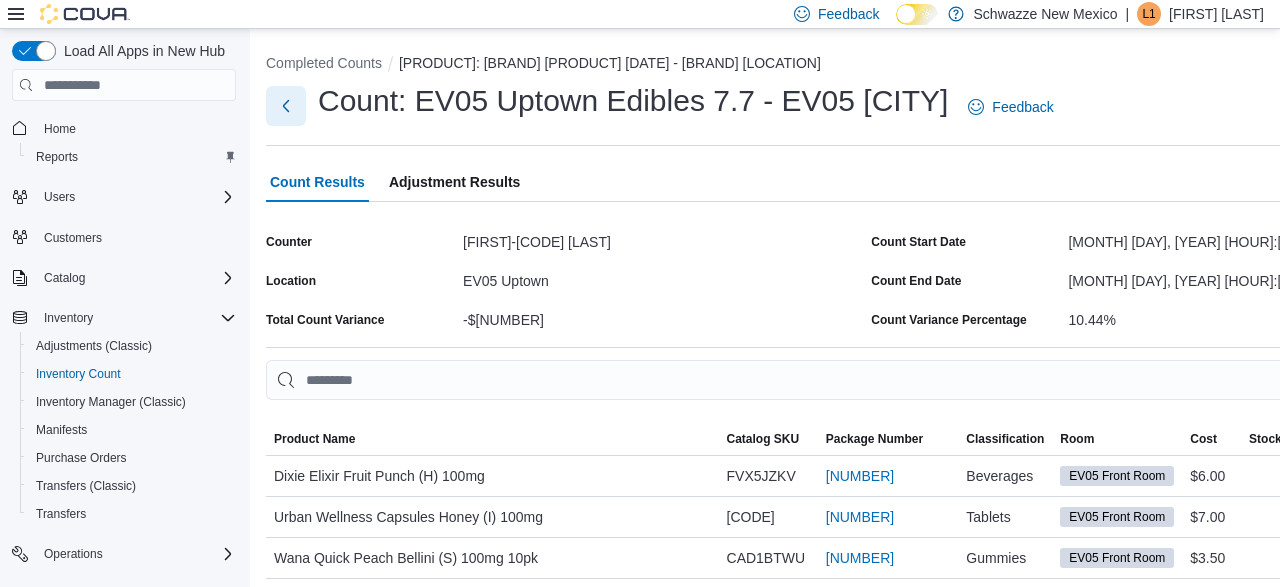 click at bounding box center (286, 106) 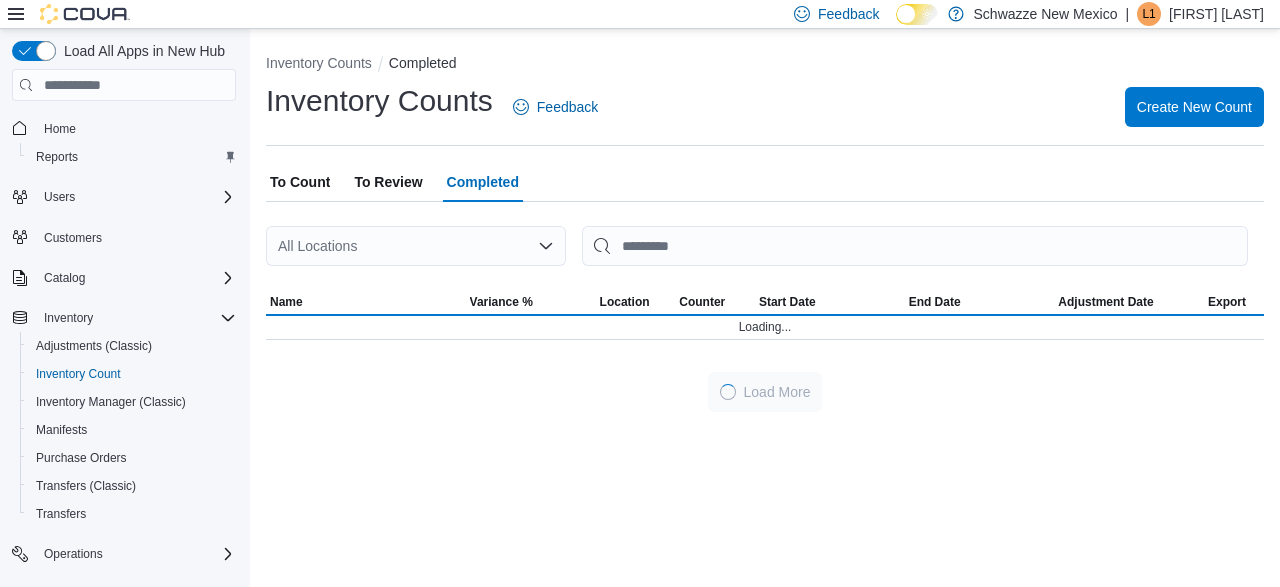 click 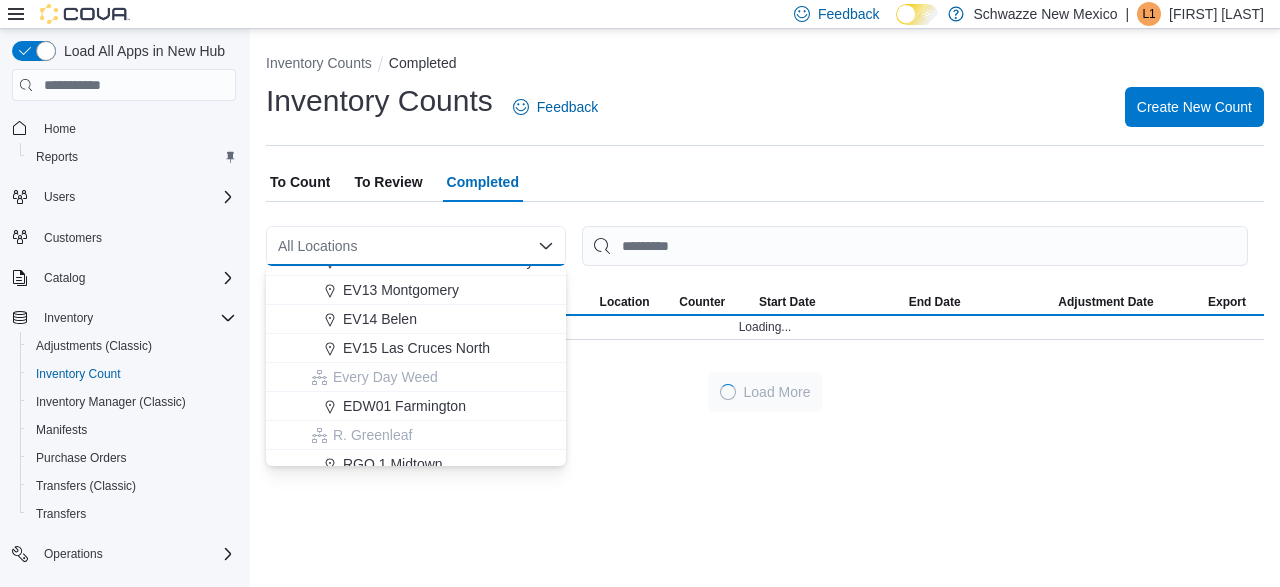 scroll, scrollTop: 355, scrollLeft: 0, axis: vertical 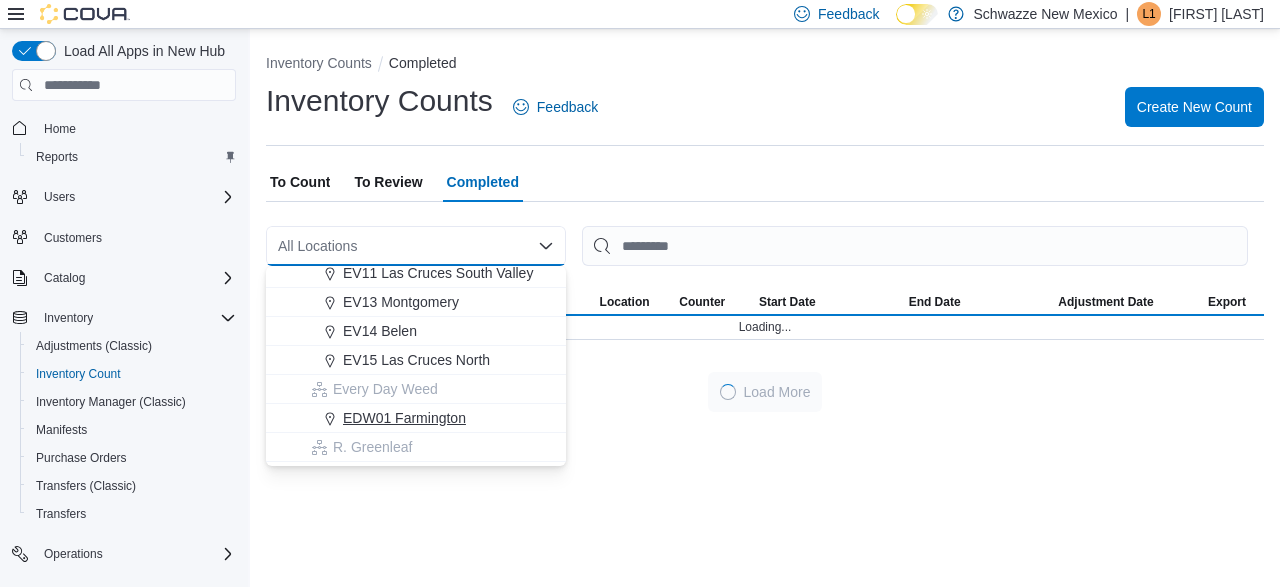 click on "EDW01 Farmington" at bounding box center (404, 418) 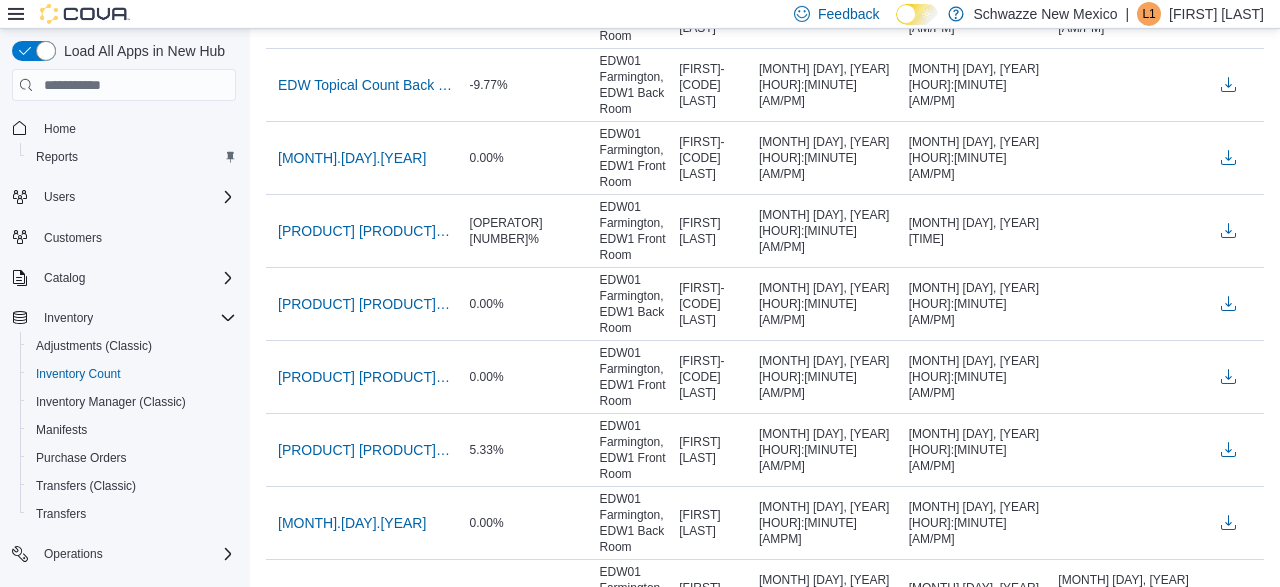 scroll, scrollTop: 0, scrollLeft: 0, axis: both 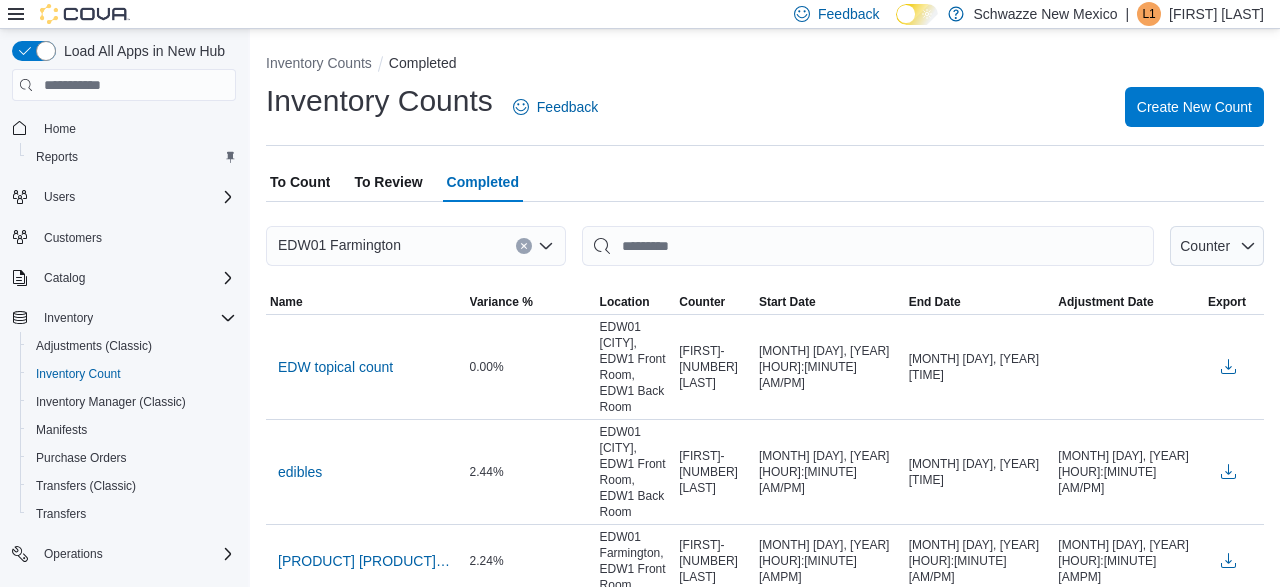 click 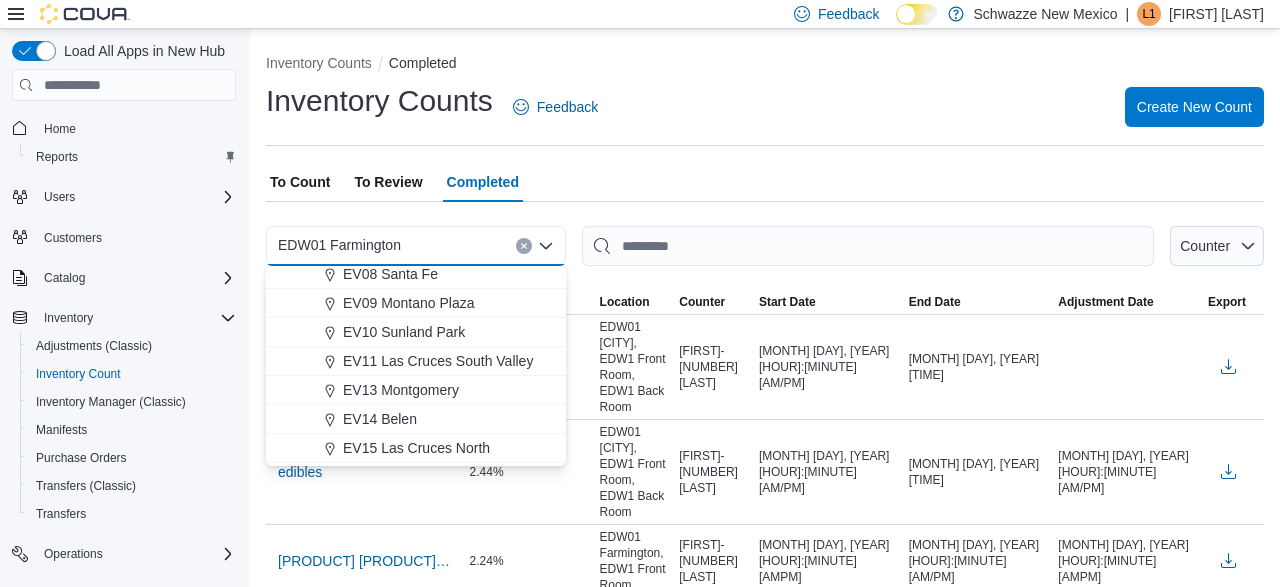 scroll, scrollTop: 263, scrollLeft: 0, axis: vertical 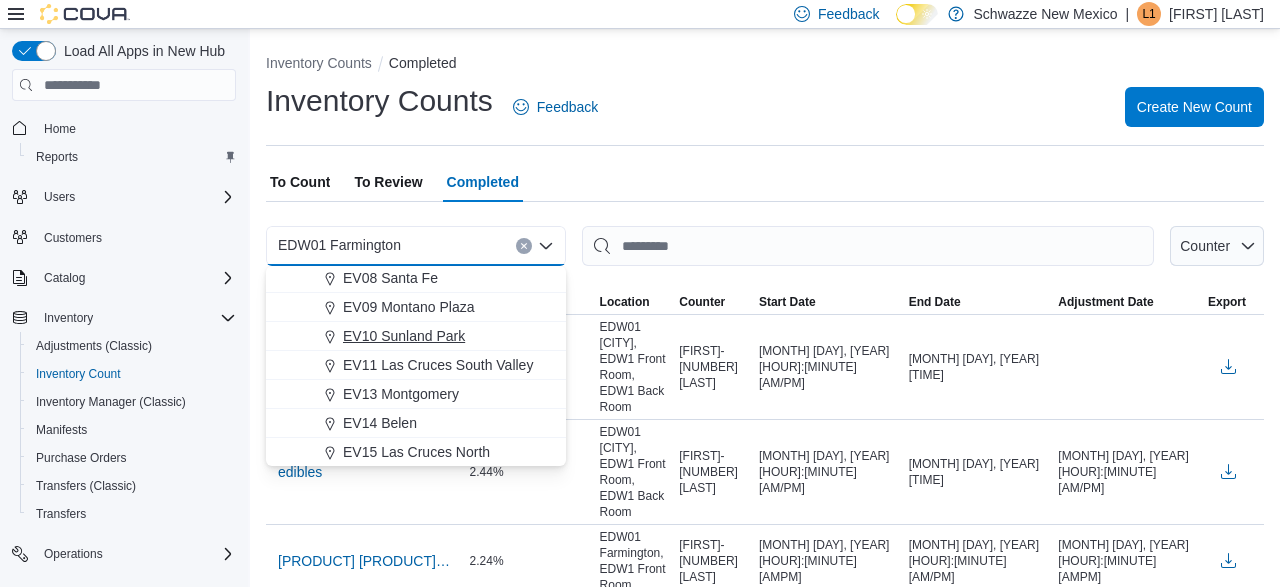click on "EV10 Sunland Park" at bounding box center (404, 336) 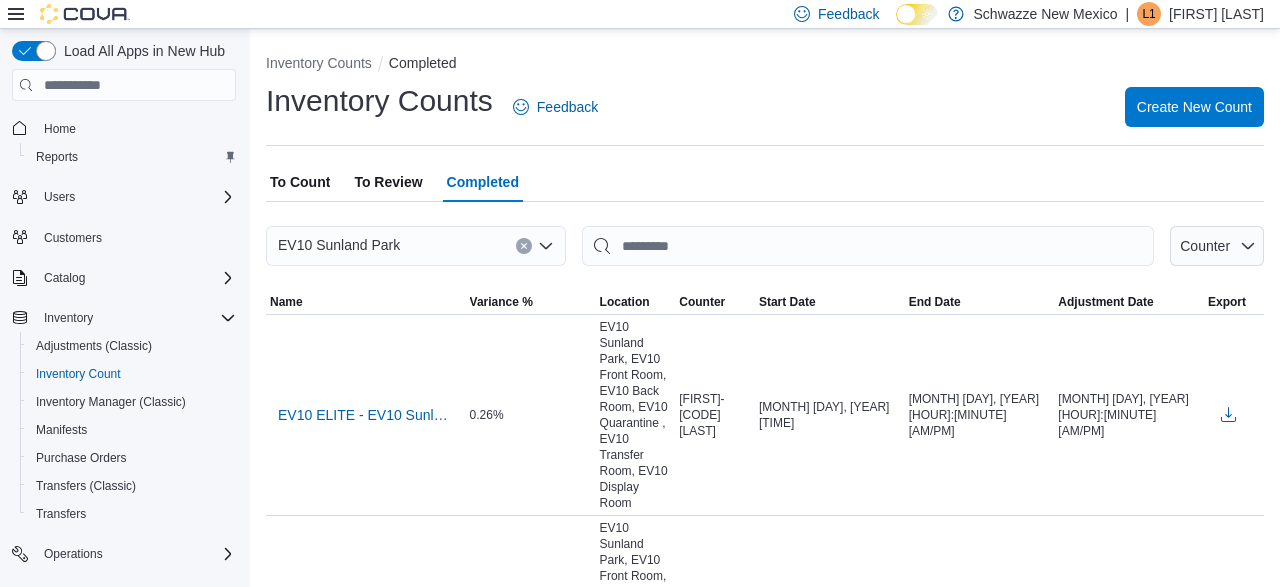 click 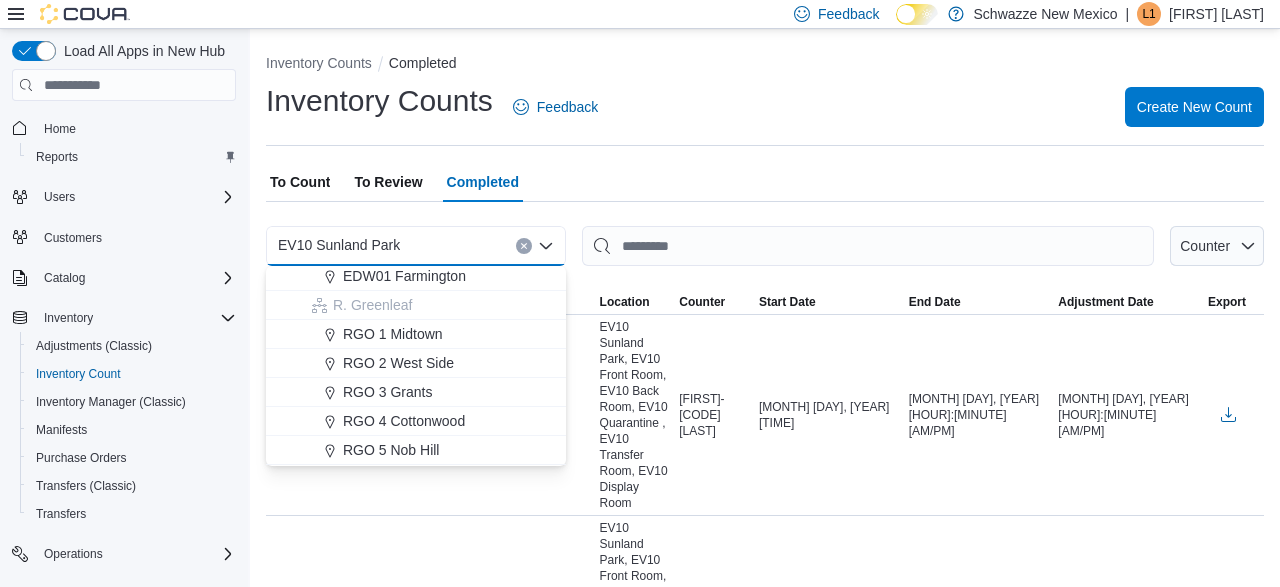 scroll, scrollTop: 501, scrollLeft: 0, axis: vertical 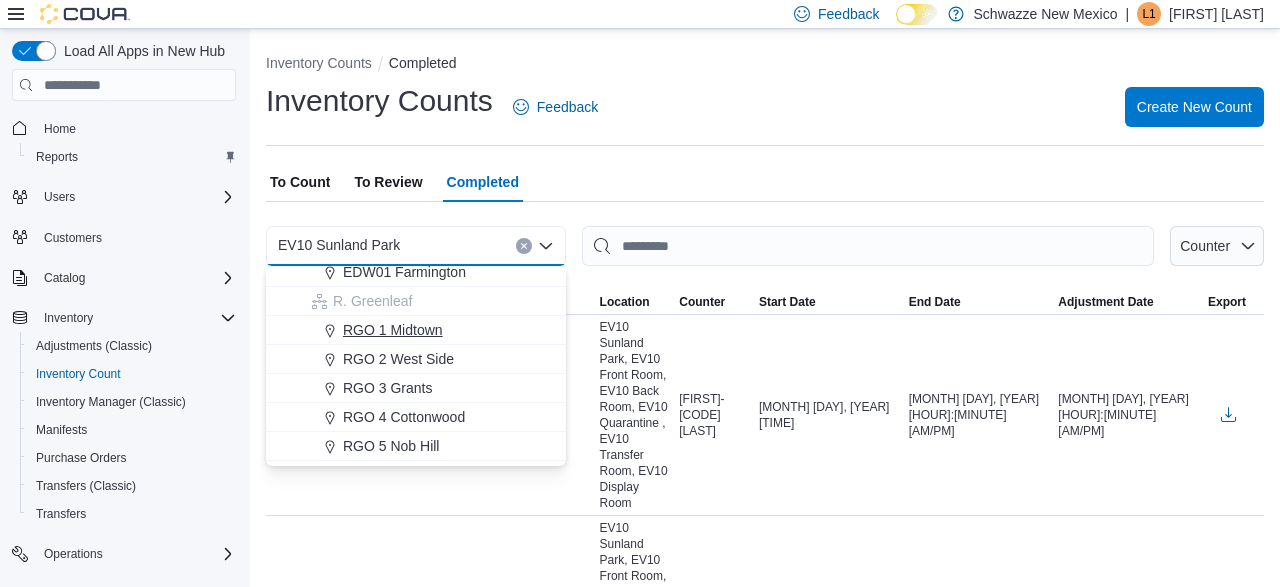 click on "RGO 1 Midtown" at bounding box center (393, 330) 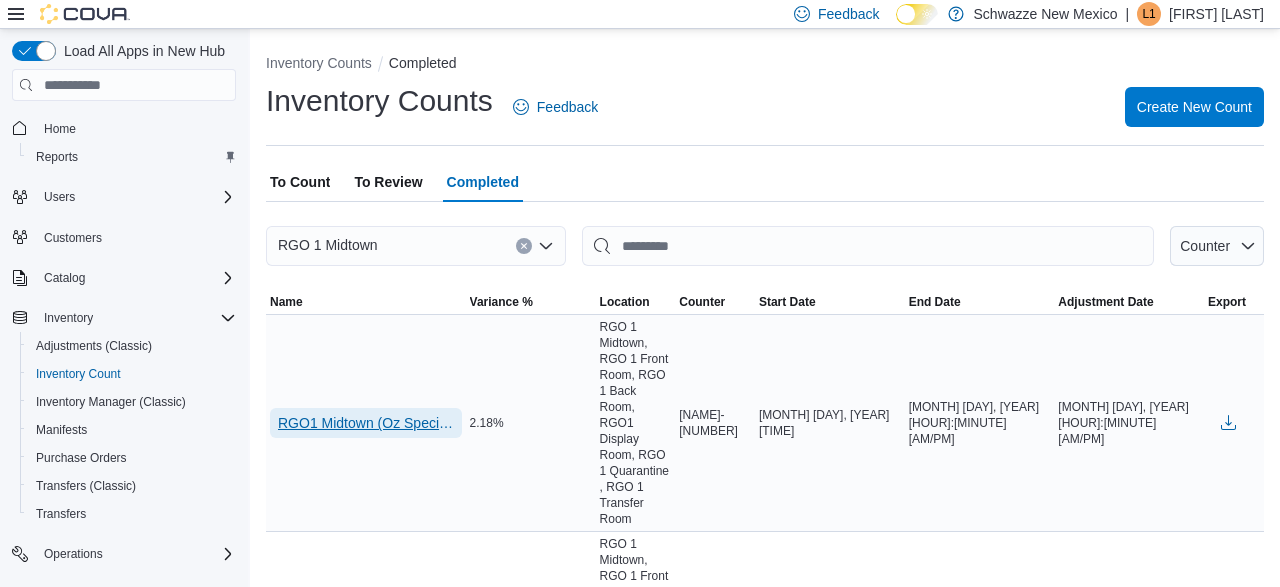 click on "RGO1 Midtown (Oz Special) Flower - RGO 1 Midtown - Recount" at bounding box center [366, 423] 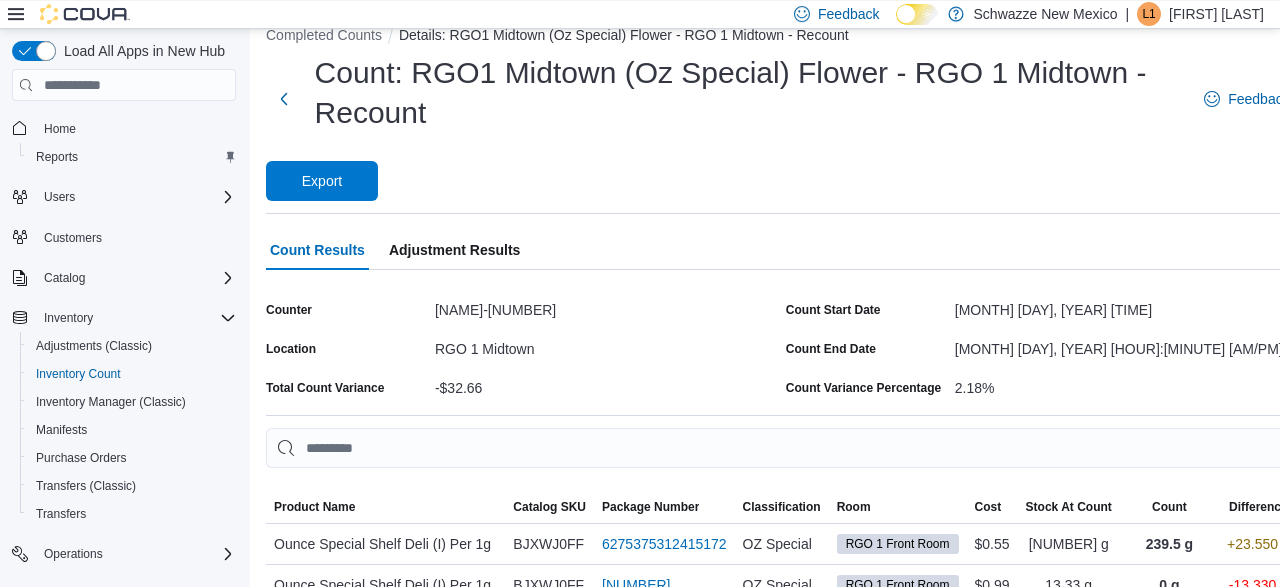 scroll, scrollTop: 22, scrollLeft: 0, axis: vertical 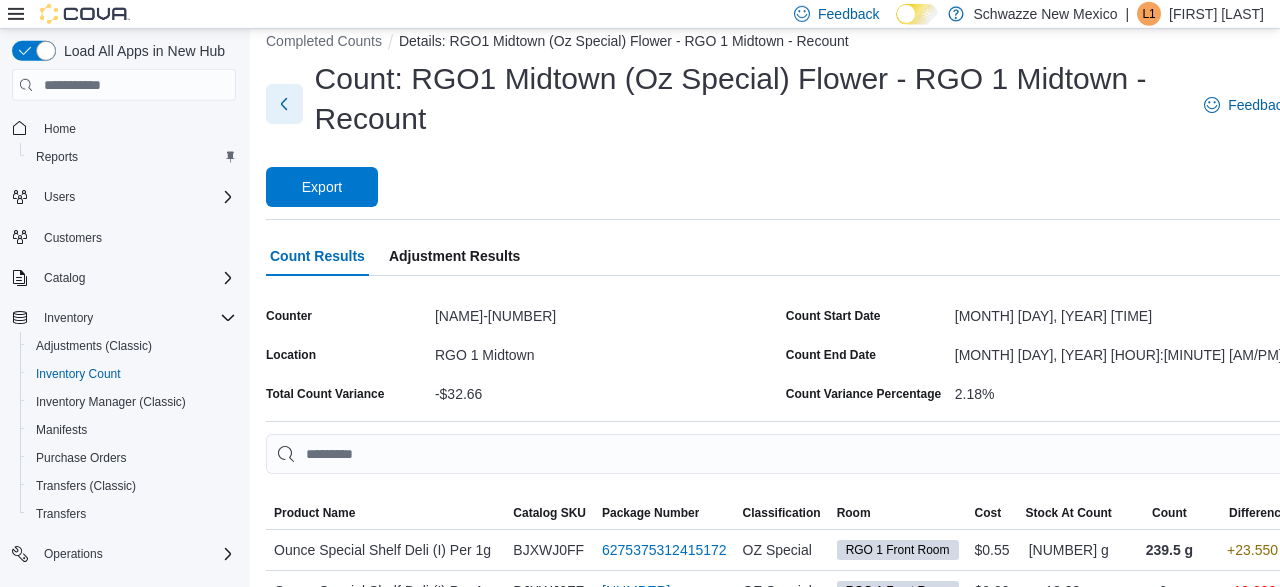 click at bounding box center (284, 104) 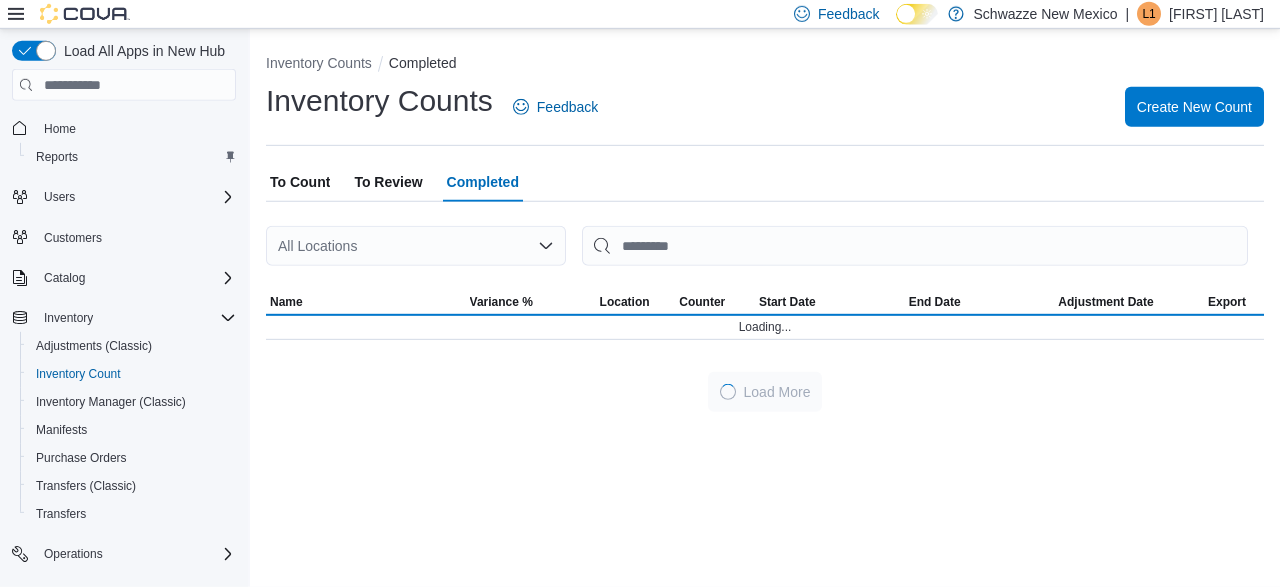 scroll, scrollTop: 0, scrollLeft: 0, axis: both 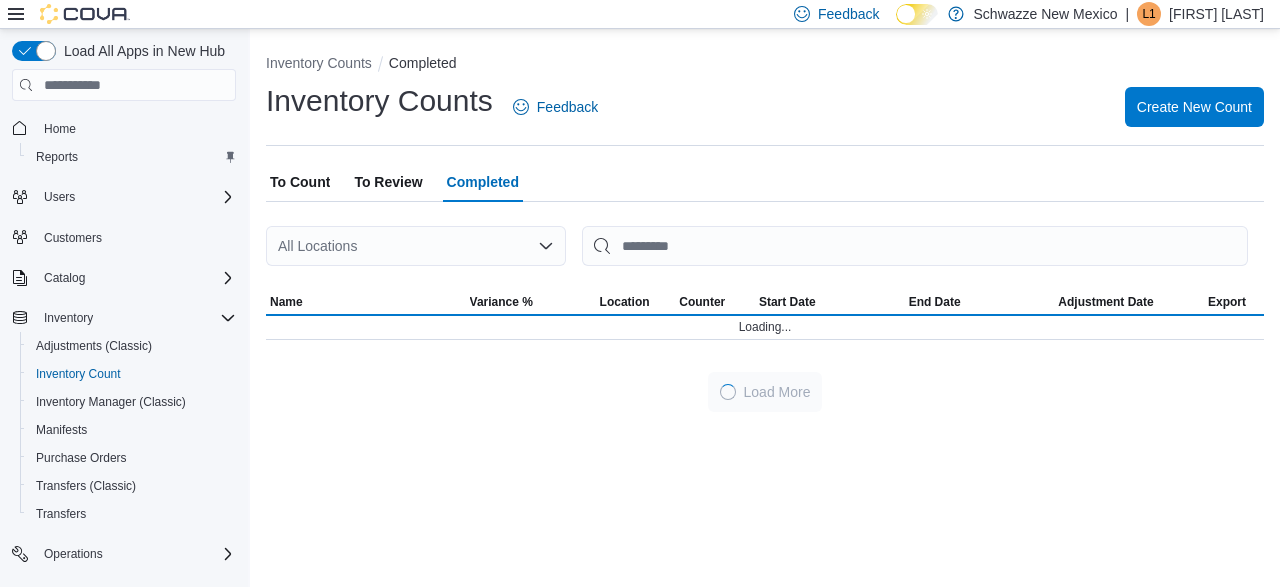 click 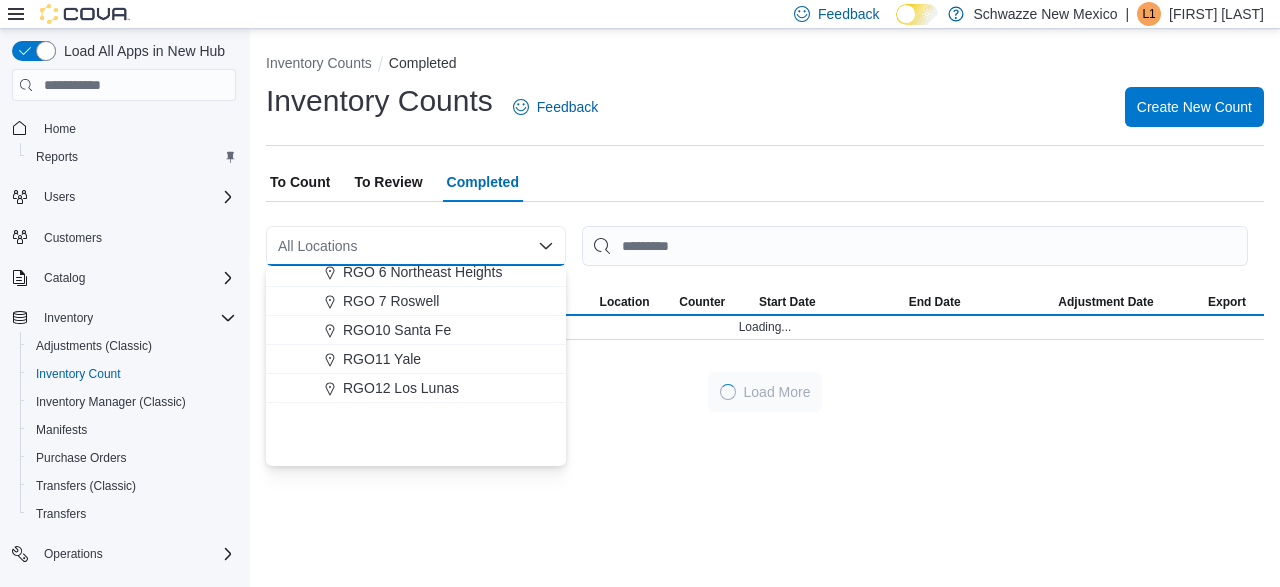scroll, scrollTop: 589, scrollLeft: 0, axis: vertical 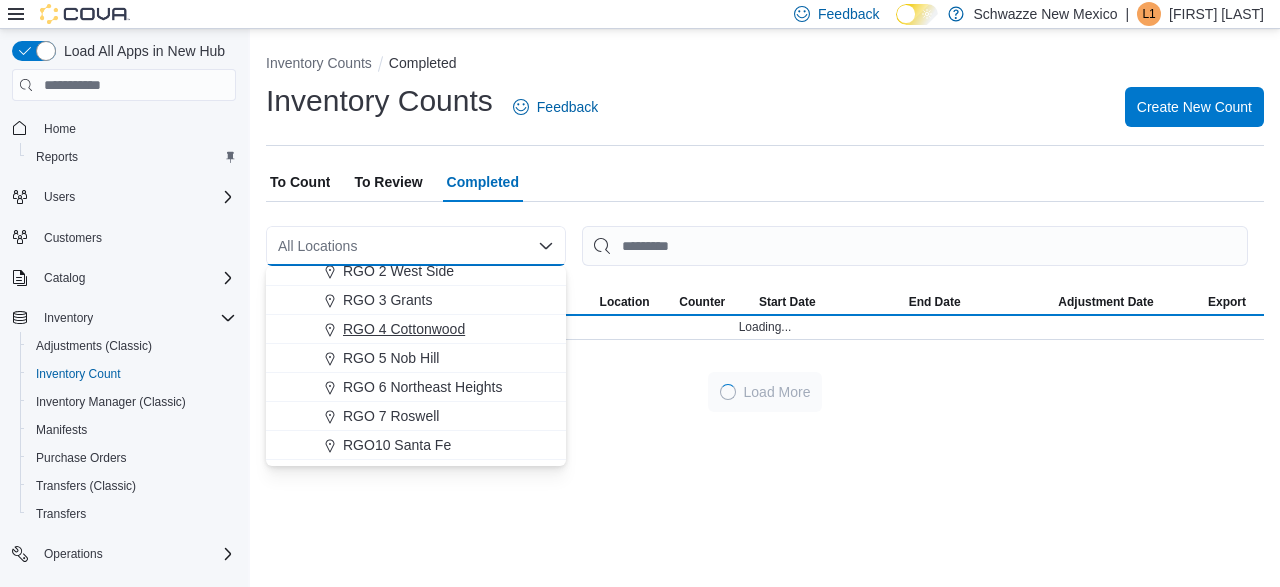 click on "RGO 4 Cottonwood" at bounding box center [404, 329] 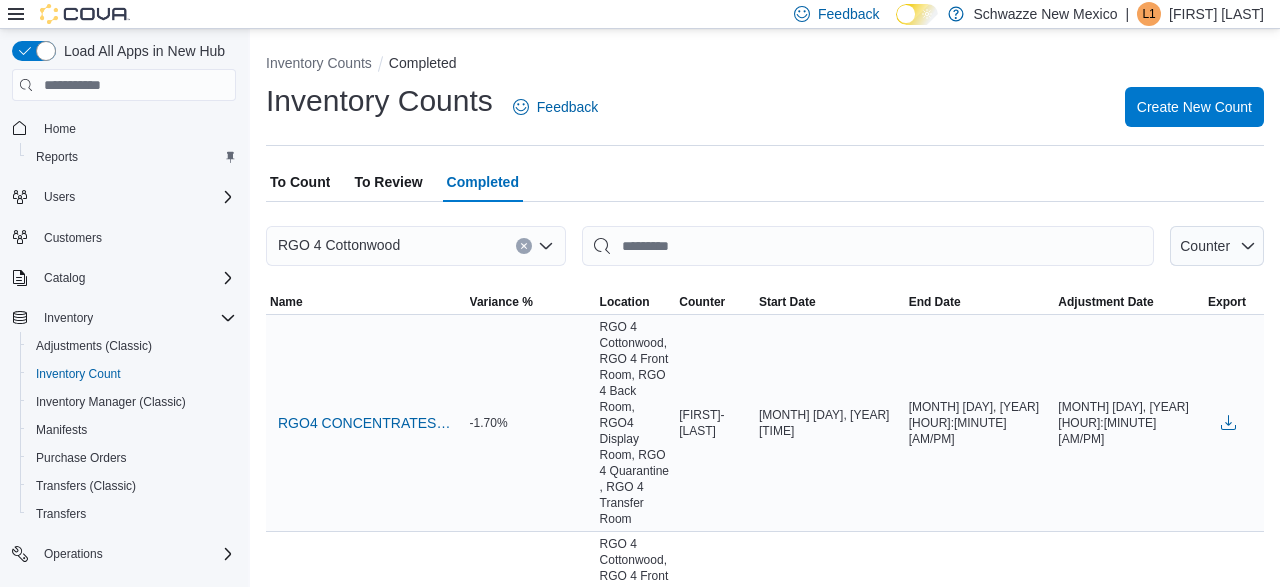 click on "-1.70%" at bounding box center [531, 423] 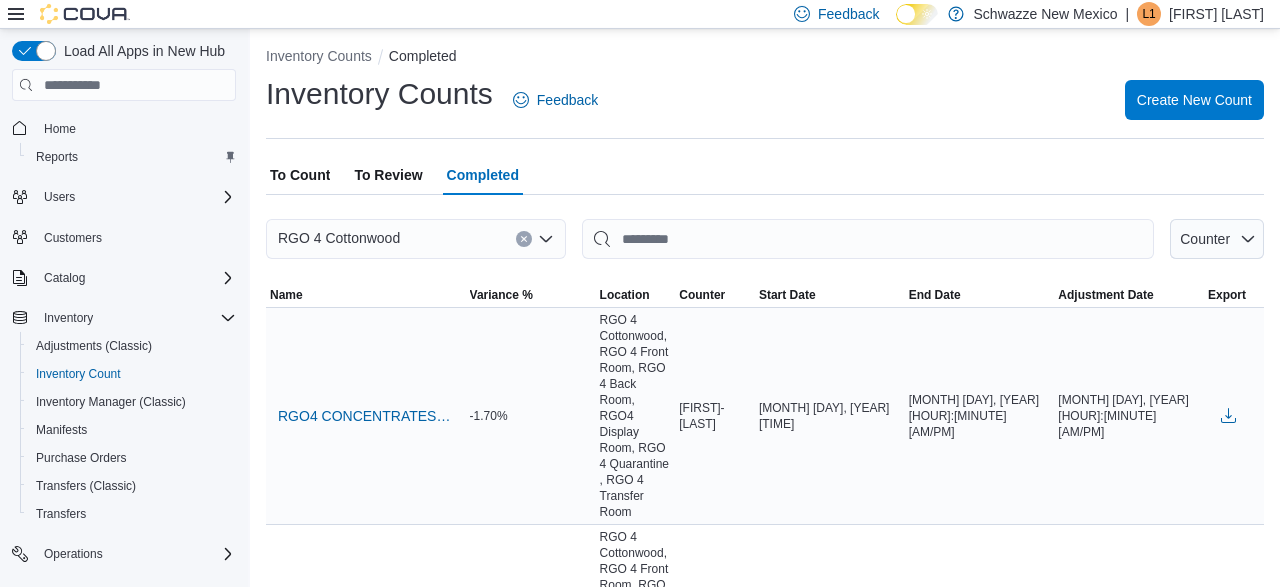 scroll, scrollTop: 0, scrollLeft: 0, axis: both 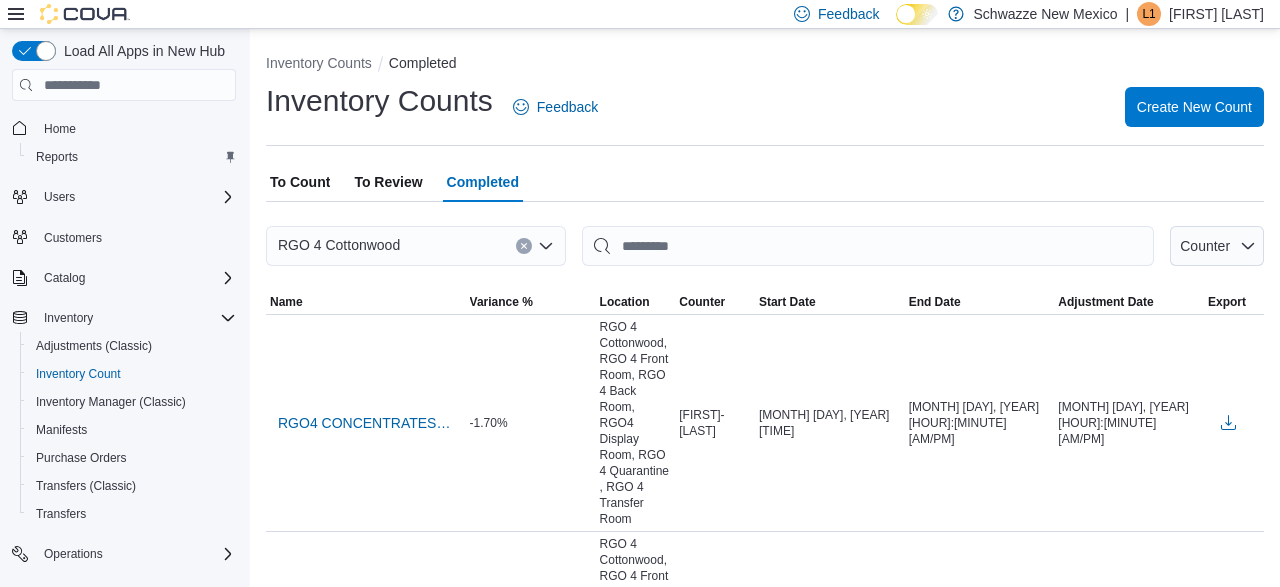 click on "RGO 4 Cottonwood" at bounding box center [416, 246] 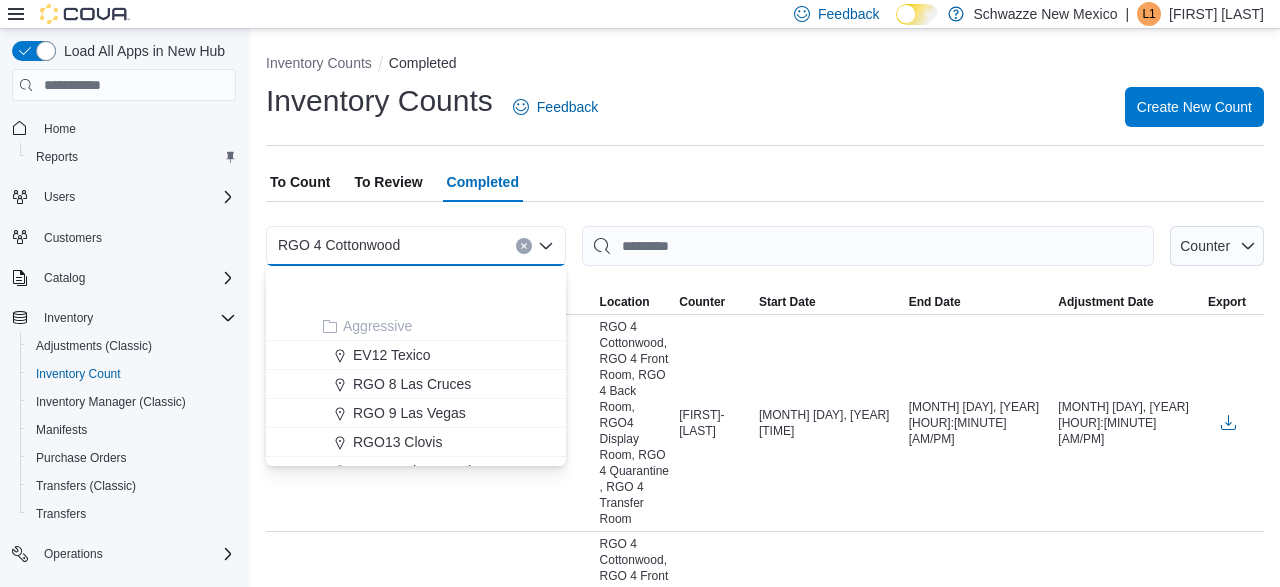 scroll, scrollTop: 989, scrollLeft: 0, axis: vertical 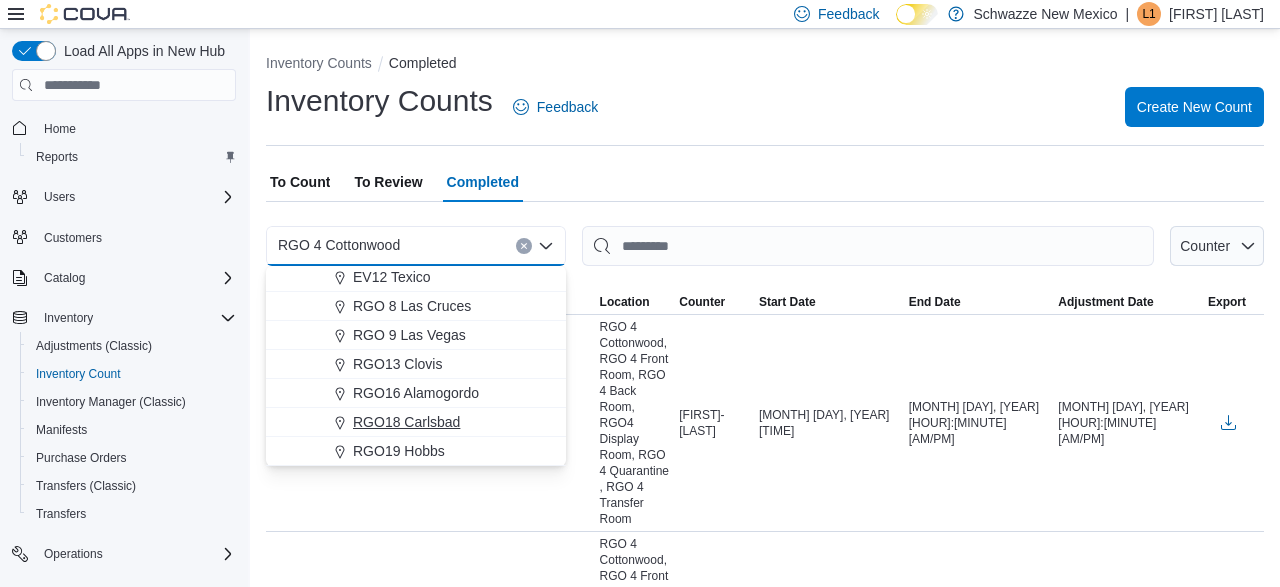 click on "RGO18 Carlsbad" at bounding box center (406, 422) 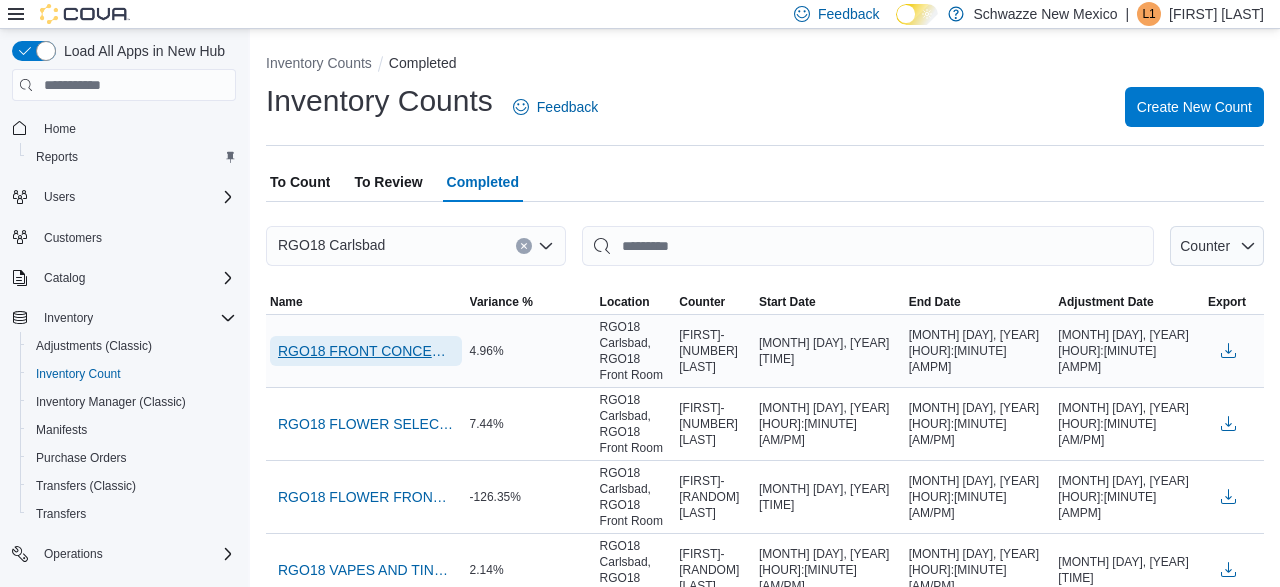 click on "RGO18 FRONT CONCENTRATES" at bounding box center [366, 351] 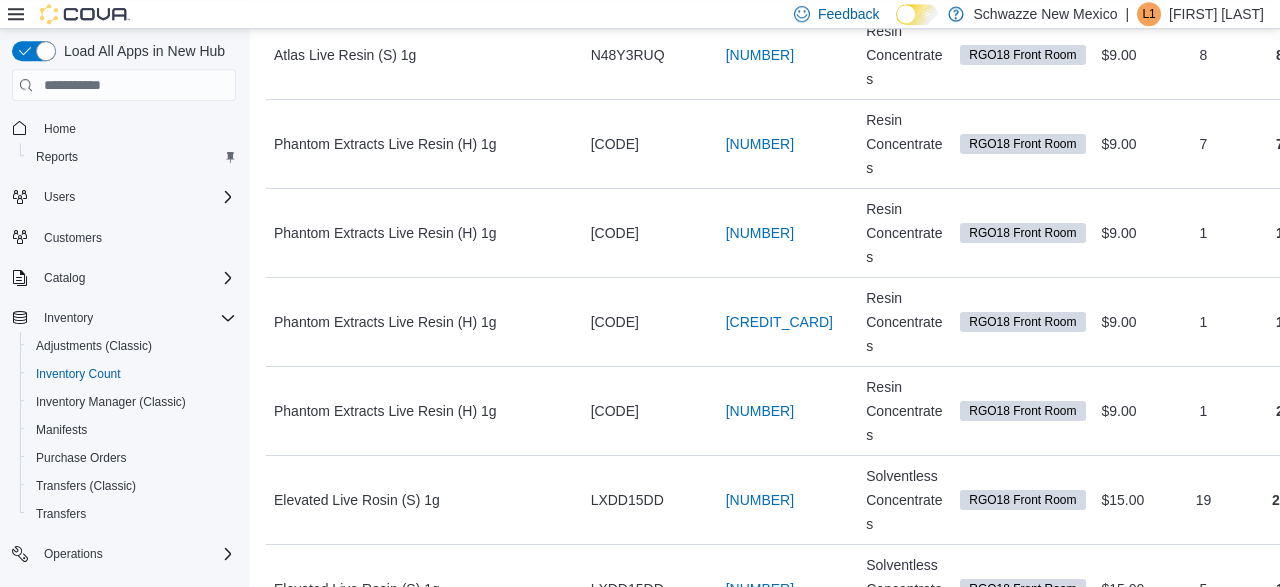 scroll, scrollTop: 0, scrollLeft: 0, axis: both 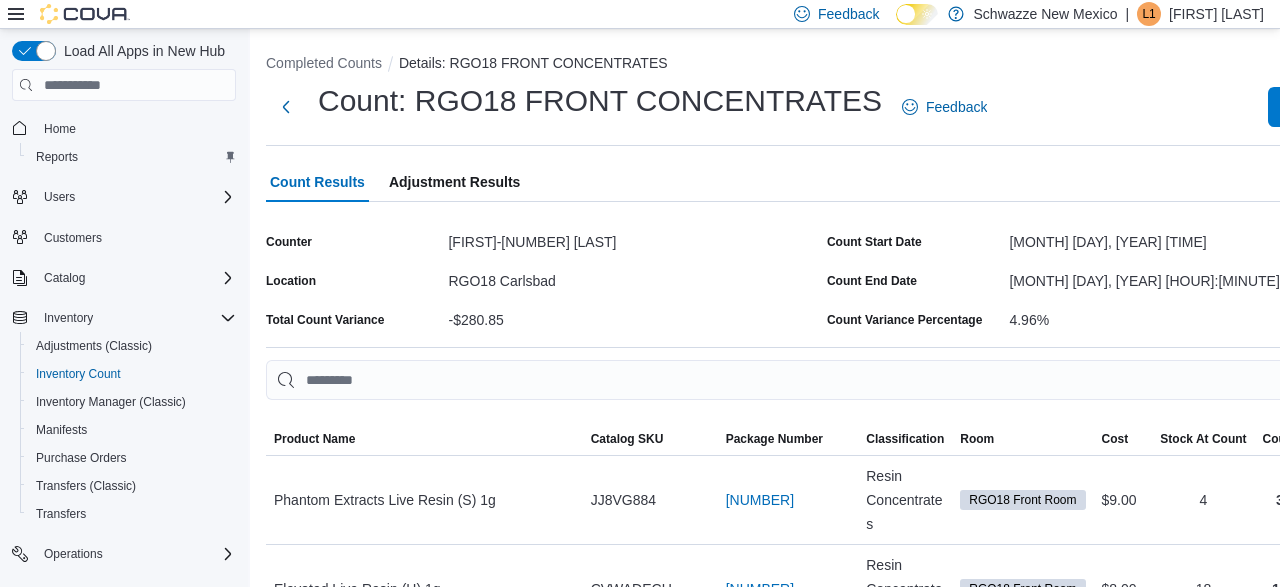 click on "Adjustment Results" at bounding box center (454, 182) 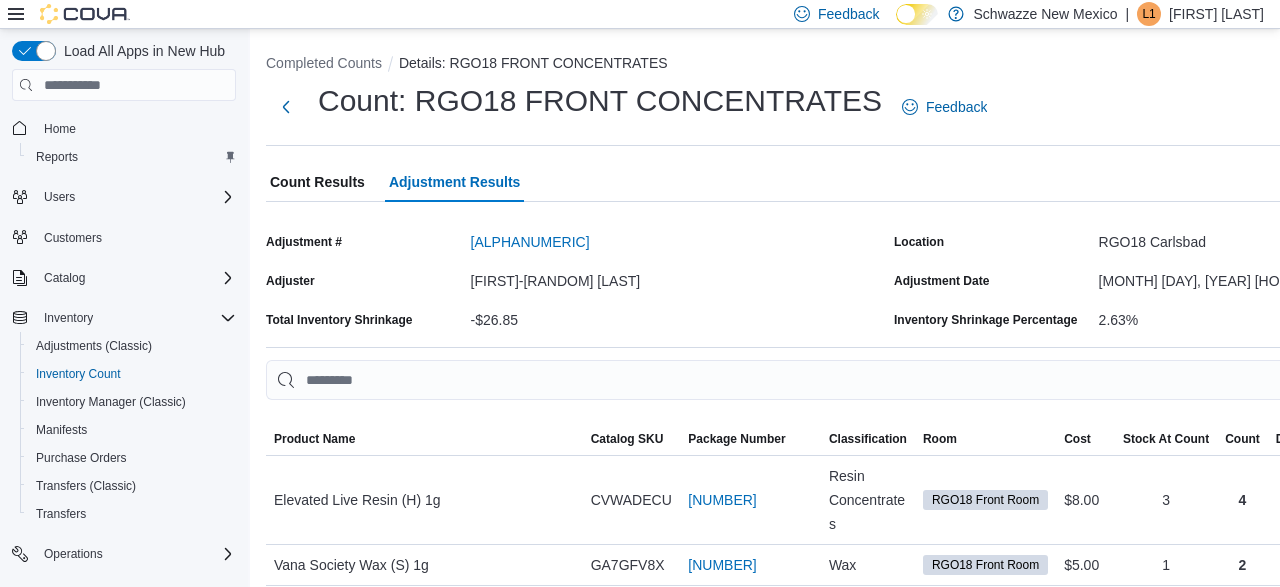 click on "Count Results" at bounding box center [317, 182] 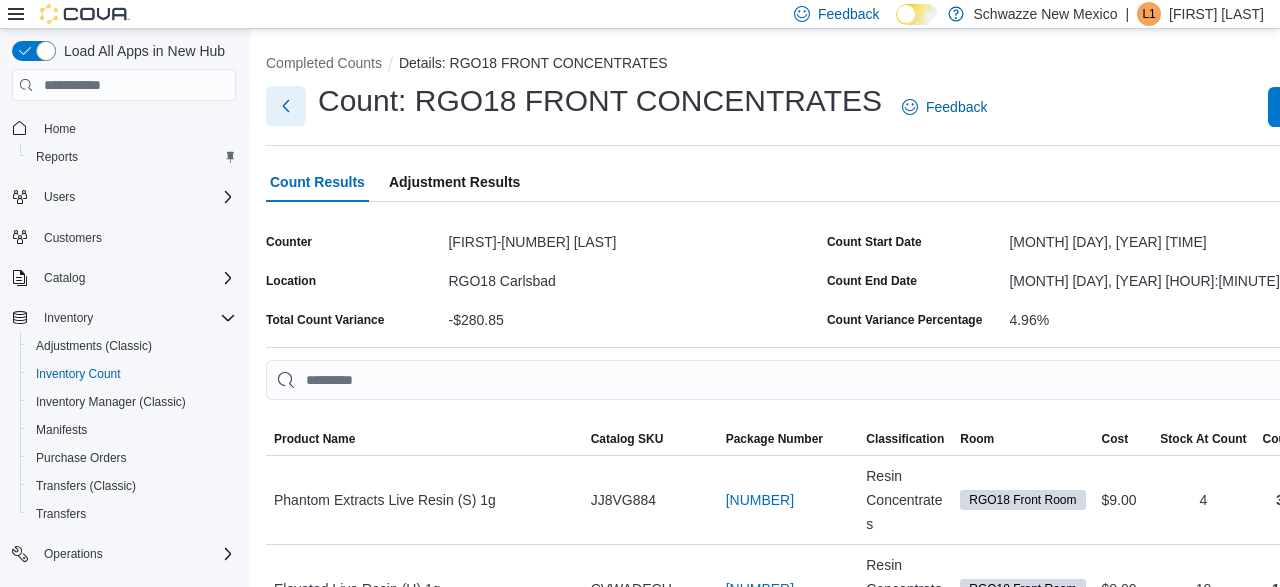 click at bounding box center (286, 106) 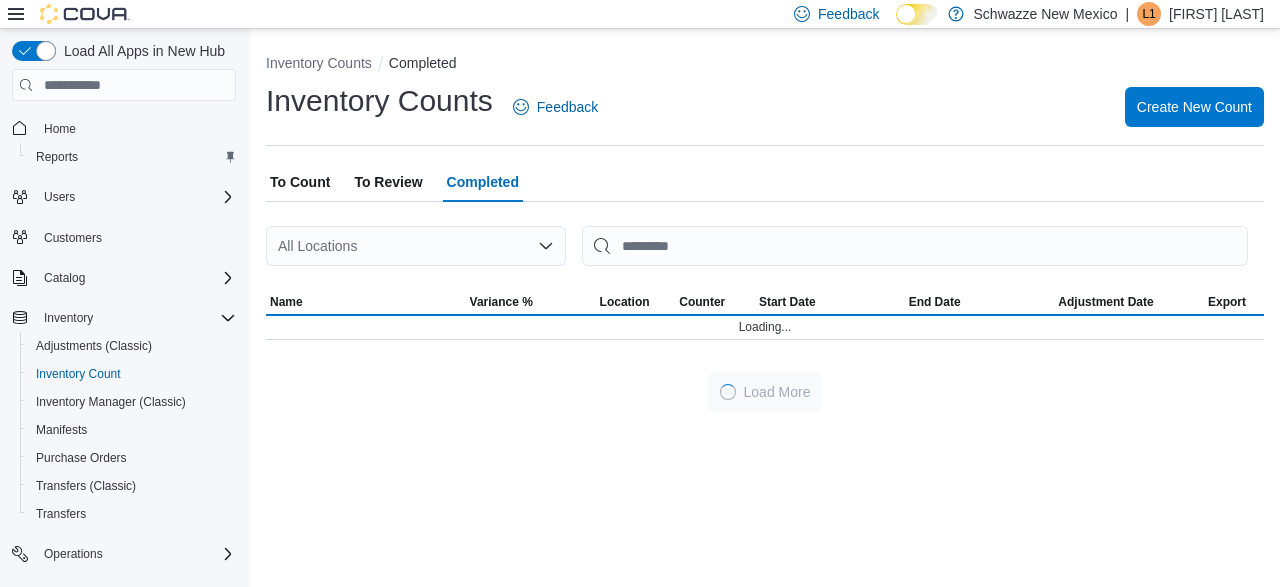 click on "All Locations" at bounding box center [416, 246] 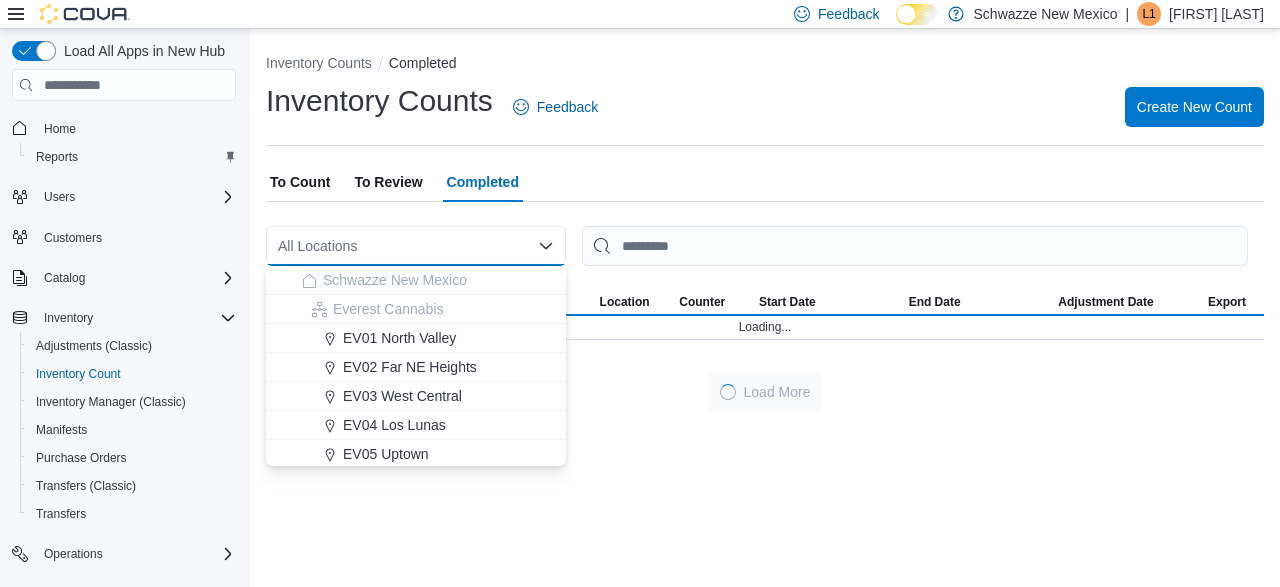 scroll, scrollTop: 180, scrollLeft: 0, axis: vertical 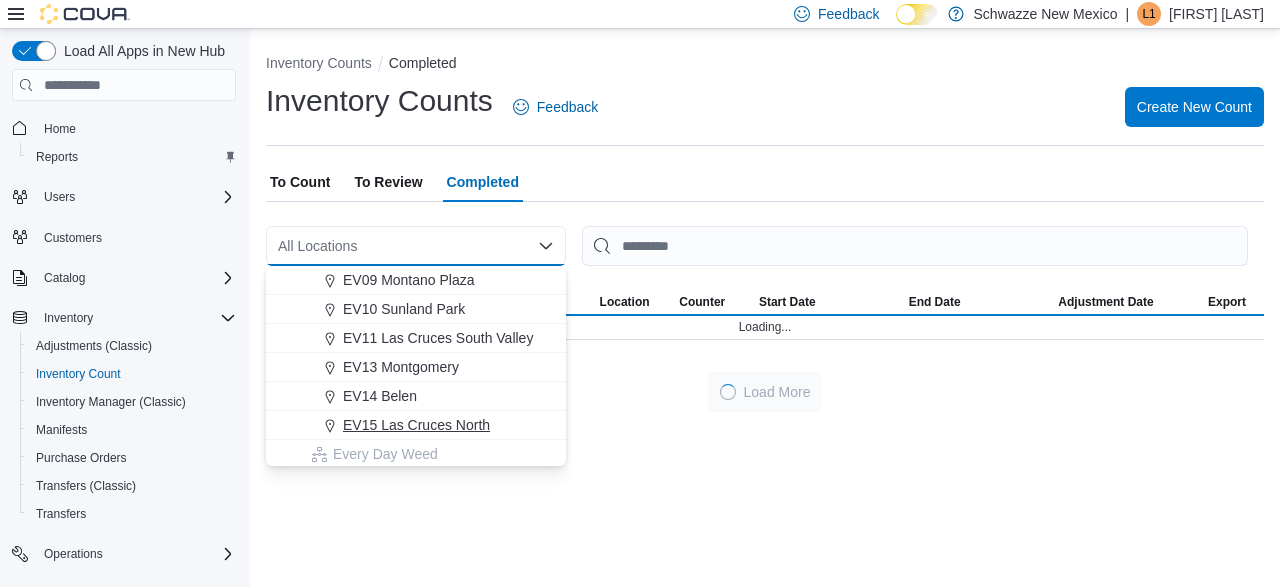 click on "EV15 Las Cruces North" at bounding box center [416, 425] 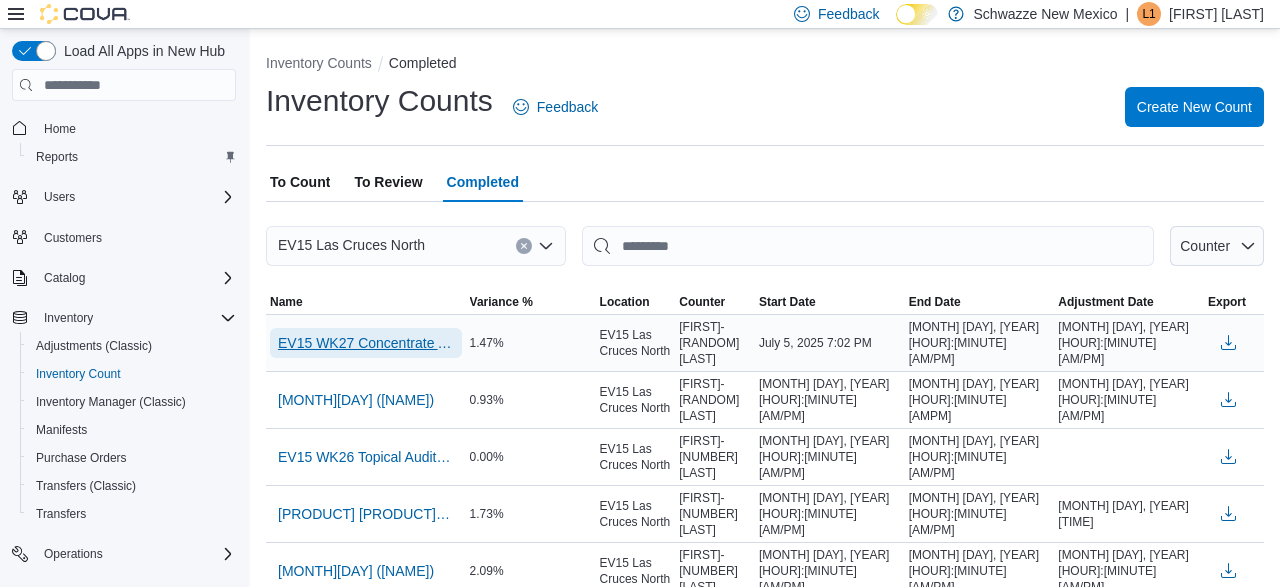 click on "EV15 WK27 Concentrate Audit (MO)" at bounding box center (366, 343) 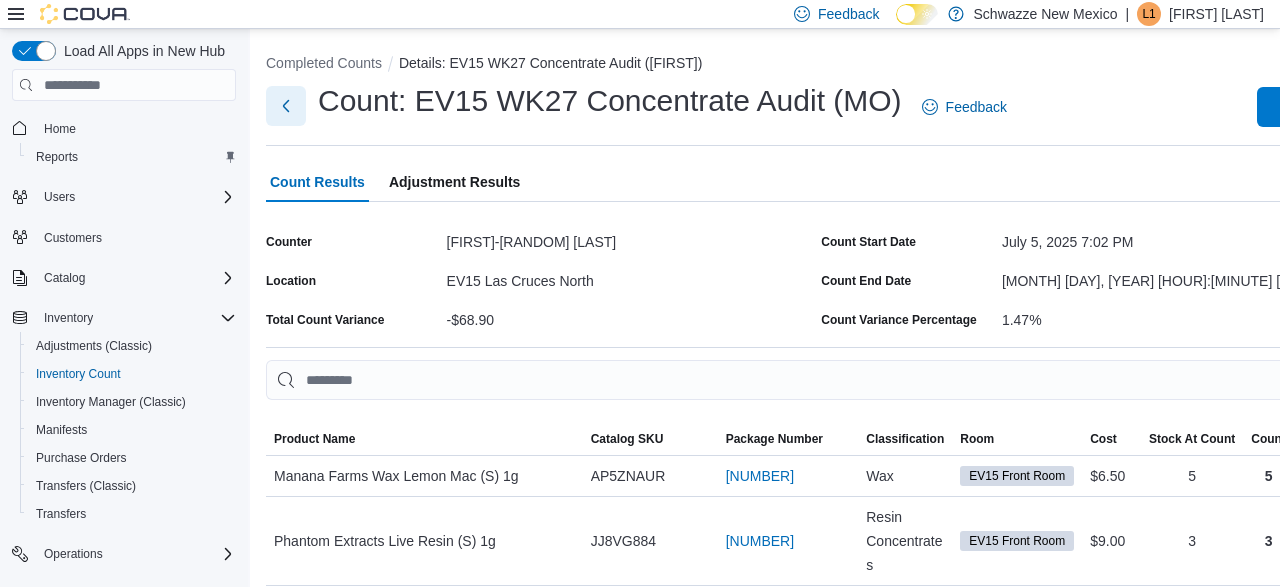 click at bounding box center (286, 106) 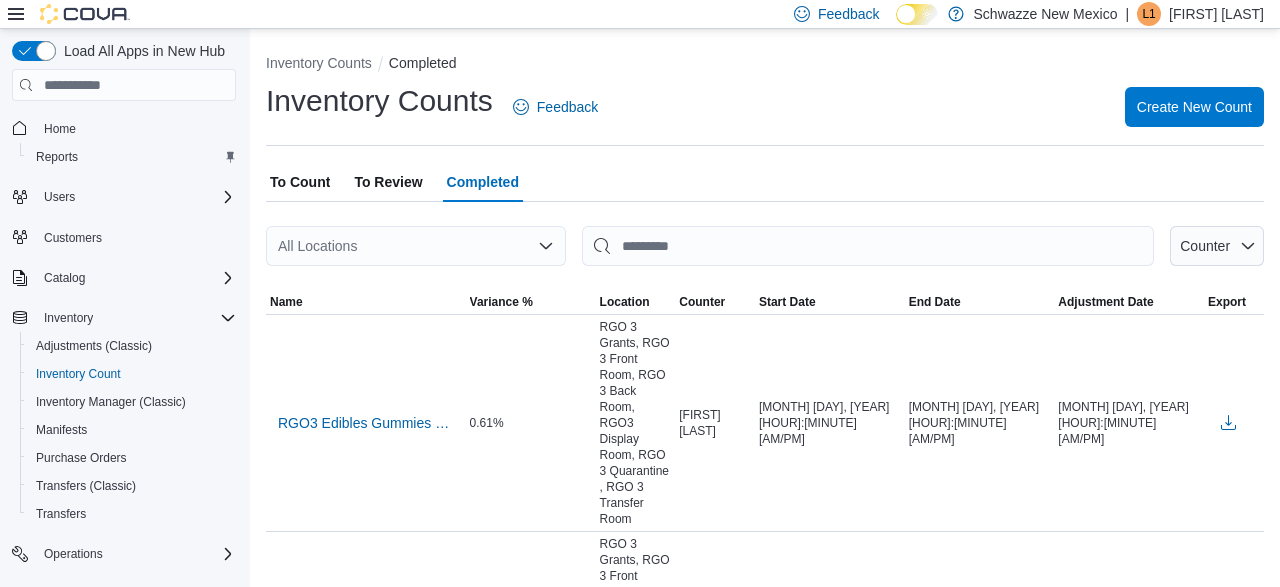 click on "All Locations" at bounding box center (416, 246) 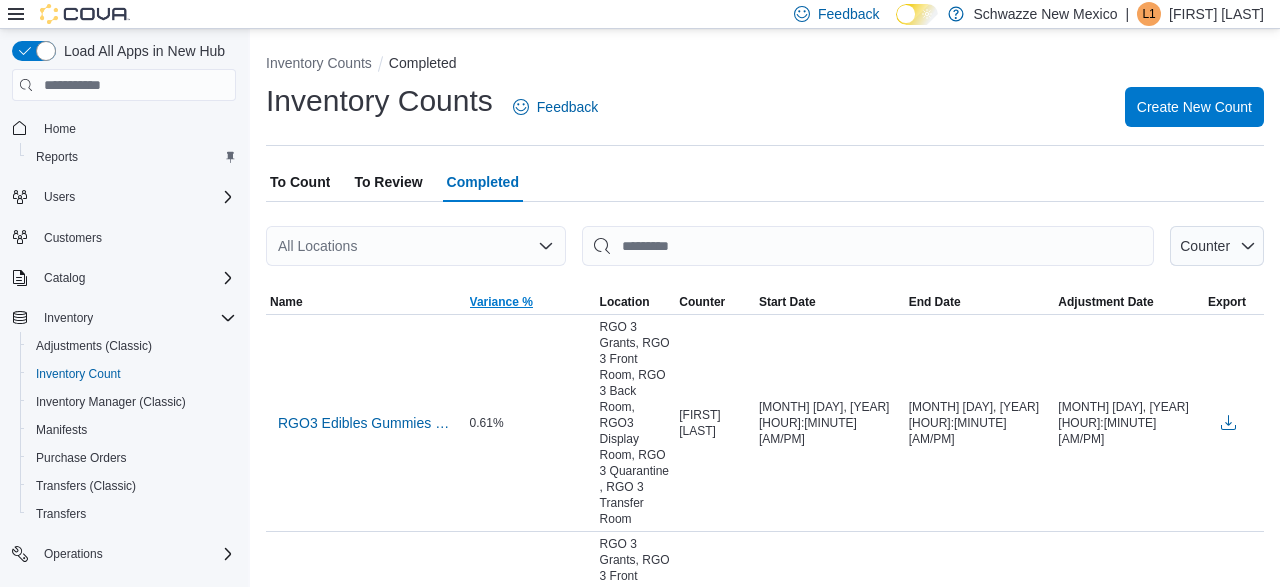 click on "Variance %" at bounding box center (531, 302) 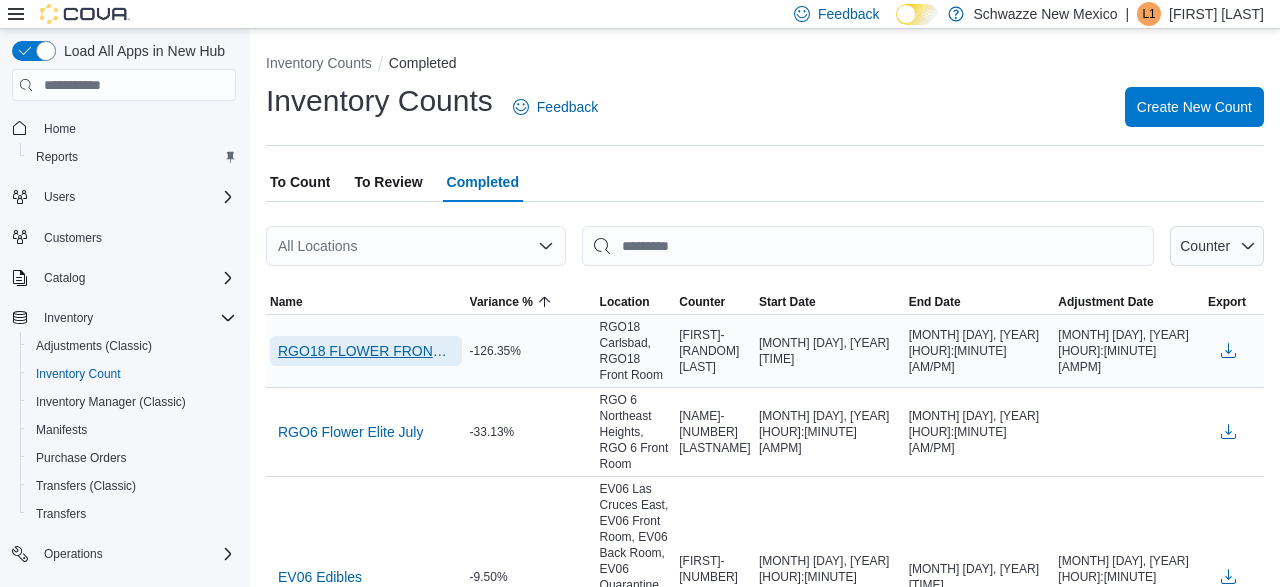 click on "RGO18 FLOWER FRONT ROOM CON - ELITE  PREMIER" at bounding box center (366, 351) 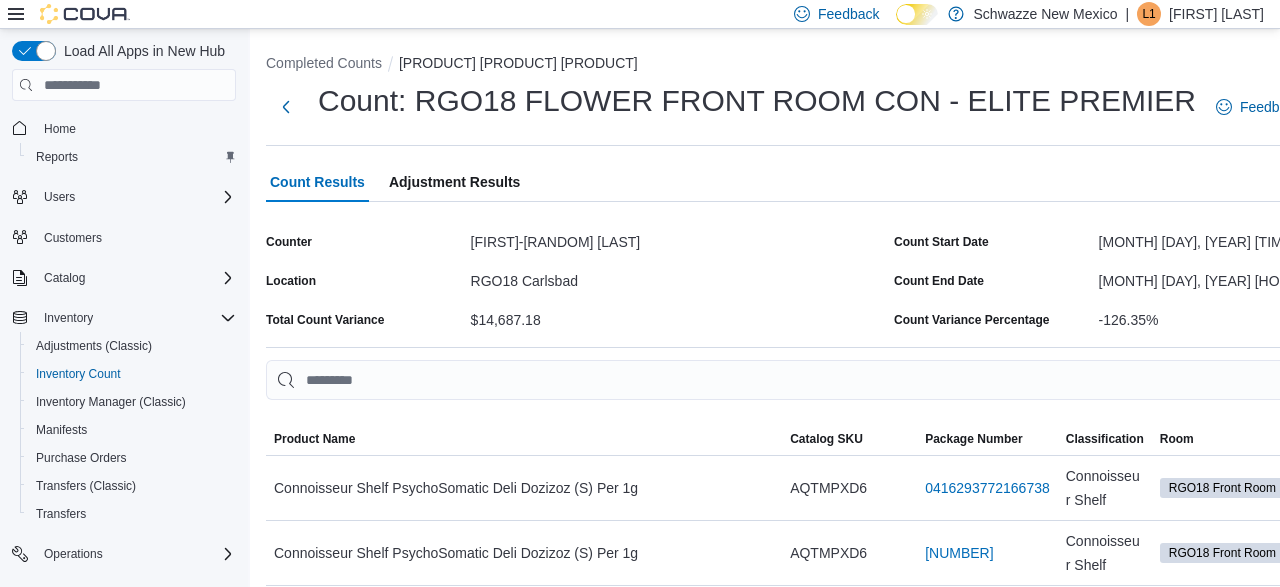 click on "Adjustment Results" at bounding box center [454, 182] 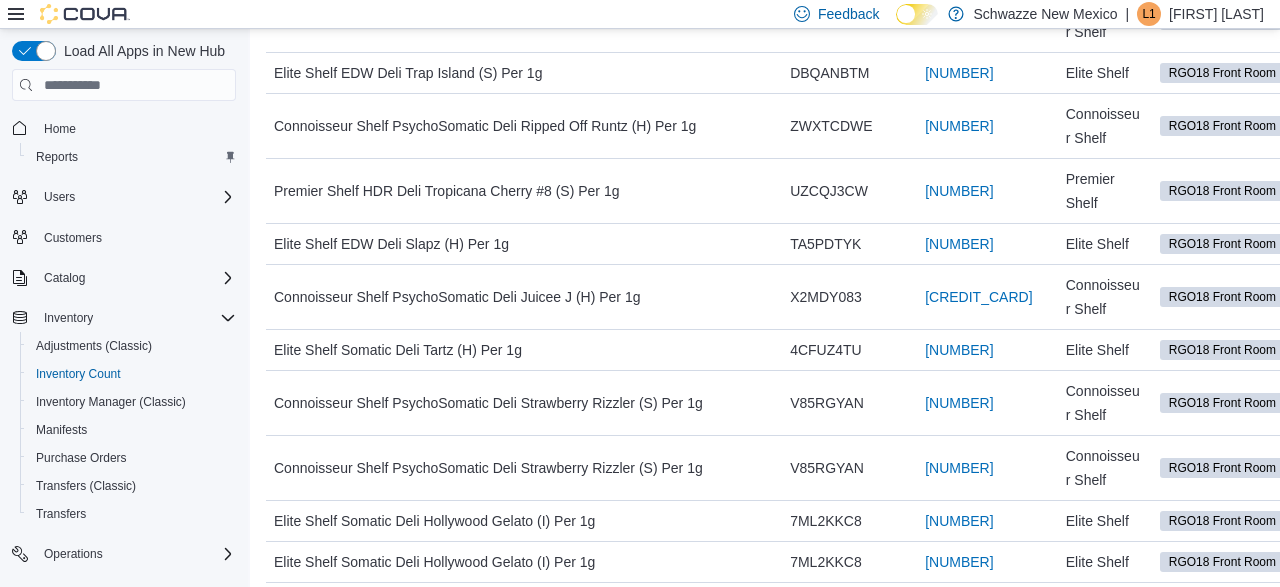 scroll, scrollTop: 0, scrollLeft: 0, axis: both 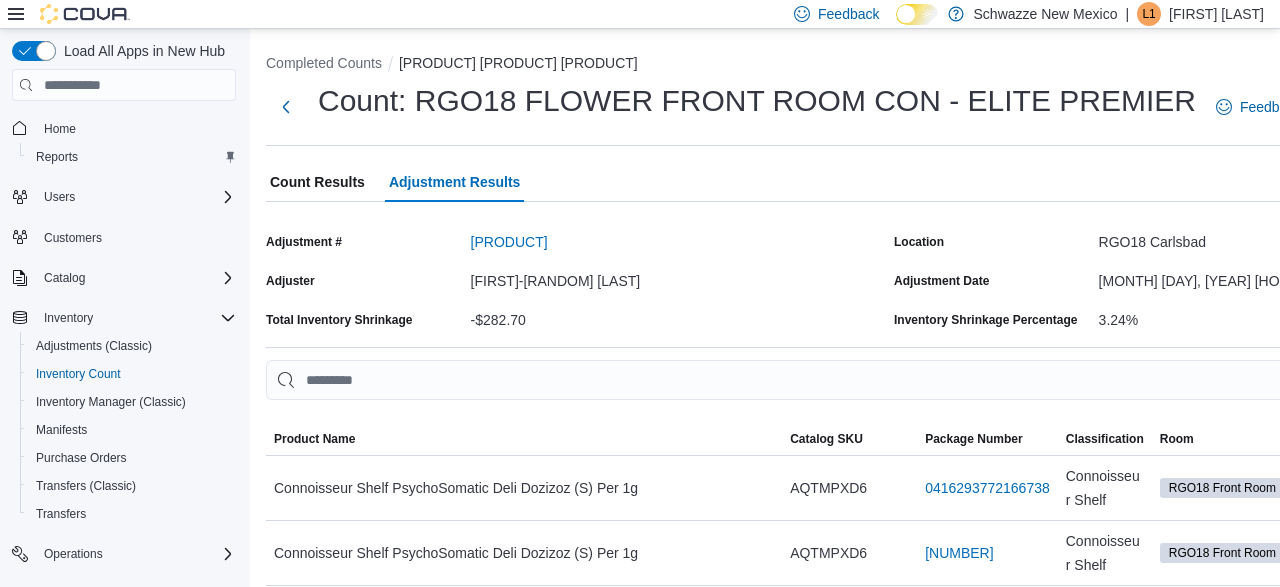 click on "Count Results" at bounding box center (317, 182) 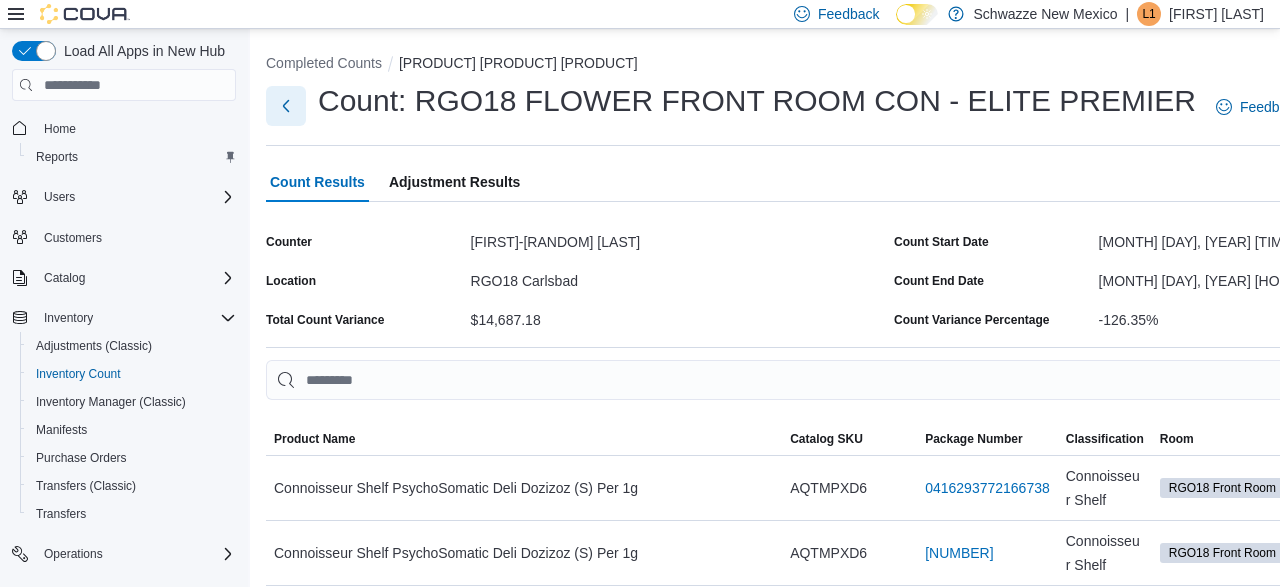 click at bounding box center [286, 106] 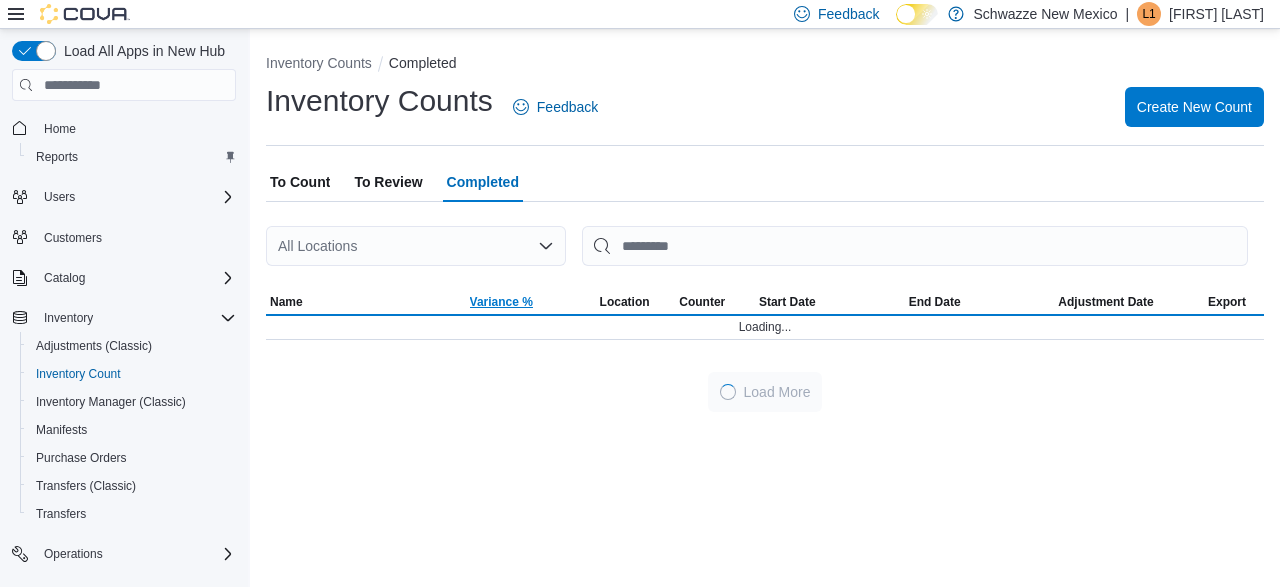 click on "Variance %" at bounding box center (501, 302) 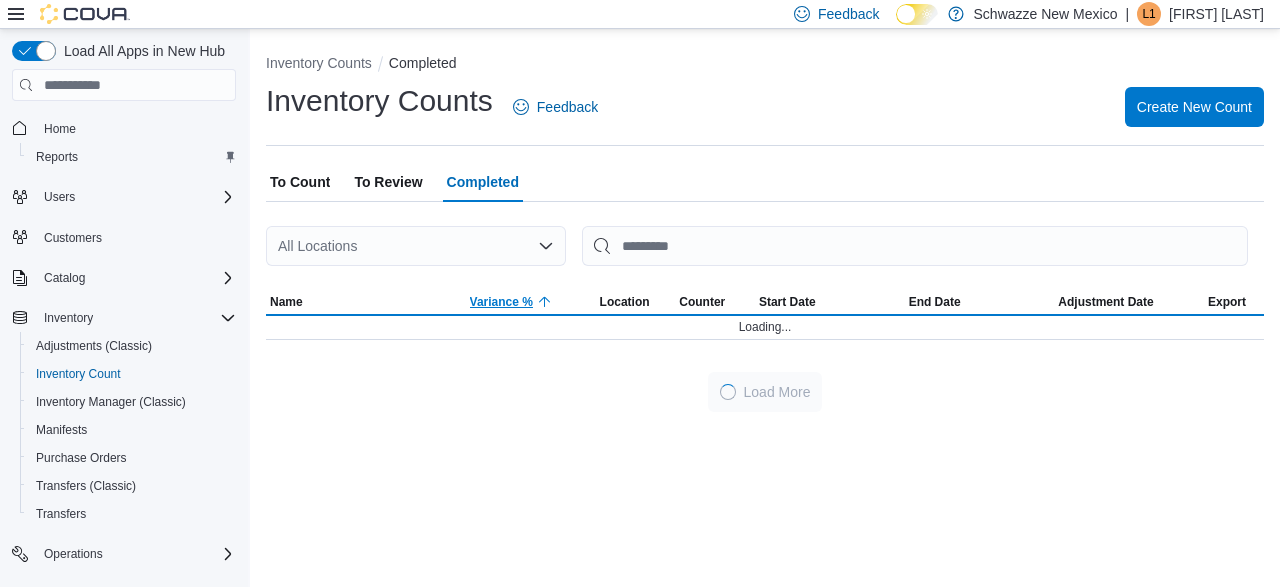 click on "Variance %" at bounding box center [501, 302] 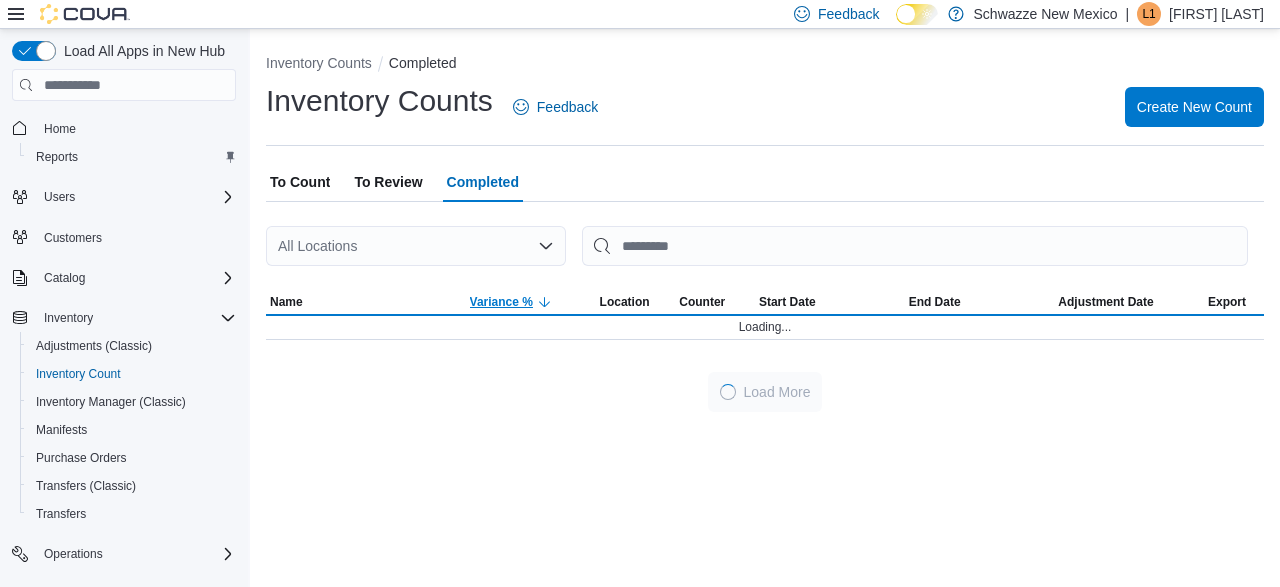 click on "Variance %" at bounding box center (501, 302) 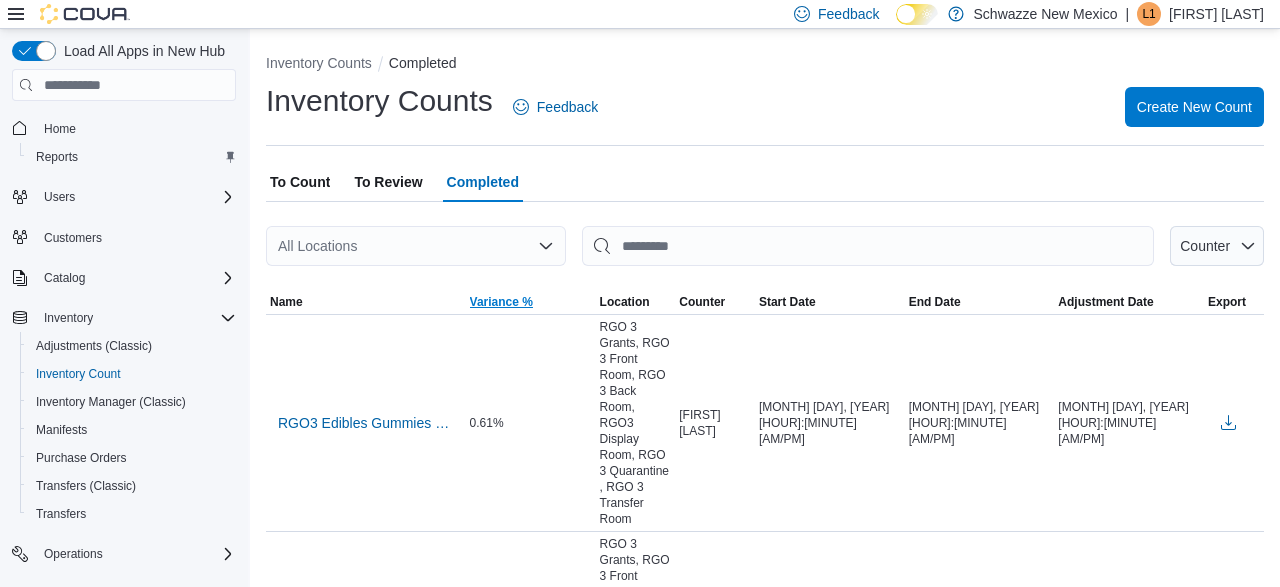 click on "Variance %" at bounding box center [501, 302] 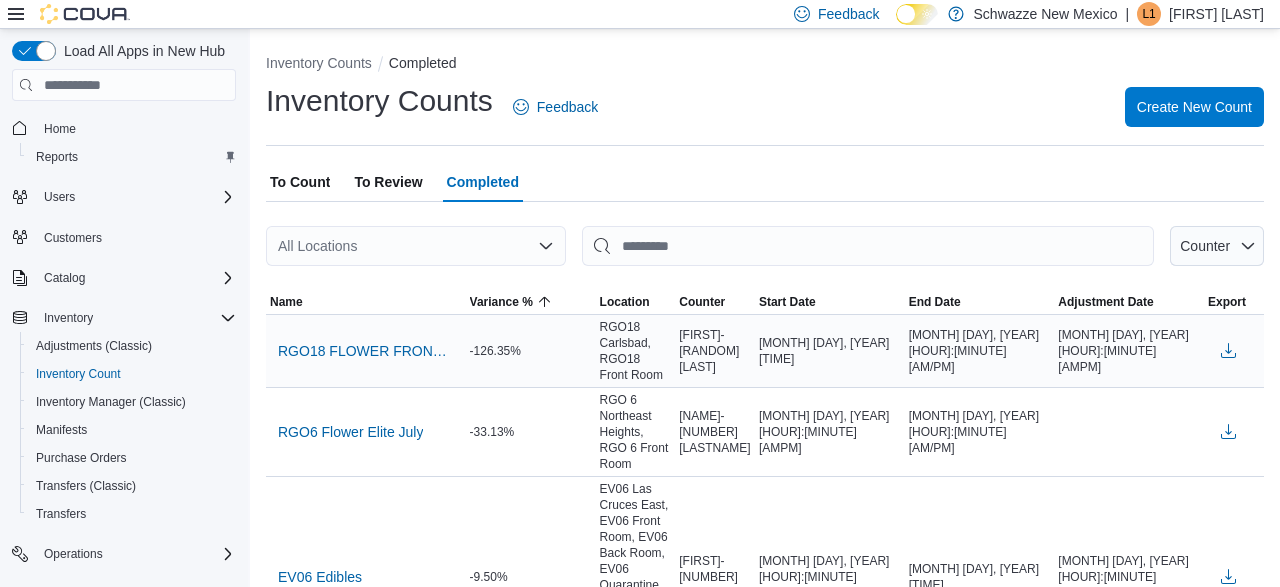 click on "-126.35%" at bounding box center (531, 351) 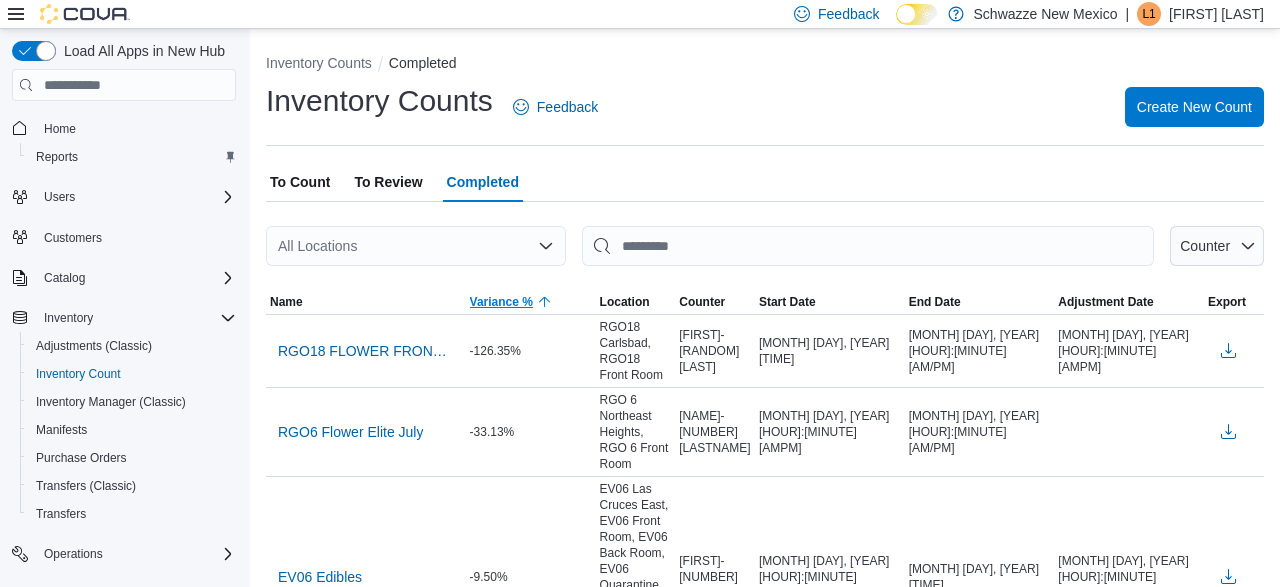 click on "Variance %" at bounding box center [531, 302] 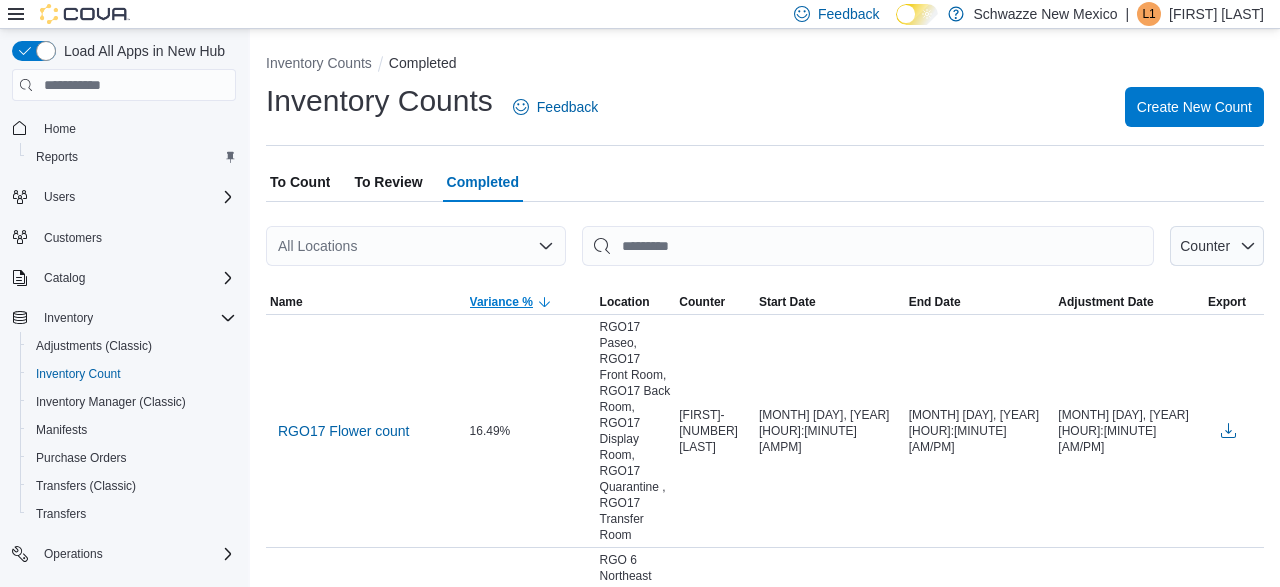 click on "Variance %" at bounding box center (531, 302) 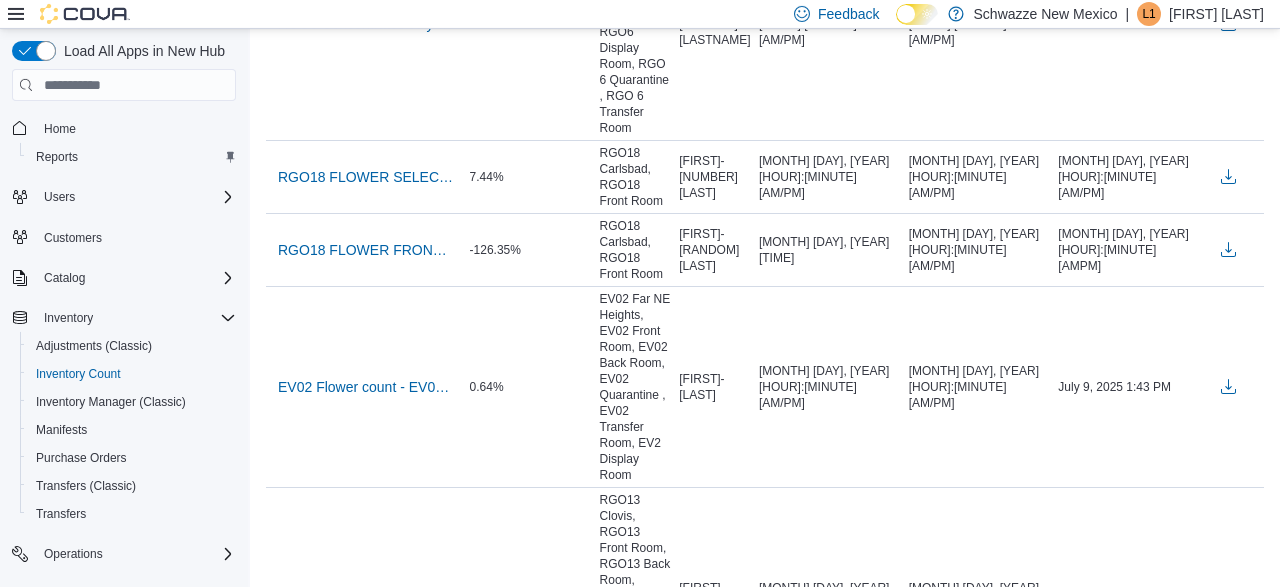 scroll, scrollTop: 2444, scrollLeft: 0, axis: vertical 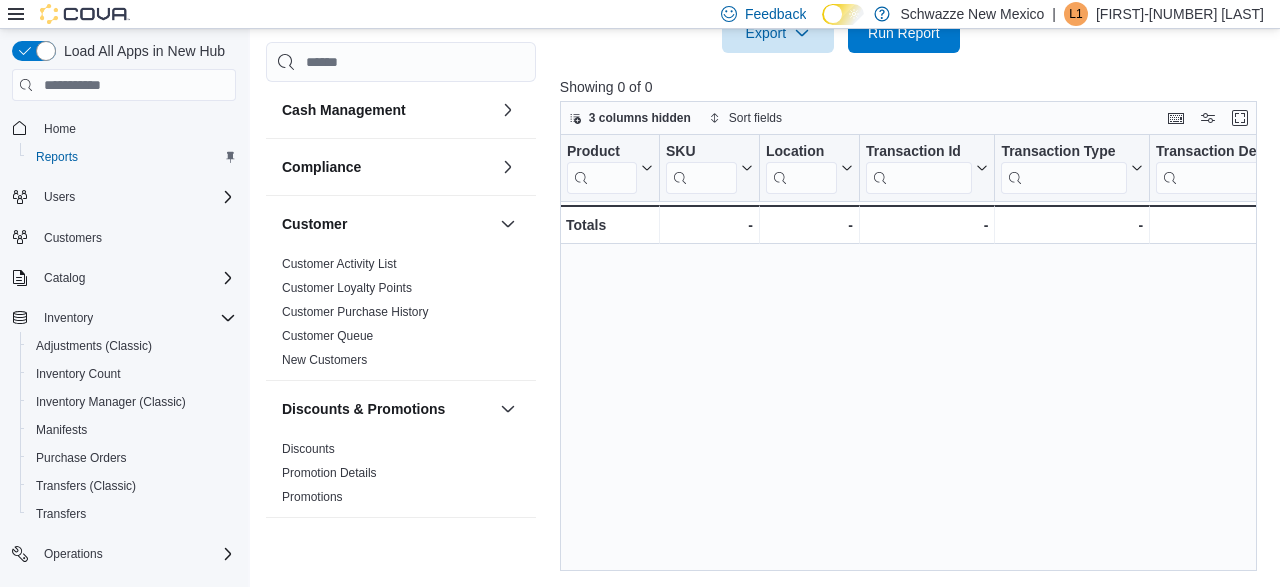 click on "Product Click to view column header actions SKU Click to view column header actions Location Click to view column header actions Transaction Id Click to view column header actions Transaction Type Click to view column header actions Transaction Details Click to view column header actions Unit Type Click to view column header actions Package Quantity Change Click to view column header actions Package Total Click to view column header actions Date Time Click to view column header actions Employee Click to view column header actions Package # Click to view column header actions Room Click to view column header actions Totals -  Product, column 1, row 1 - -  SKU URL, column 2, row 1 - -  Location, column 3, row 1 - -  Transaction Id URL, column 4, row 1 - -  Transaction Type, column 5, row 1 - -  Transaction Details, column 6, row 1 - -  Unit Type, column 7, row 1 - -  Package Quantity Change, column 8, row 1 - -  Package Total, column 9, row 1 - -  Date Time, column 10, row 1 - -  Employee, column 11, row 1 - -" at bounding box center [908, 353] 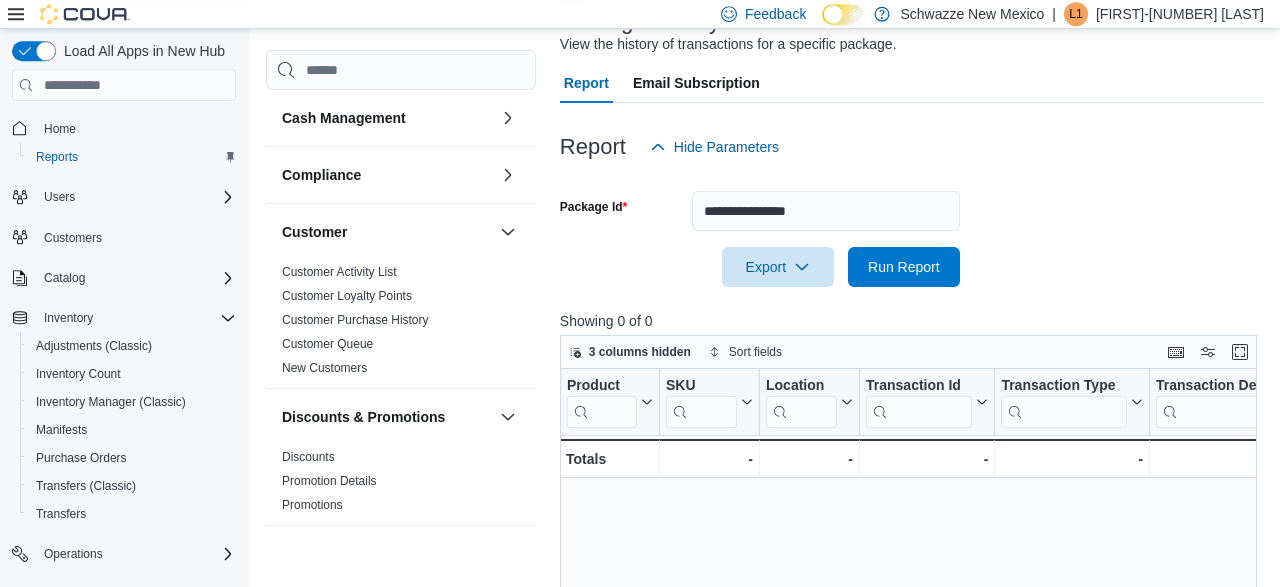 scroll, scrollTop: 122, scrollLeft: 0, axis: vertical 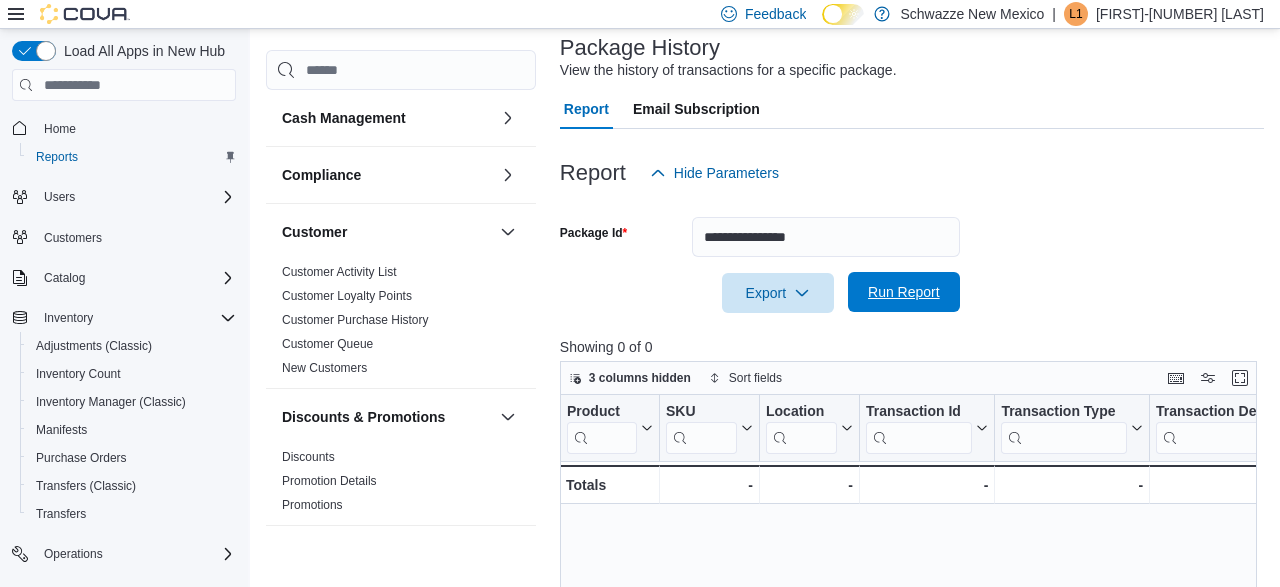 click on "Run Report" at bounding box center (904, 292) 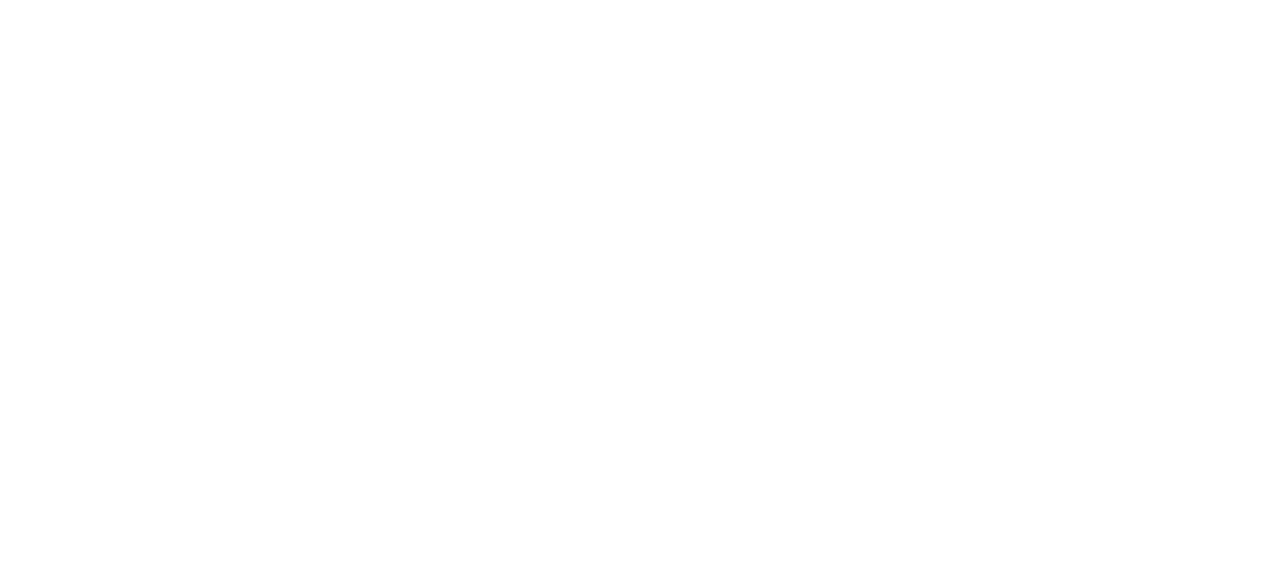 scroll, scrollTop: 0, scrollLeft: 0, axis: both 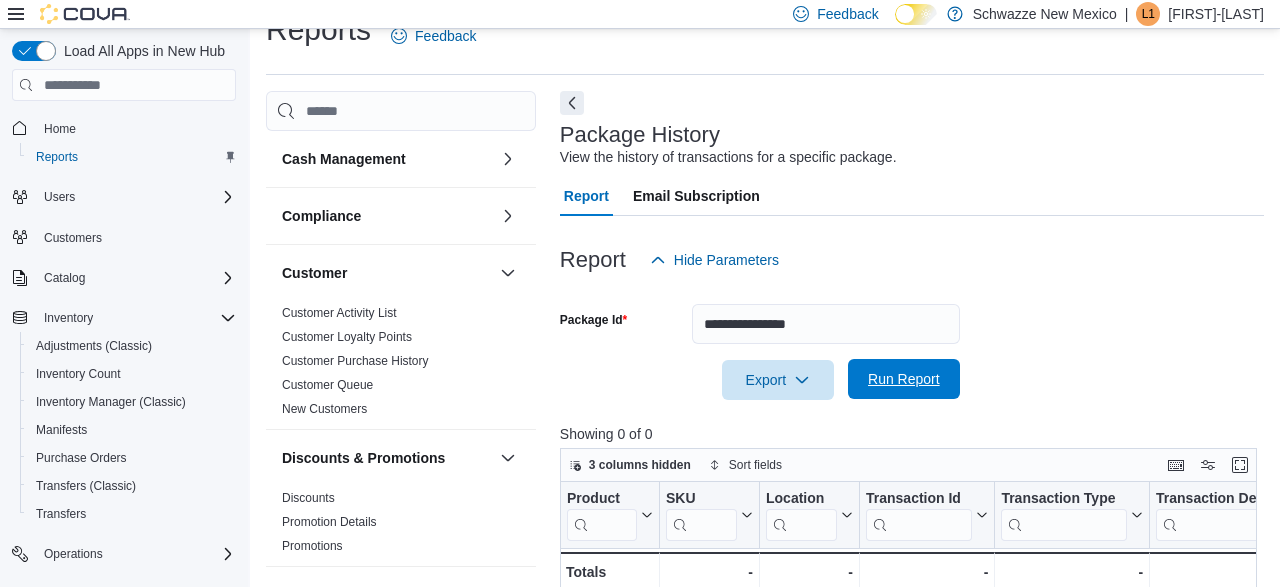 click on "Run Report" at bounding box center (904, 379) 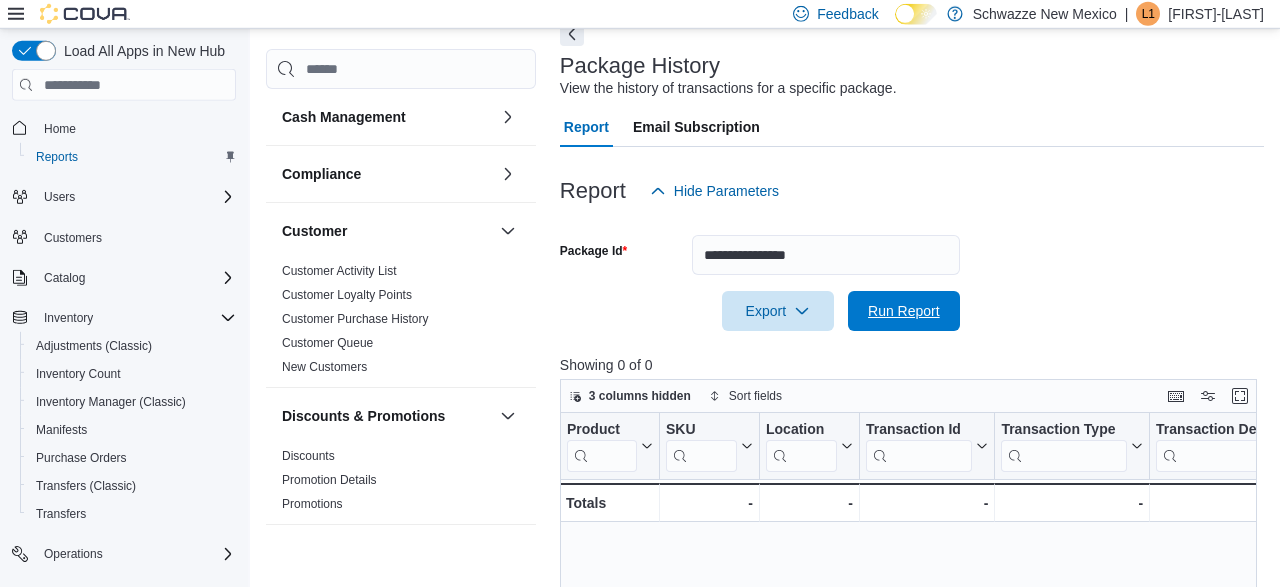 scroll, scrollTop: 0, scrollLeft: 0, axis: both 